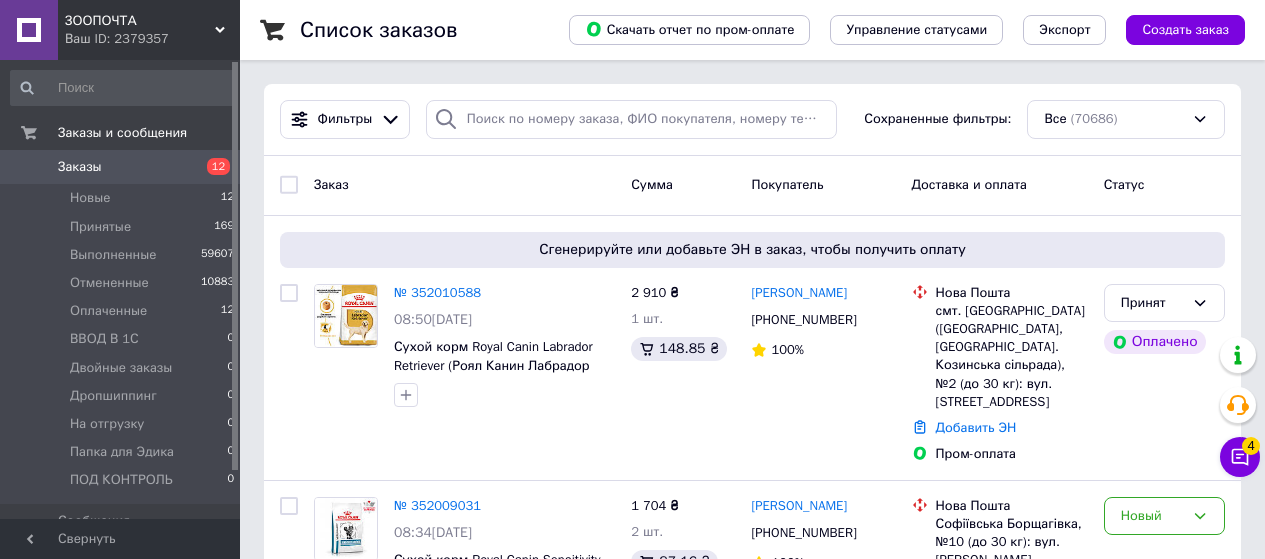 scroll, scrollTop: 0, scrollLeft: 0, axis: both 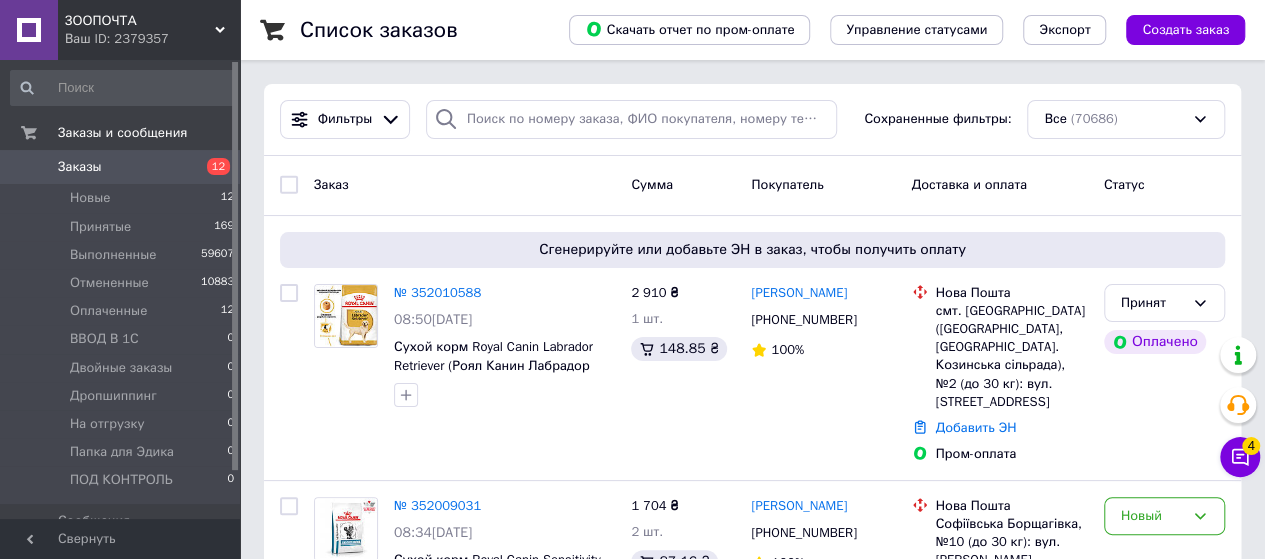 click 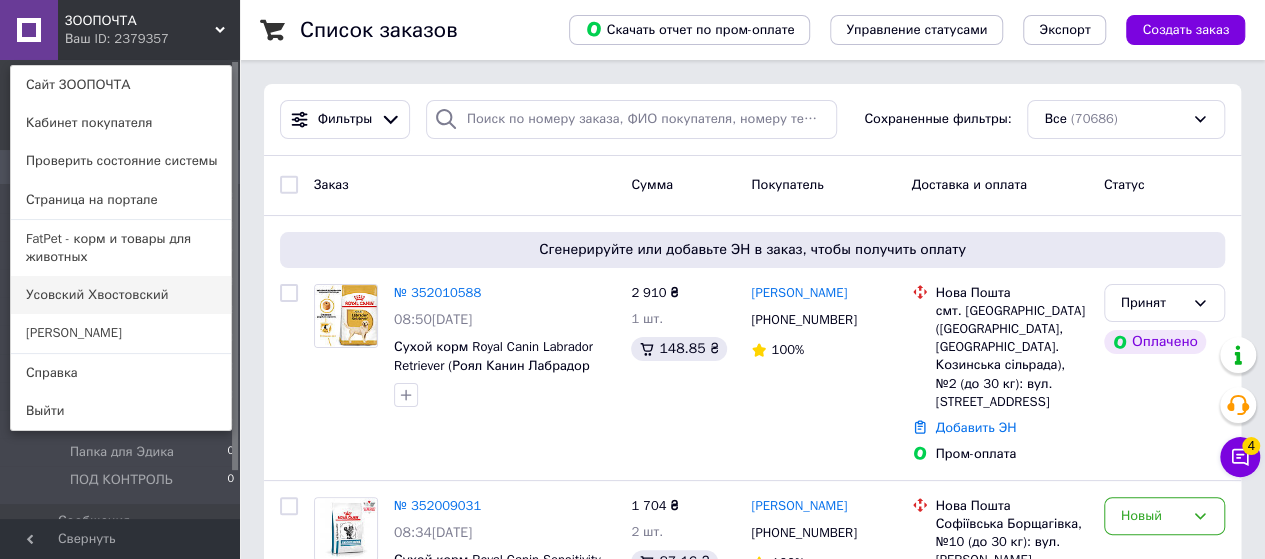 click on "Усовский Хвостовский" at bounding box center [121, 295] 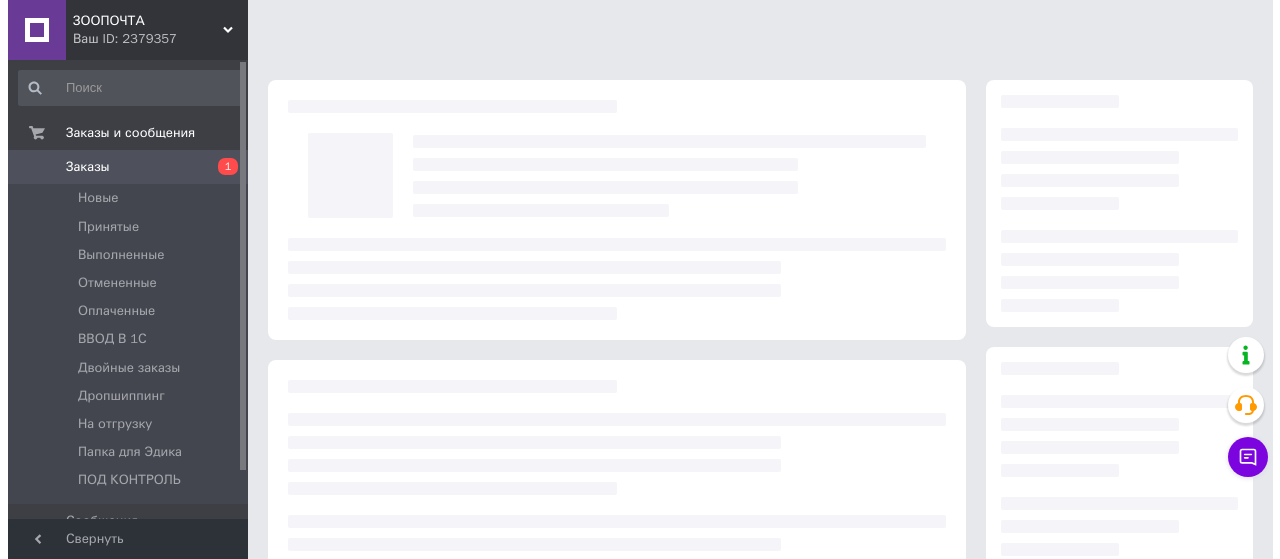 scroll, scrollTop: 0, scrollLeft: 0, axis: both 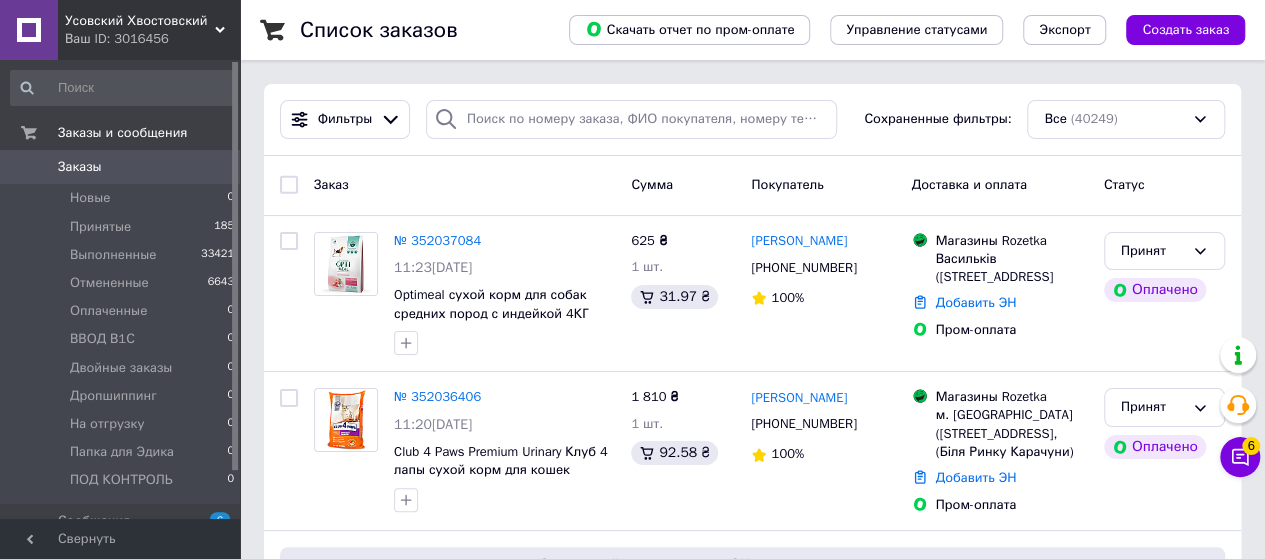 click on "Усовский Хвостовский" at bounding box center [140, 21] 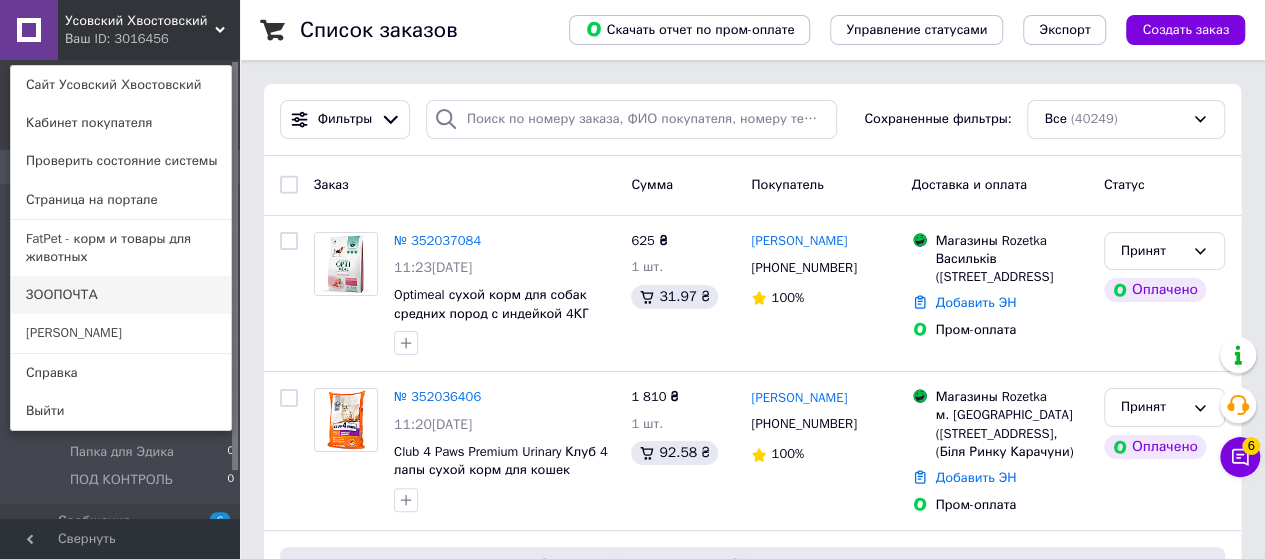 click on "ЗООПОЧТА" at bounding box center [121, 295] 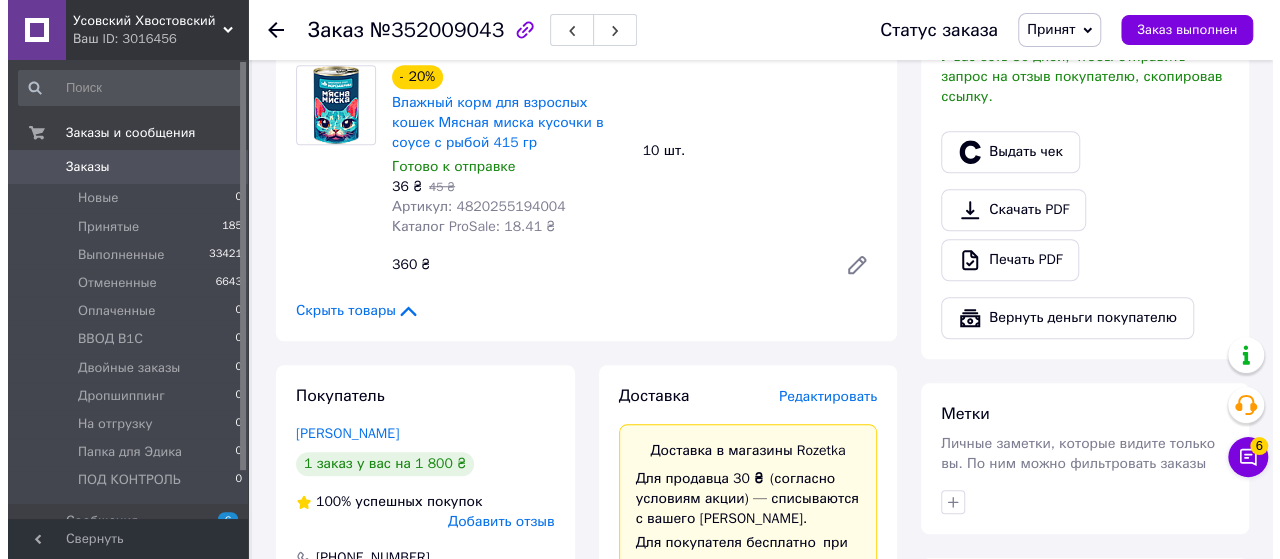 scroll, scrollTop: 1000, scrollLeft: 0, axis: vertical 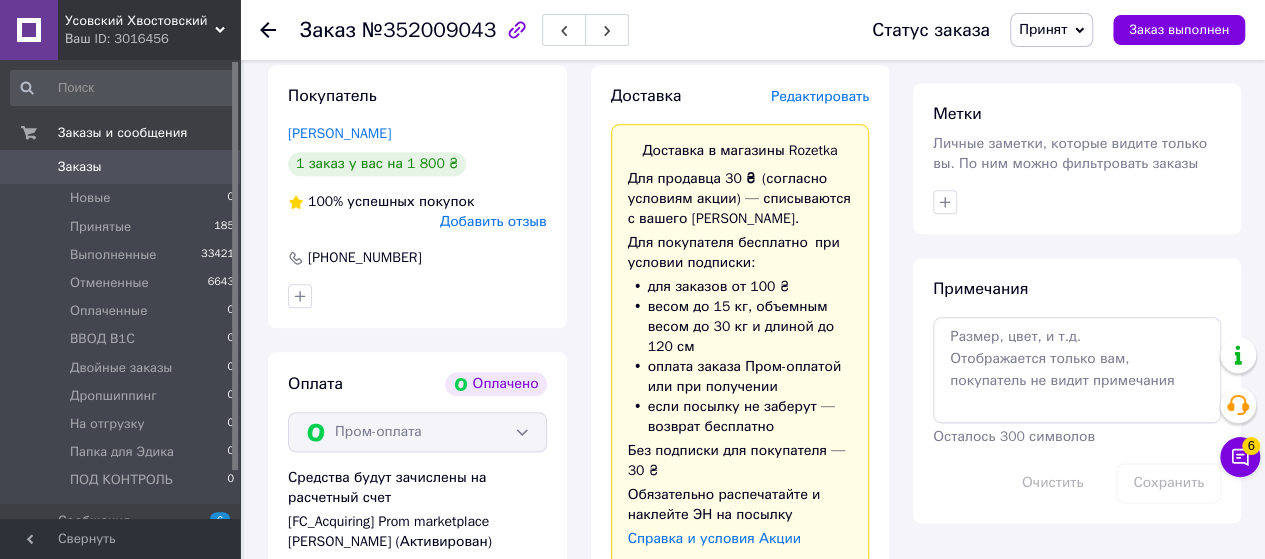 click on "Редактировать" at bounding box center [820, 96] 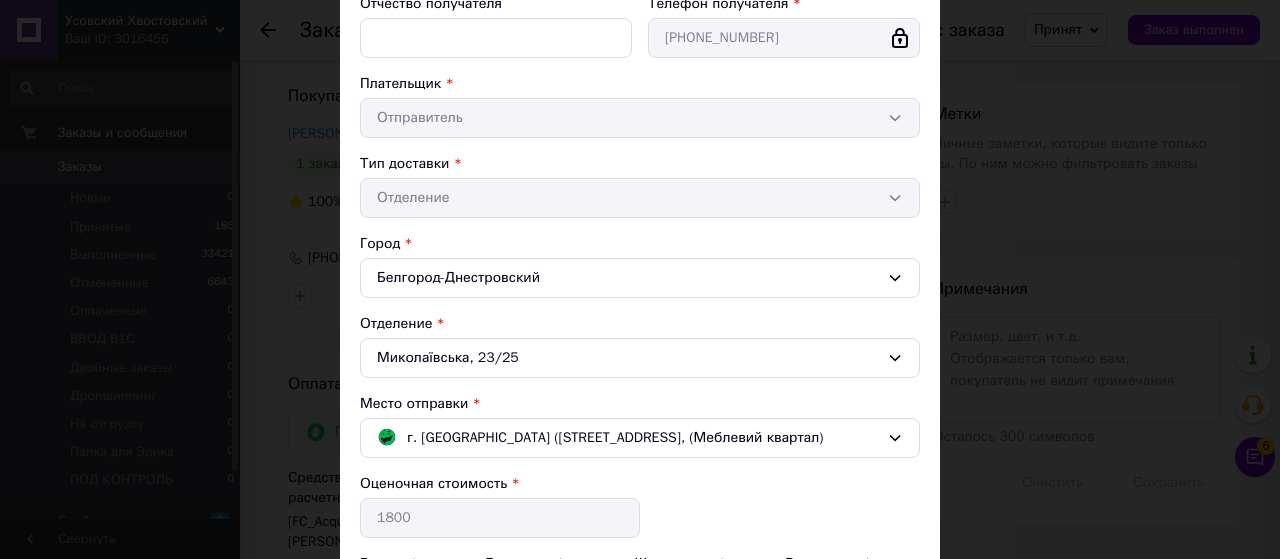 scroll, scrollTop: 400, scrollLeft: 0, axis: vertical 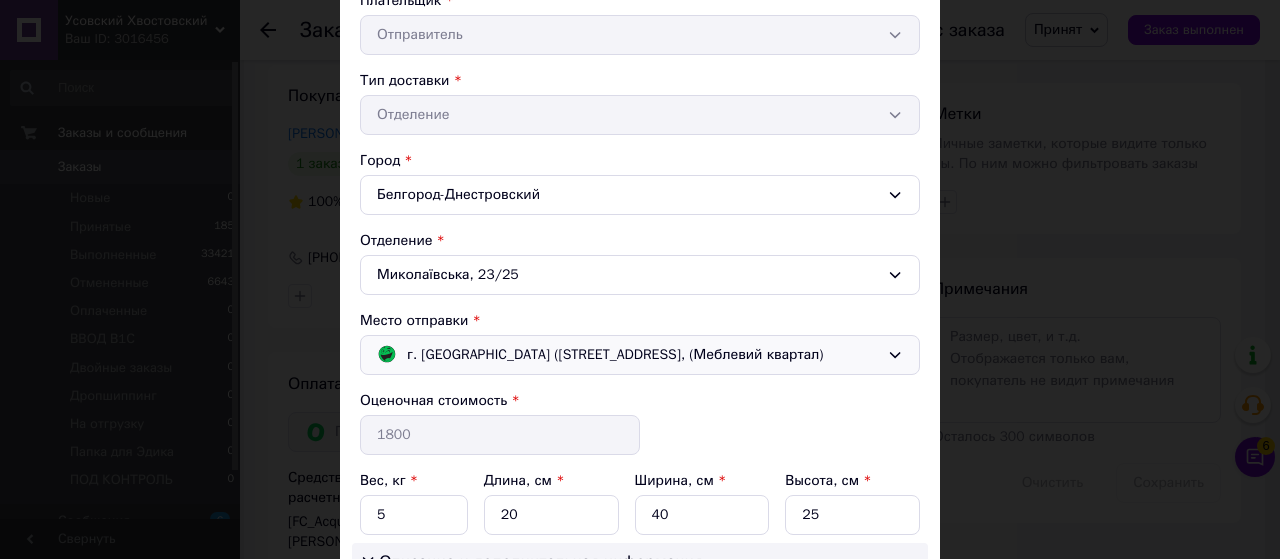 click on "г. [GEOGRAPHIC_DATA] ([STREET_ADDRESS], (Меблевий квартал)" at bounding box center (615, 355) 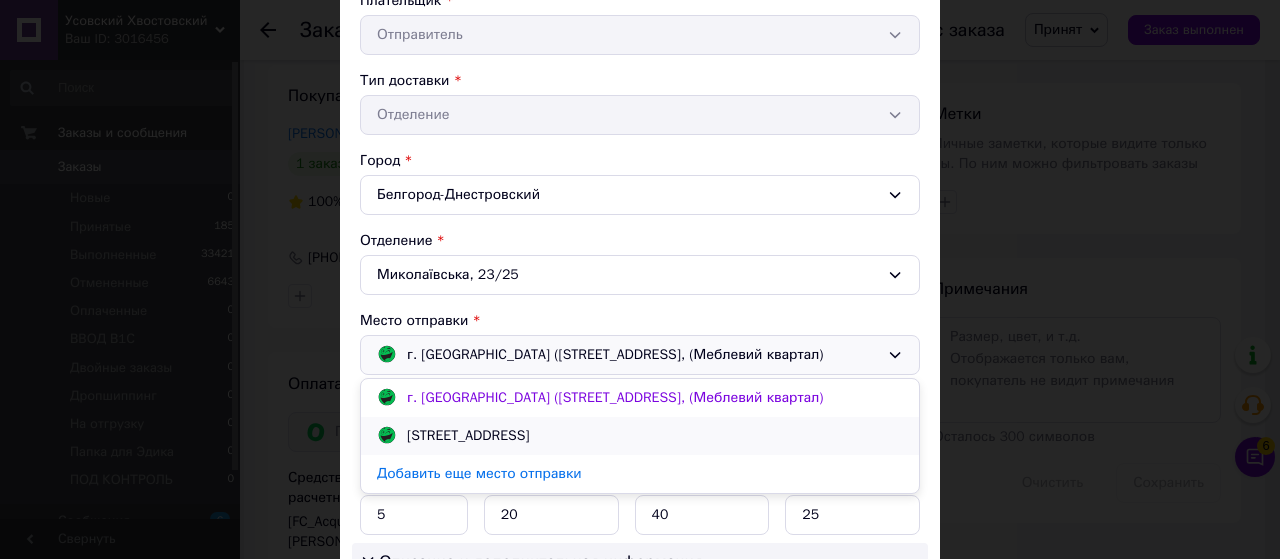 click on "[STREET_ADDRESS]" at bounding box center (468, 436) 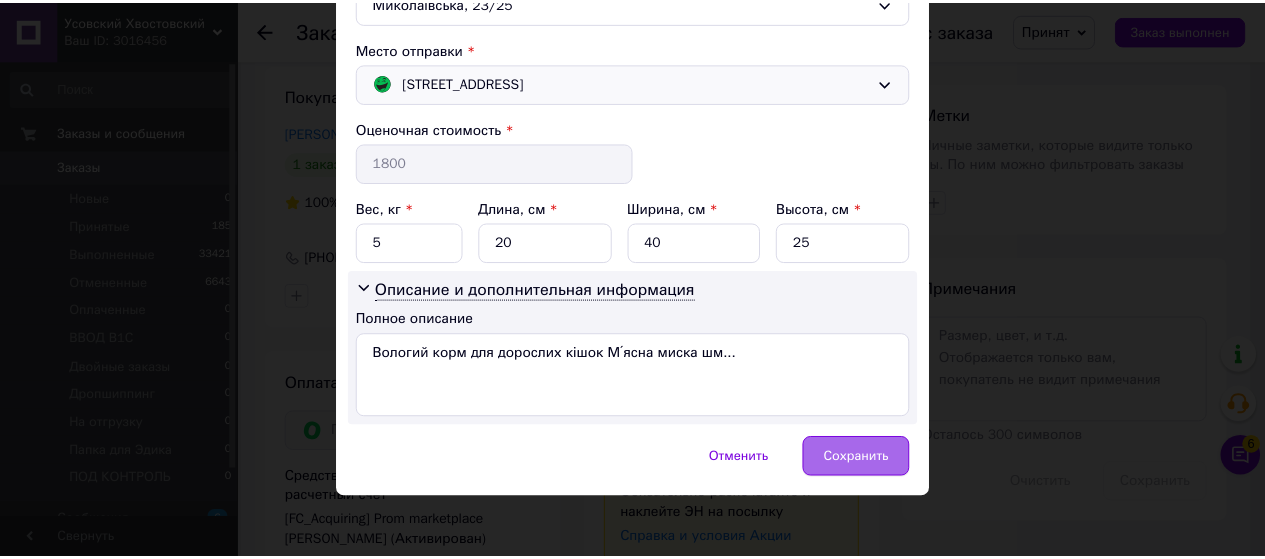 scroll, scrollTop: 672, scrollLeft: 0, axis: vertical 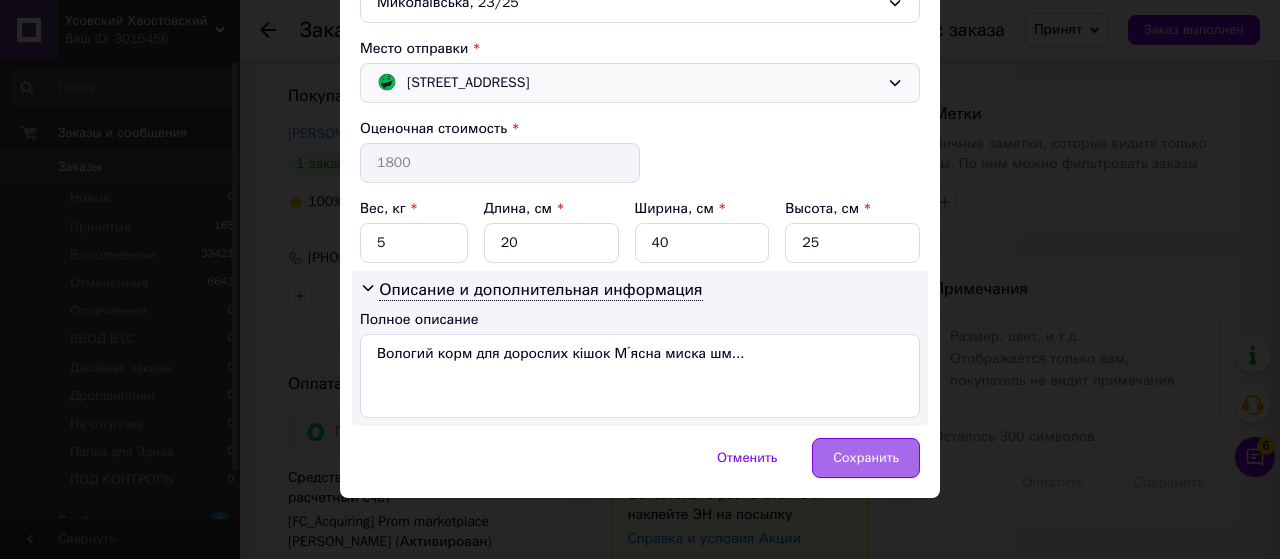 click on "Сохранить" at bounding box center (866, 458) 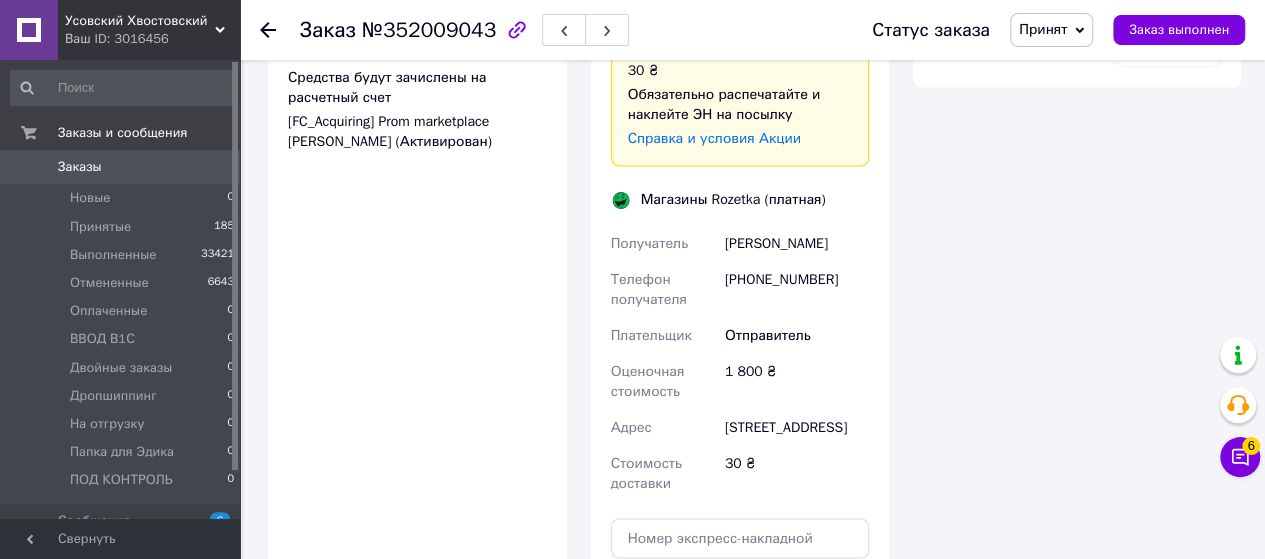 scroll, scrollTop: 1700, scrollLeft: 0, axis: vertical 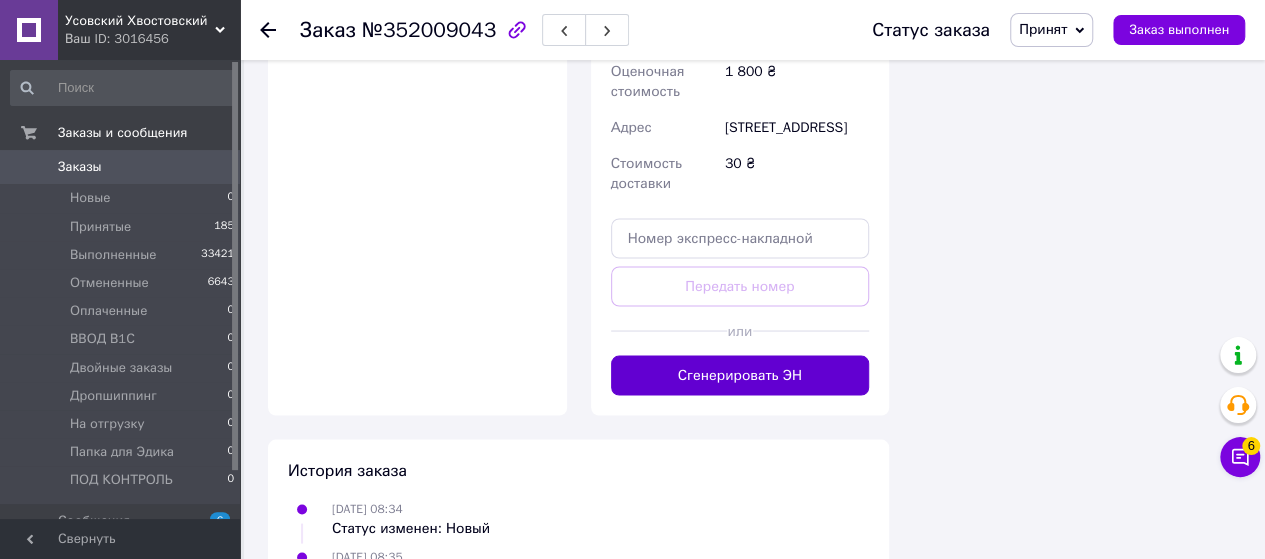 click on "Сгенерировать ЭН" at bounding box center [740, 375] 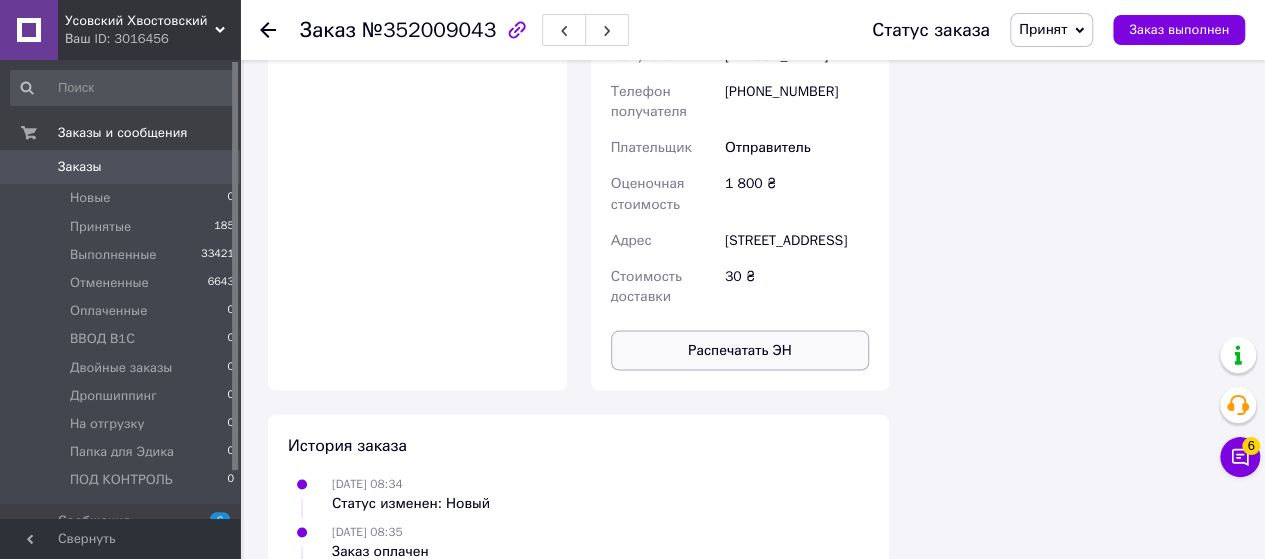 click on "Распечатать ЭН" at bounding box center [740, 350] 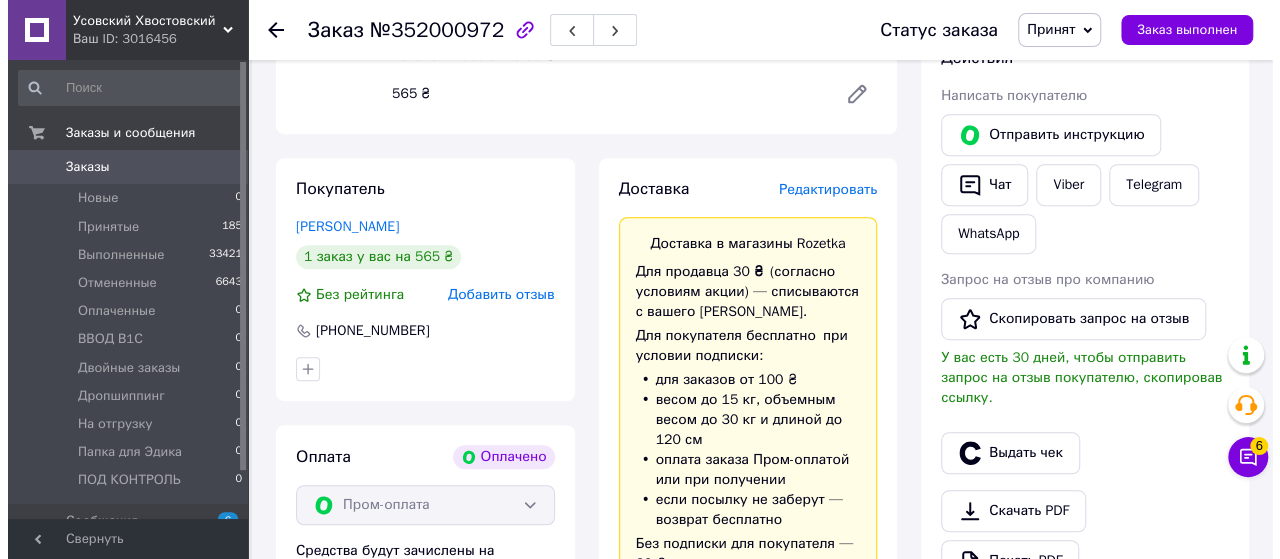 scroll, scrollTop: 400, scrollLeft: 0, axis: vertical 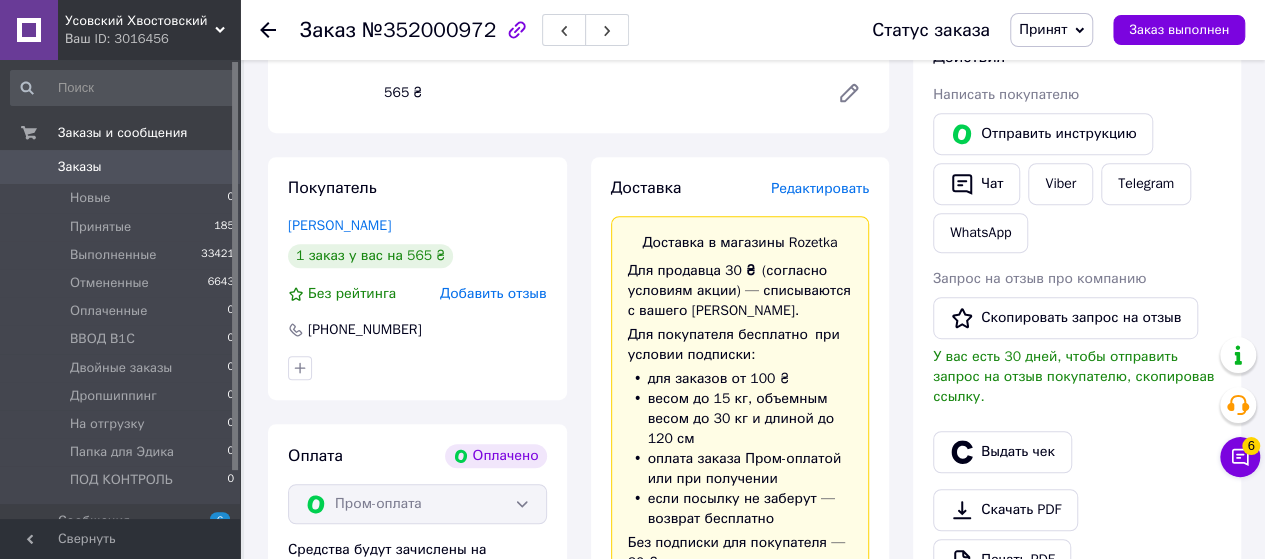 click on "Редактировать" at bounding box center (820, 188) 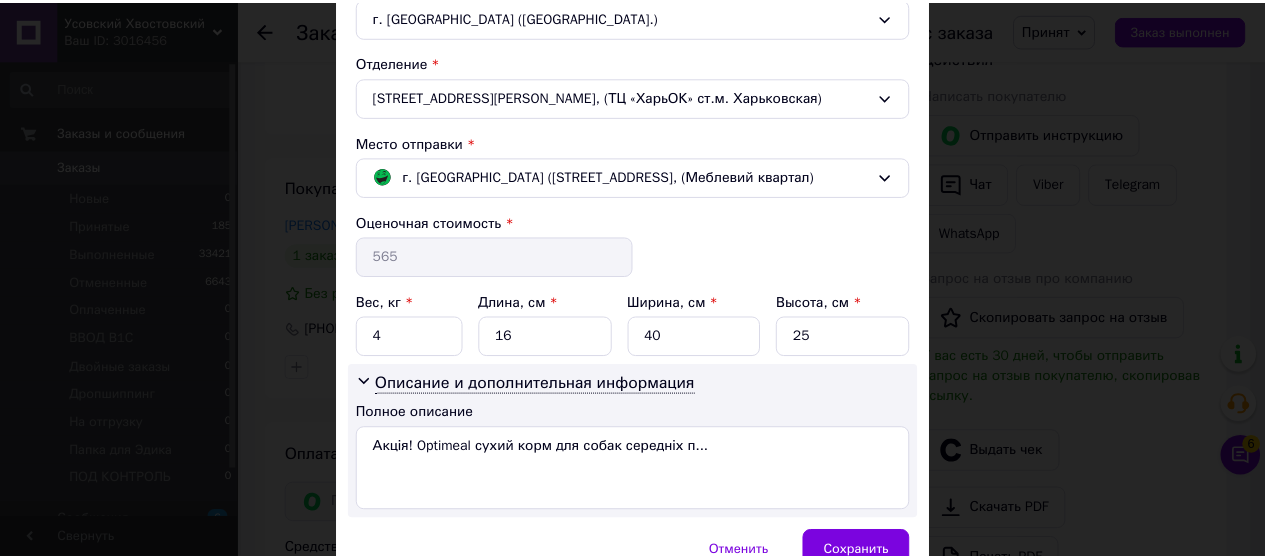 scroll, scrollTop: 672, scrollLeft: 0, axis: vertical 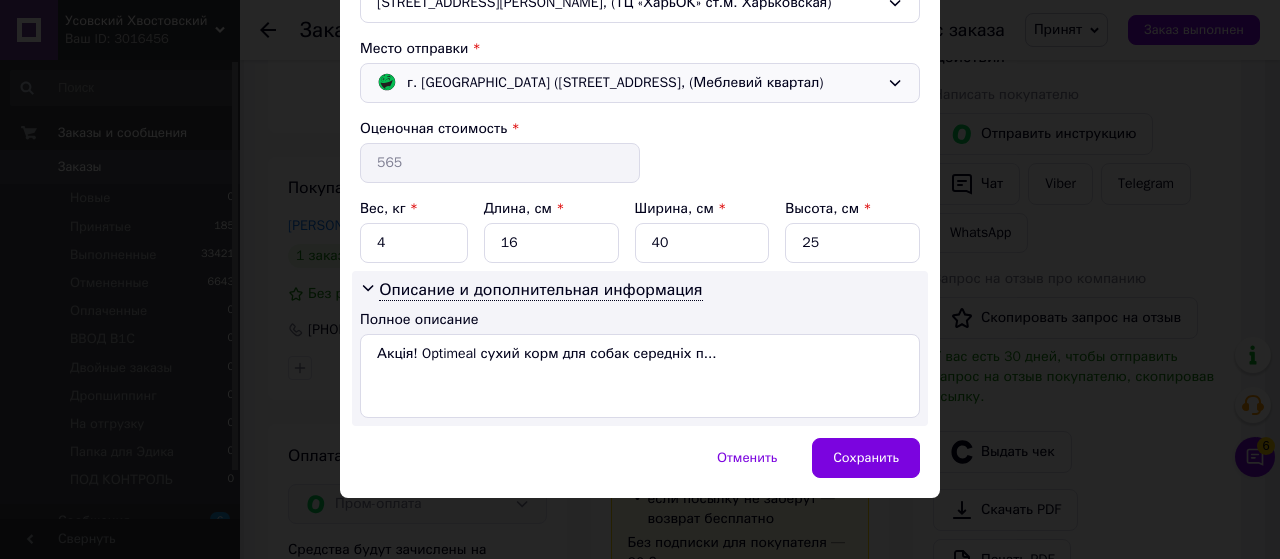 click on "г. [GEOGRAPHIC_DATA] ([STREET_ADDRESS], (Меблевий квартал)" at bounding box center (615, 83) 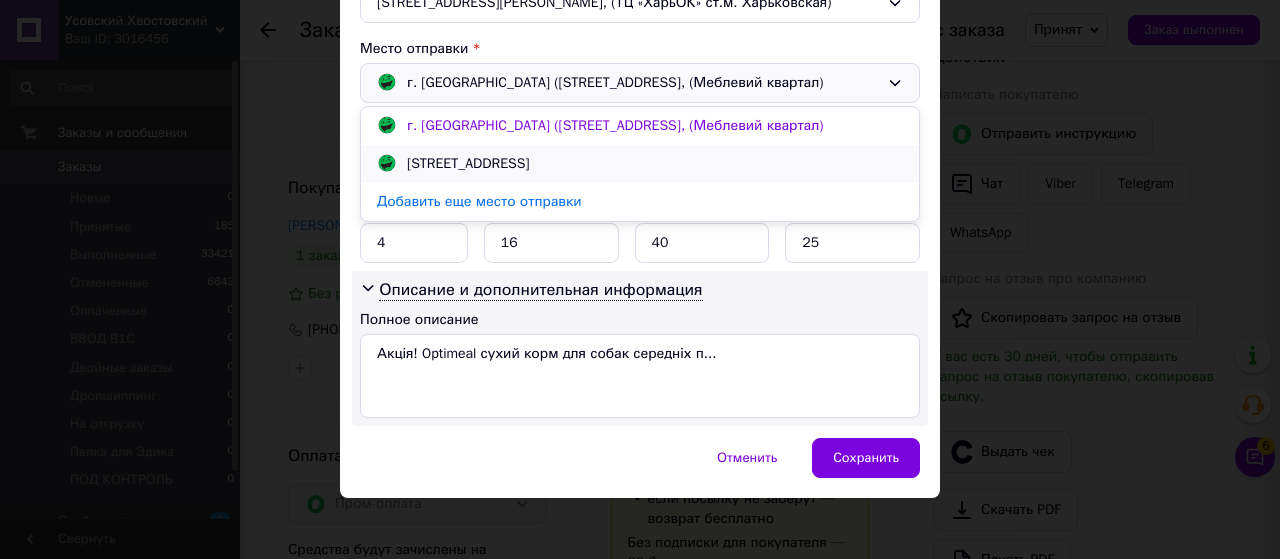 click on "[STREET_ADDRESS]" at bounding box center [468, 164] 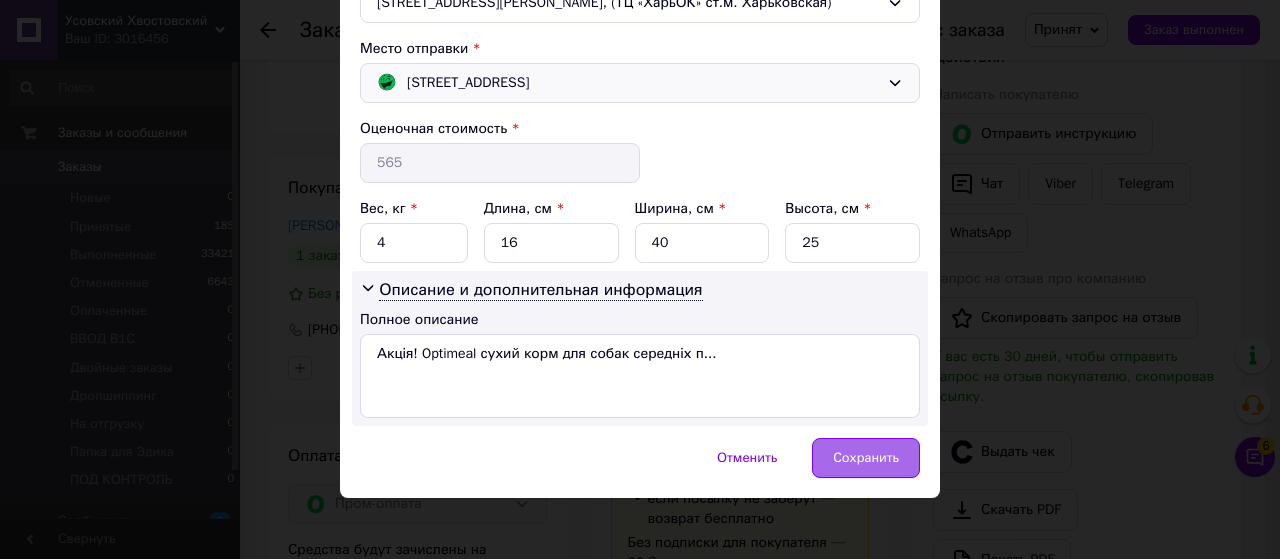 click on "Сохранить" at bounding box center (866, 458) 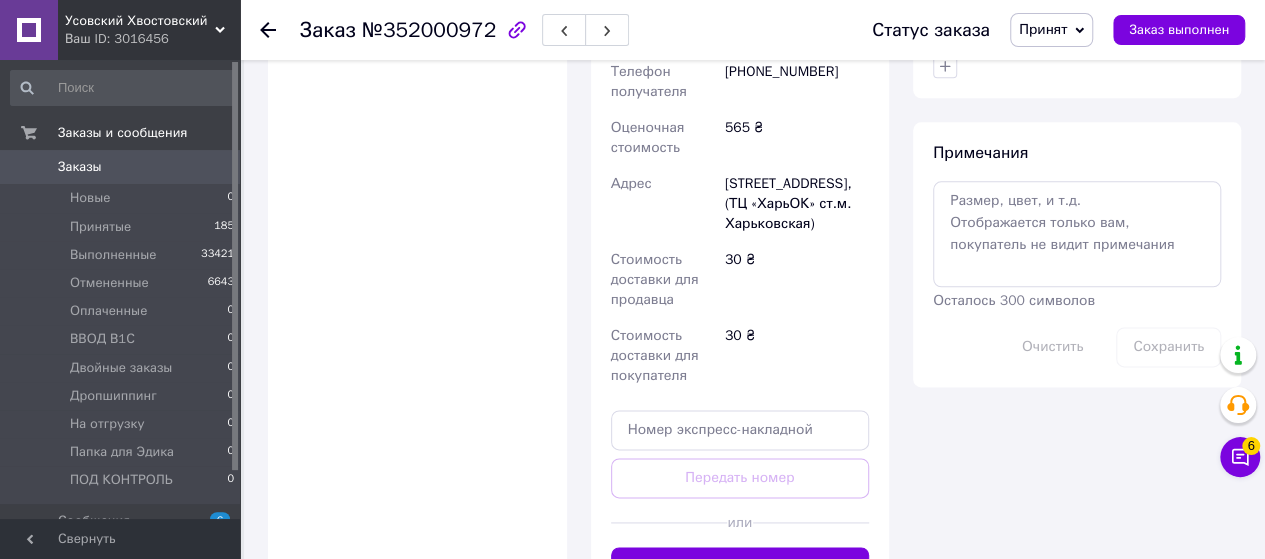 scroll, scrollTop: 1400, scrollLeft: 0, axis: vertical 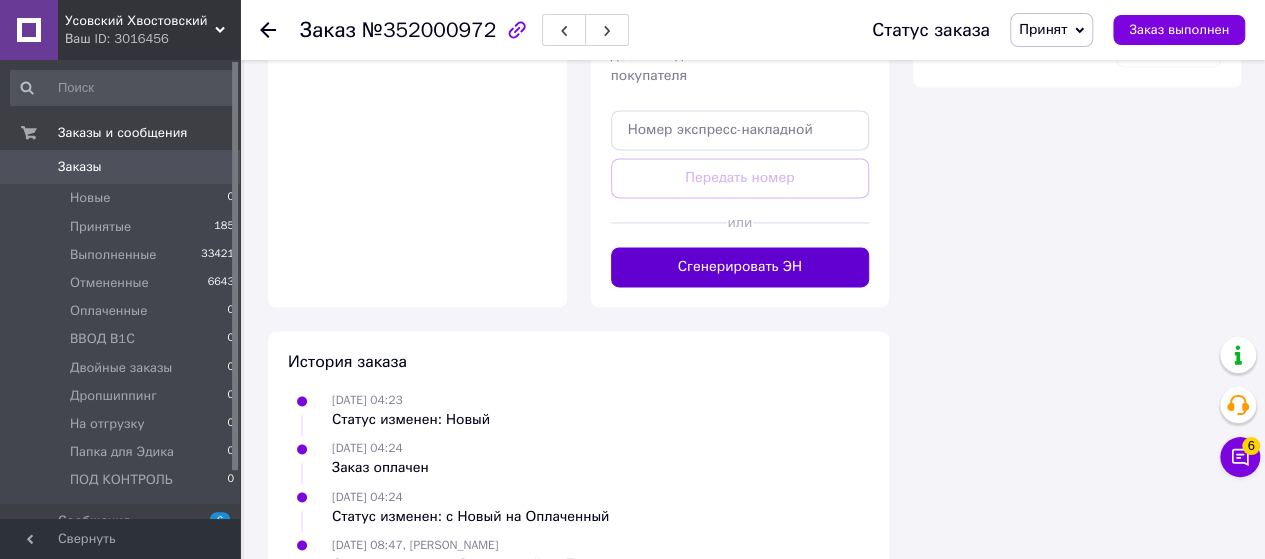click on "Сгенерировать ЭН" at bounding box center [740, 267] 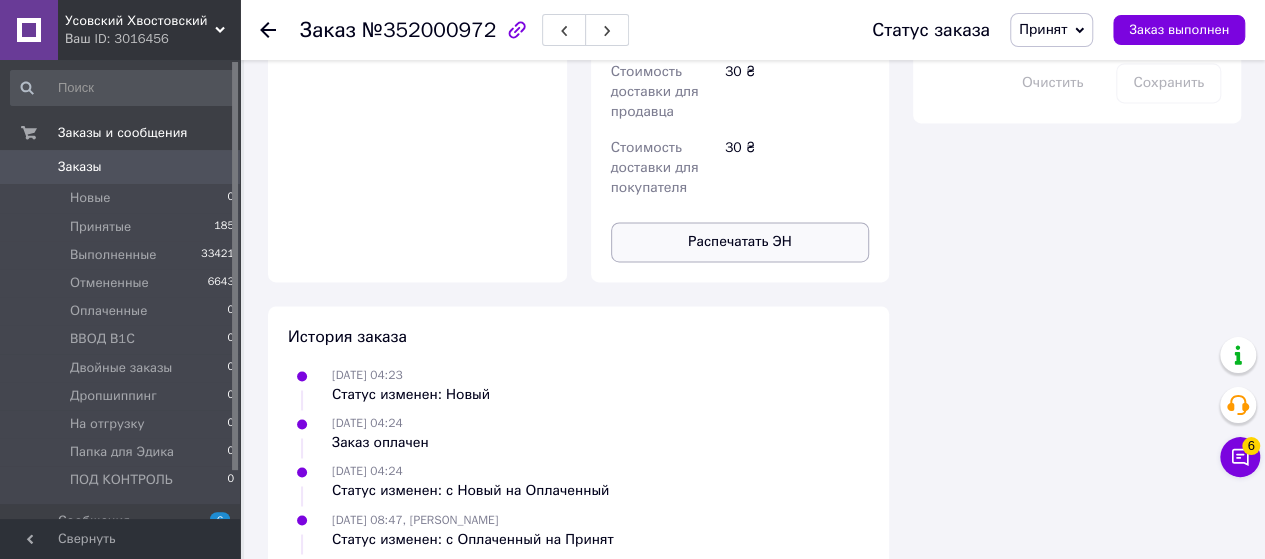 click on "Распечатать ЭН" at bounding box center [740, 242] 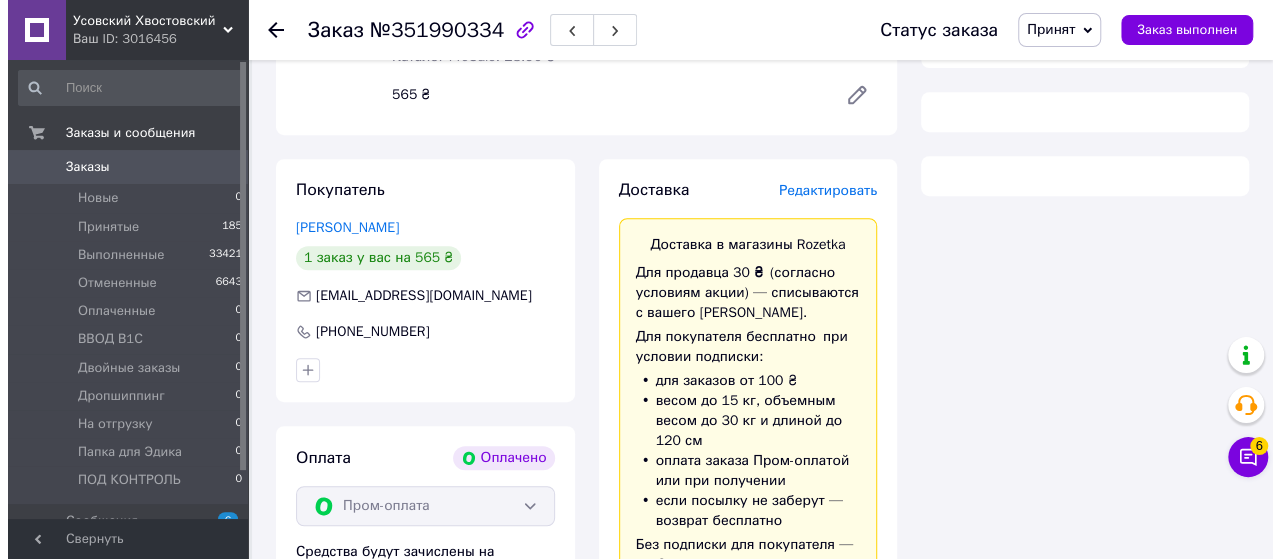 scroll, scrollTop: 400, scrollLeft: 0, axis: vertical 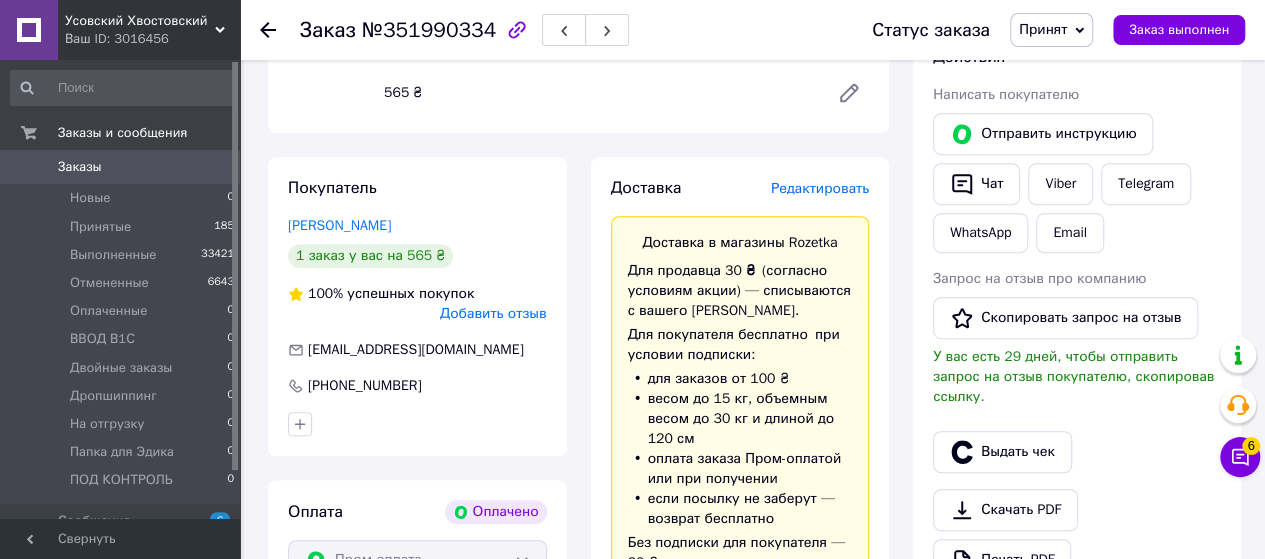 click on "Редактировать" at bounding box center (820, 188) 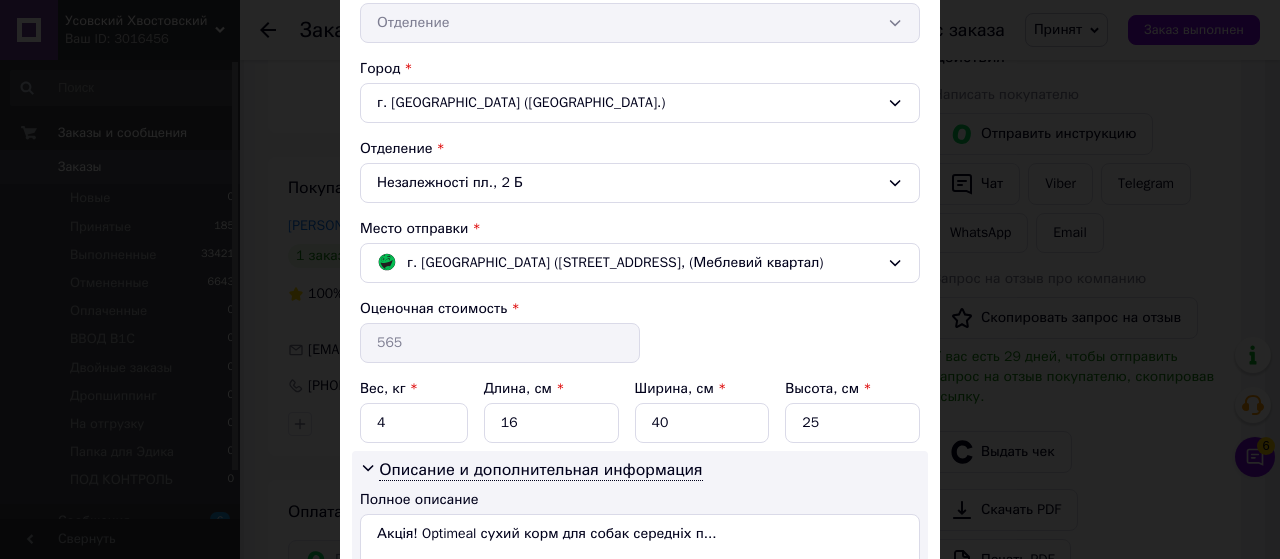 scroll, scrollTop: 500, scrollLeft: 0, axis: vertical 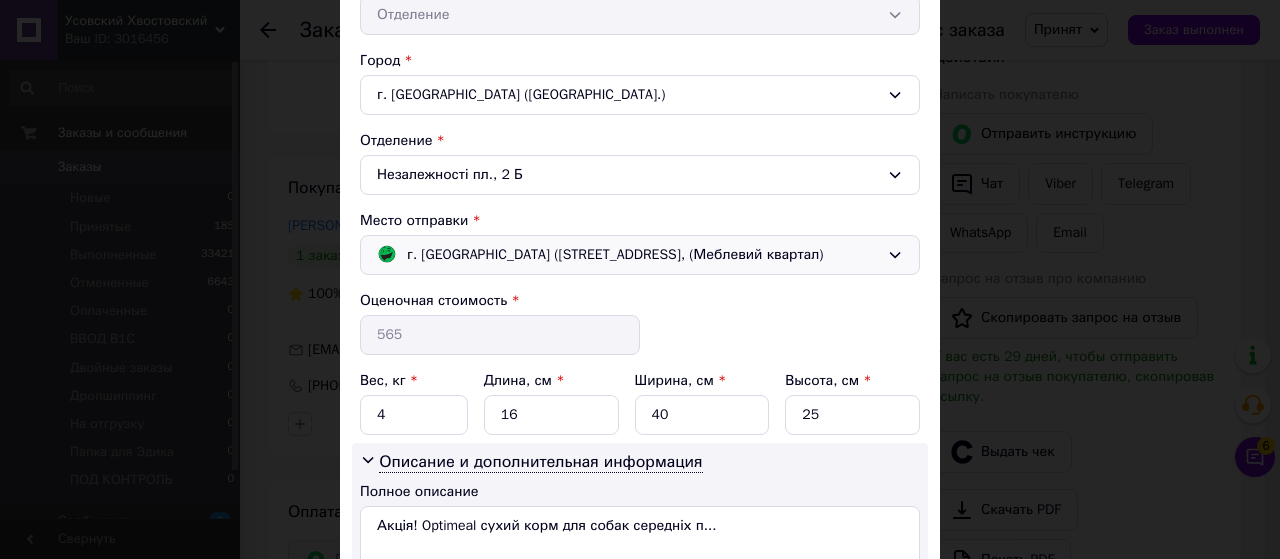 click on "г. [GEOGRAPHIC_DATA] ([STREET_ADDRESS], (Меблевий квартал)" at bounding box center [615, 255] 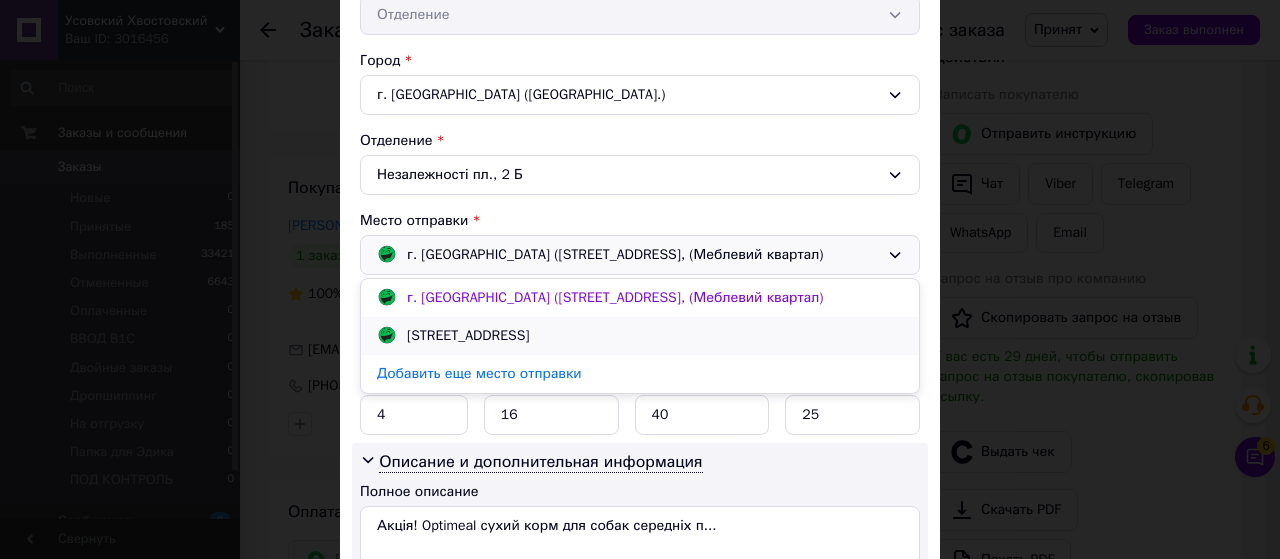 click on "[STREET_ADDRESS]" at bounding box center (468, 336) 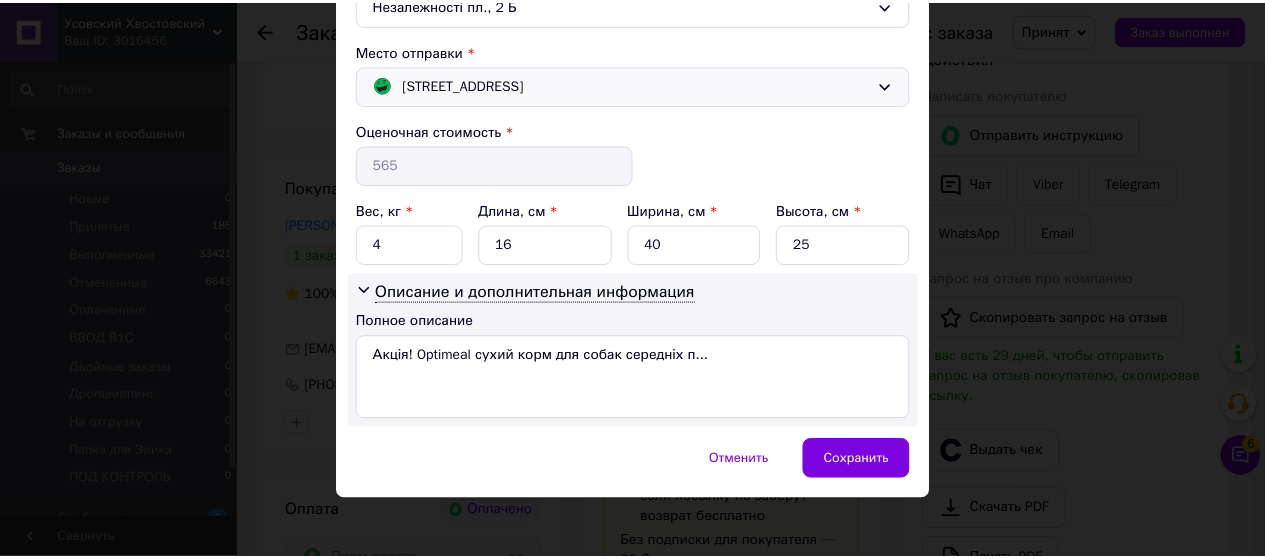 scroll, scrollTop: 672, scrollLeft: 0, axis: vertical 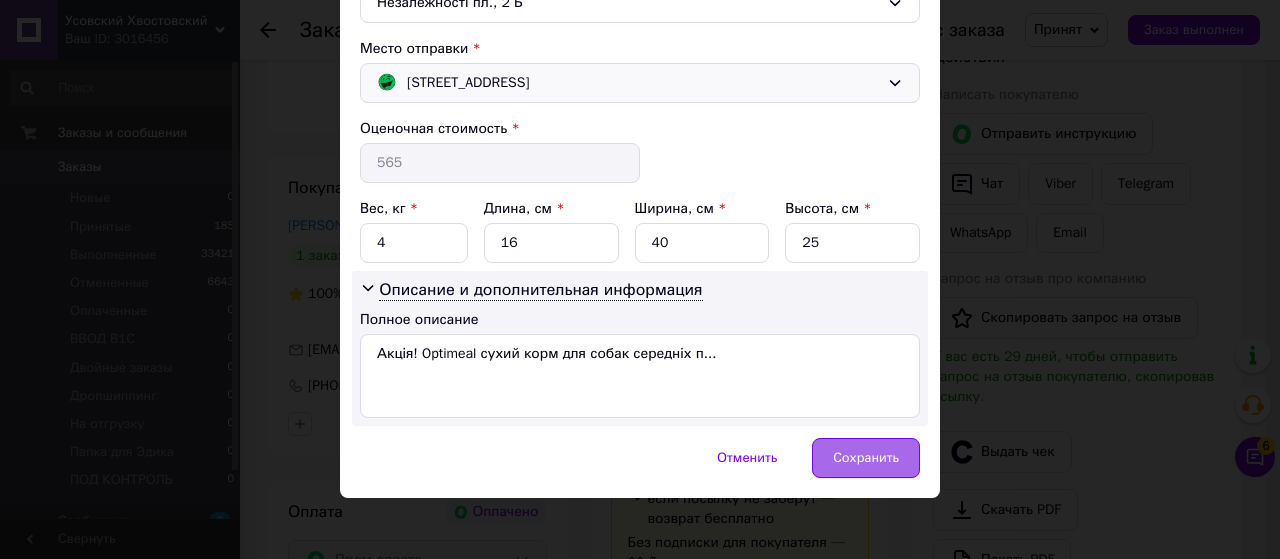 click on "Сохранить" at bounding box center (866, 458) 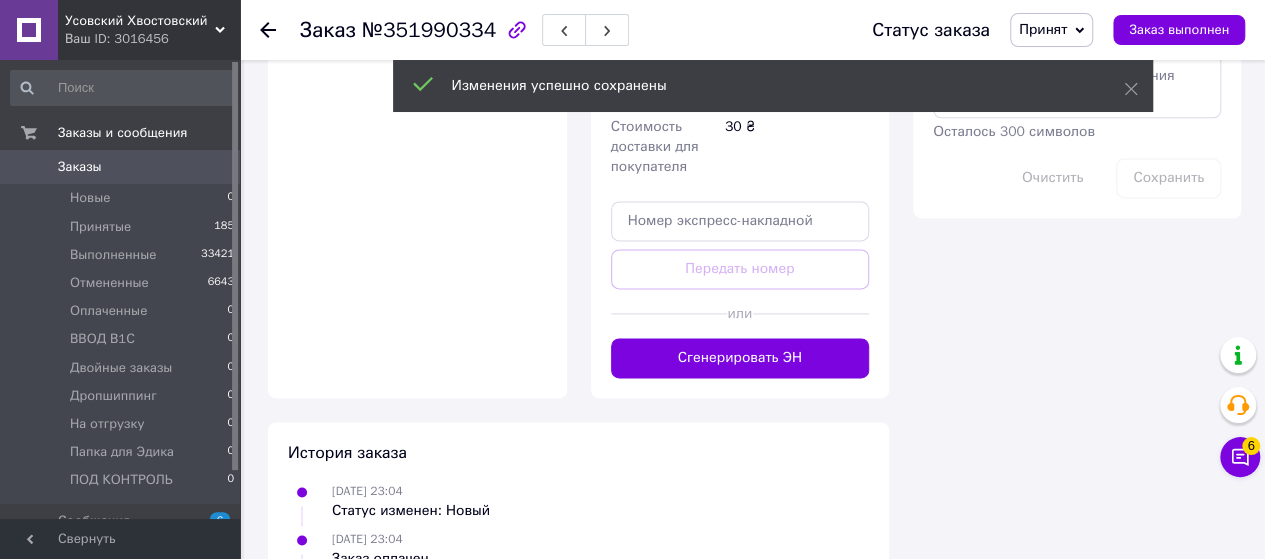 scroll, scrollTop: 1300, scrollLeft: 0, axis: vertical 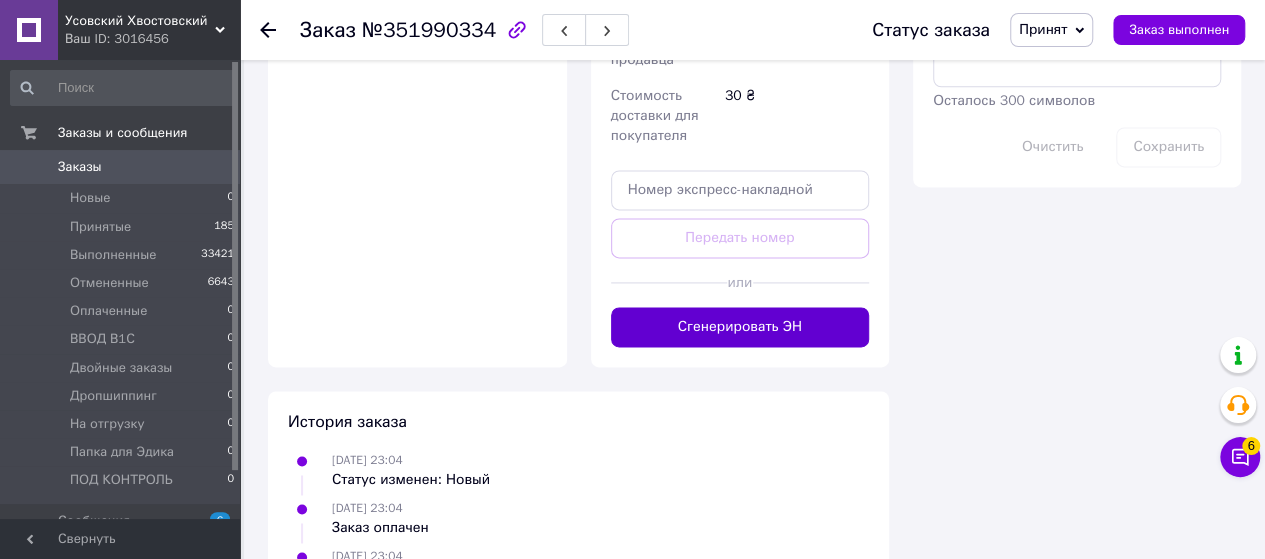click on "Сгенерировать ЭН" at bounding box center [740, 327] 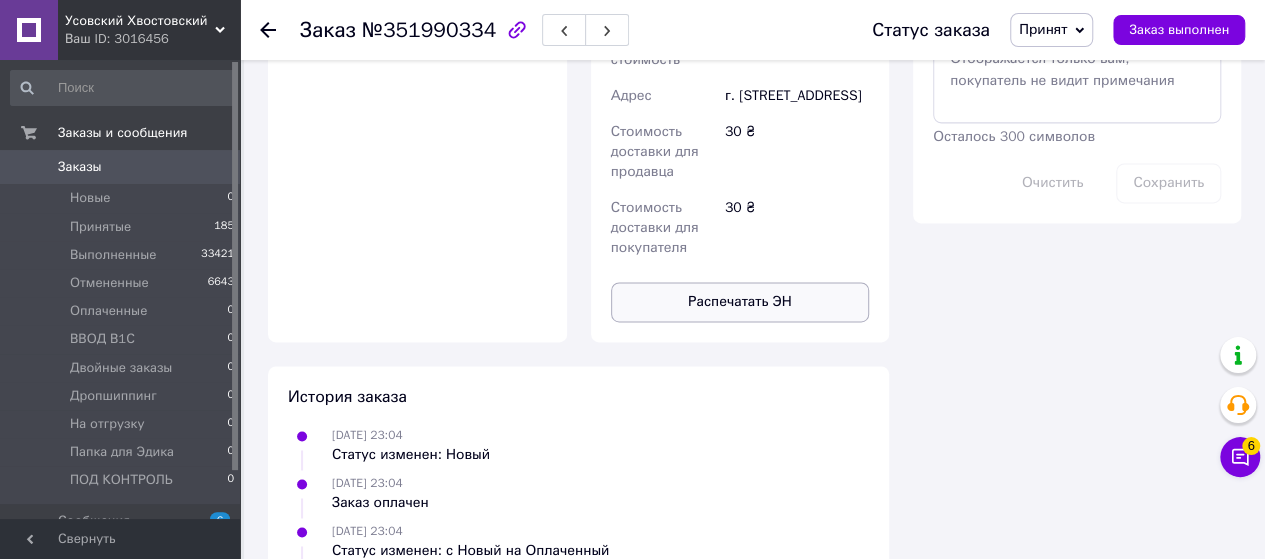 click on "Распечатать ЭН" at bounding box center [740, 302] 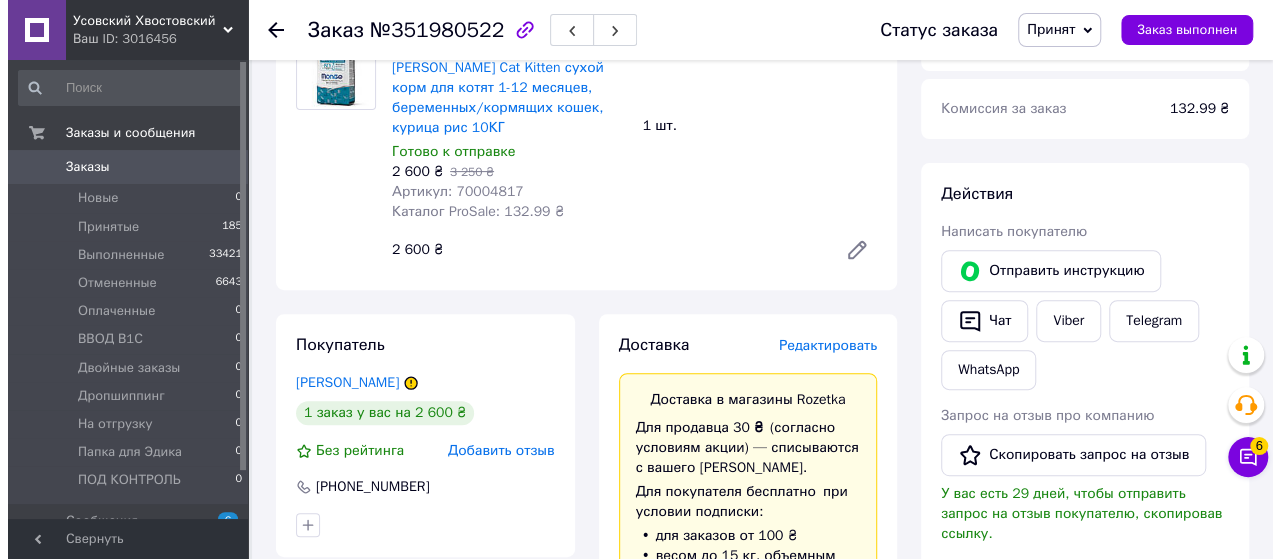 scroll, scrollTop: 300, scrollLeft: 0, axis: vertical 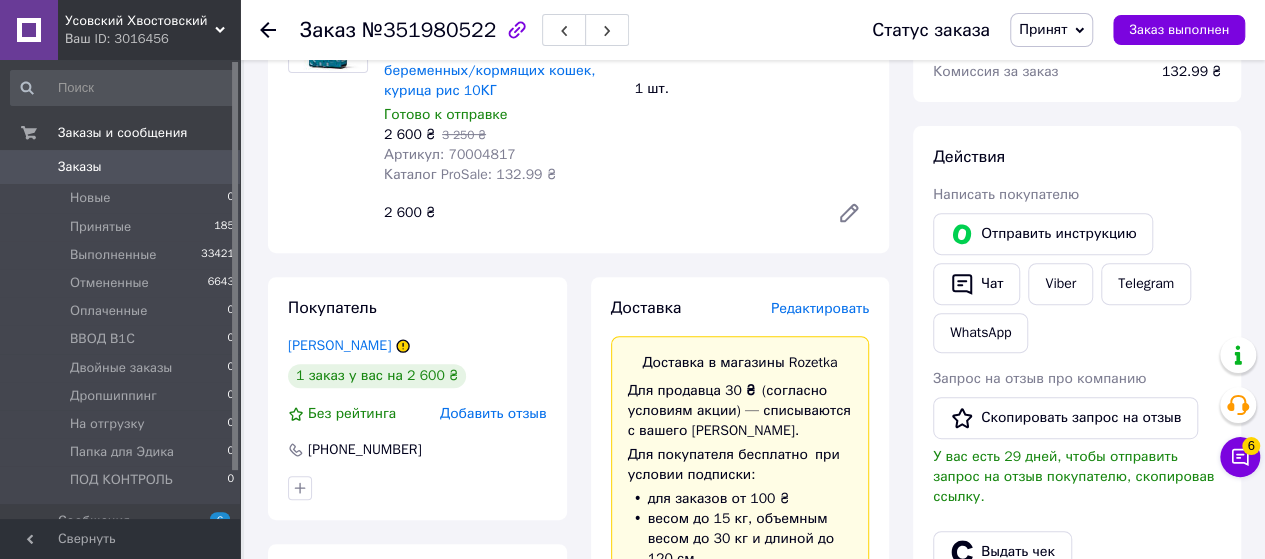 click on "Редактировать" at bounding box center [820, 308] 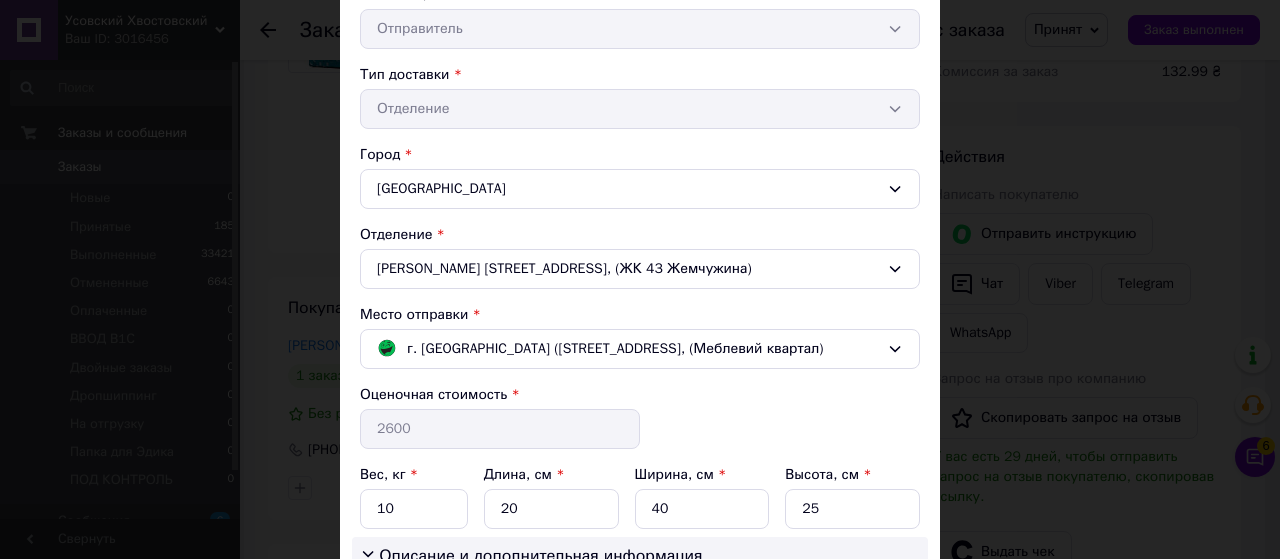 scroll, scrollTop: 500, scrollLeft: 0, axis: vertical 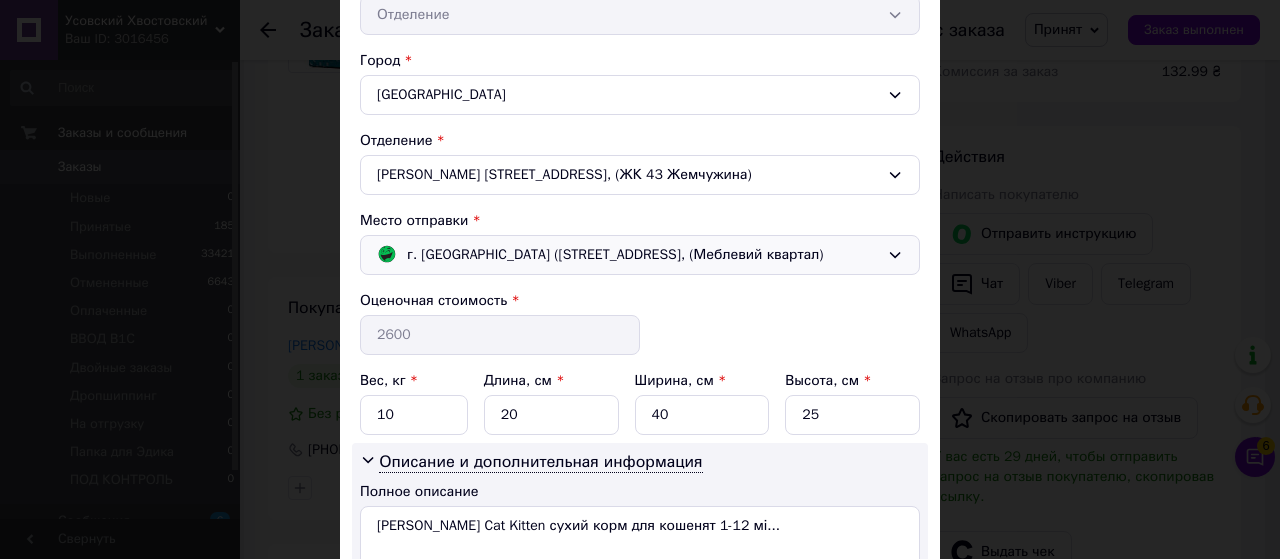 click on "г. [GEOGRAPHIC_DATA] ([STREET_ADDRESS], (Меблевий квартал)" at bounding box center (615, 255) 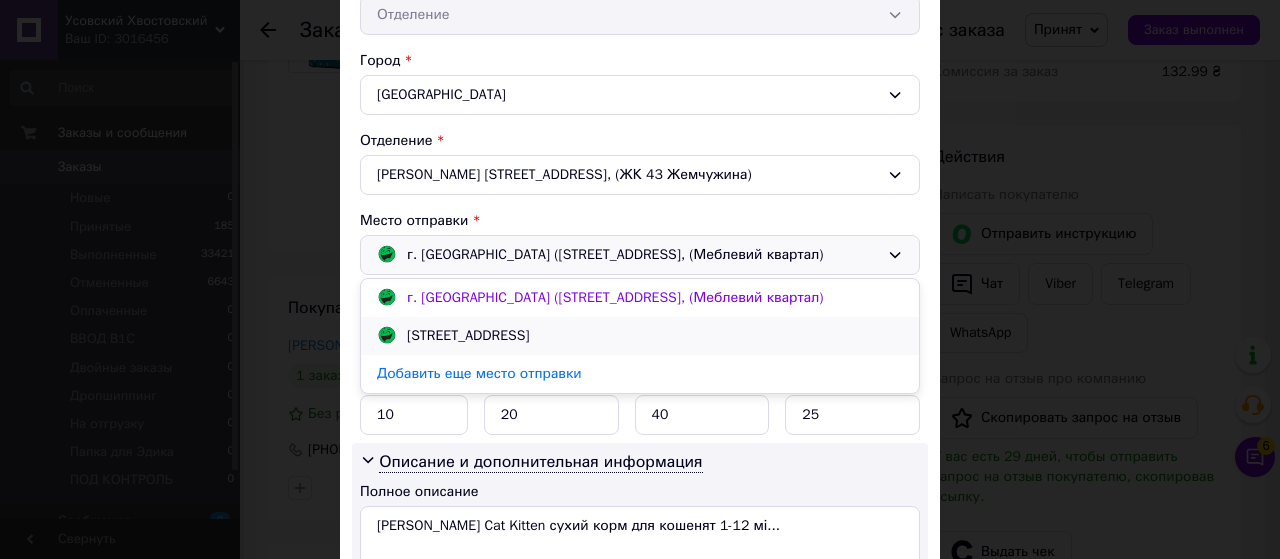 click on "[STREET_ADDRESS]" at bounding box center (468, 336) 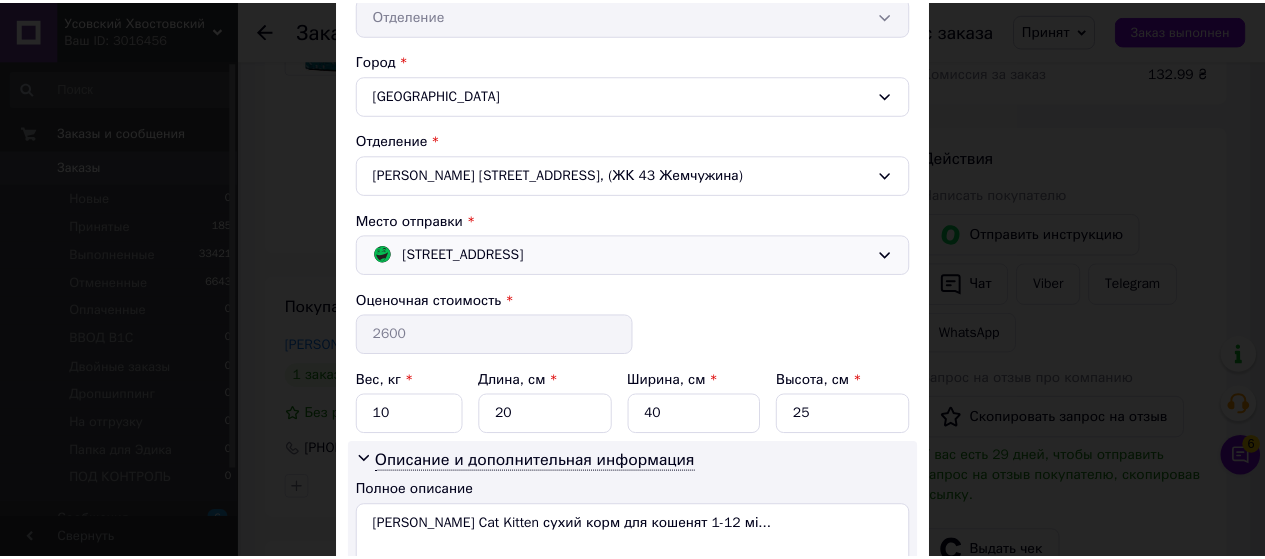 scroll, scrollTop: 672, scrollLeft: 0, axis: vertical 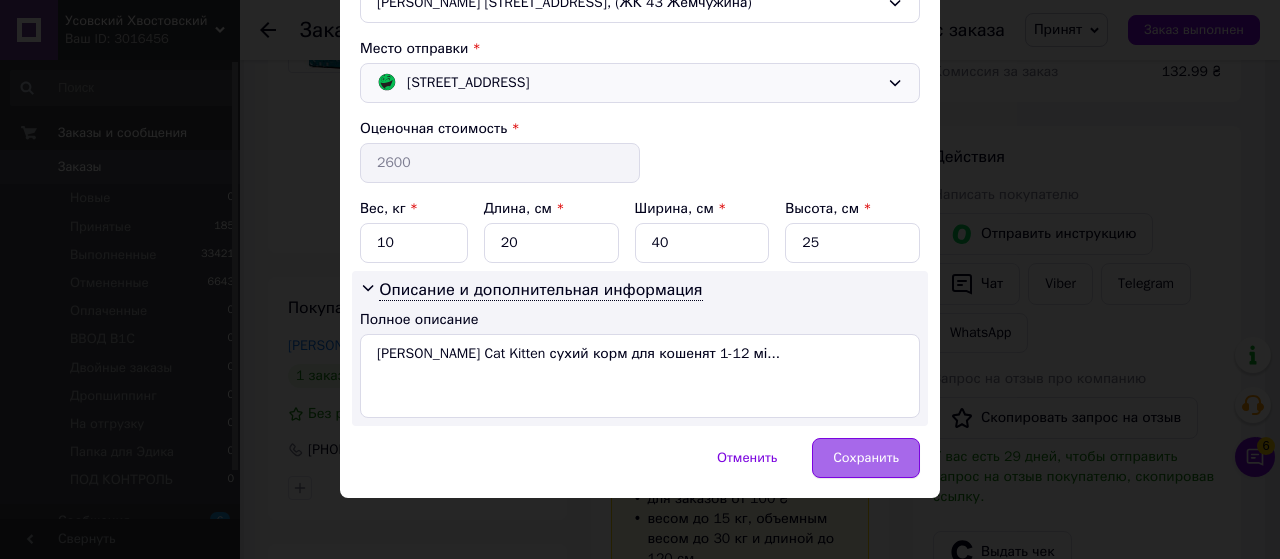 click on "Сохранить" at bounding box center [866, 458] 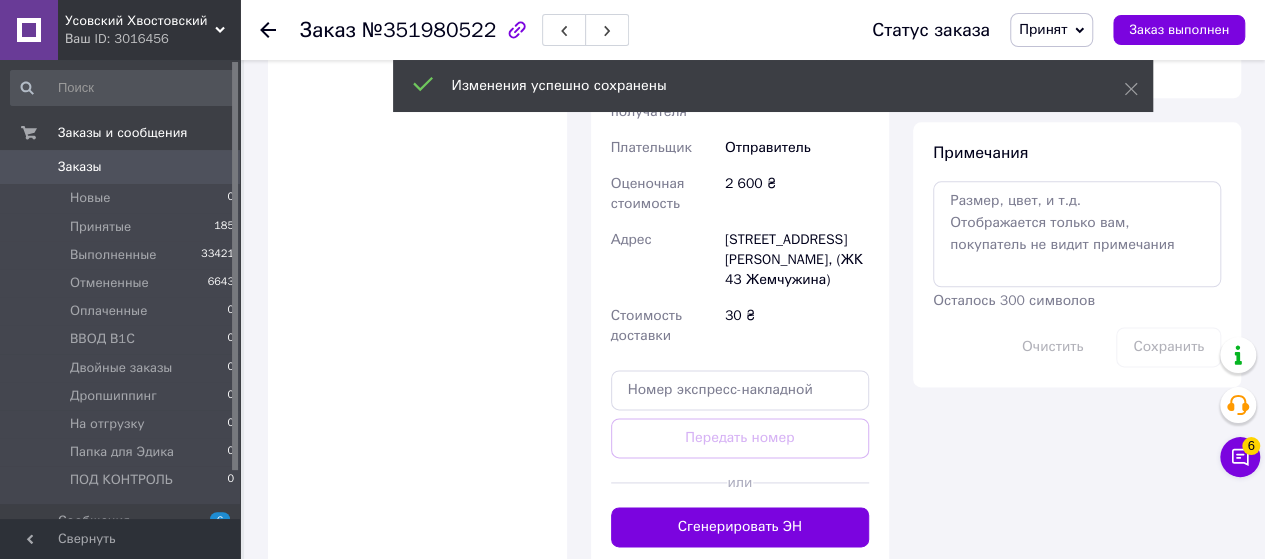 scroll, scrollTop: 1200, scrollLeft: 0, axis: vertical 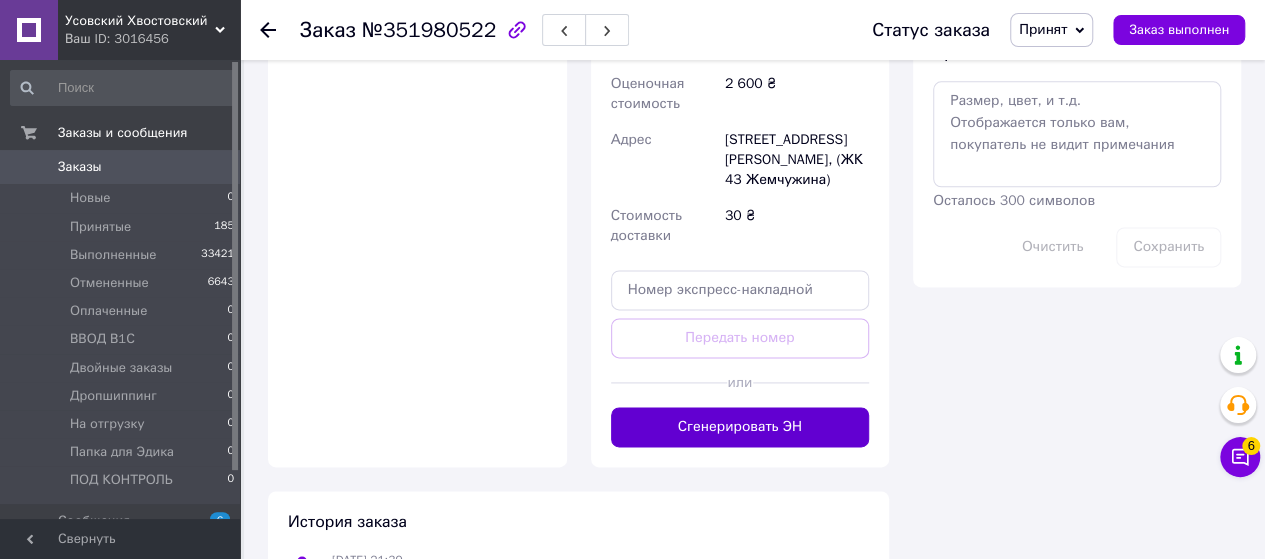 click on "Сгенерировать ЭН" at bounding box center (740, 427) 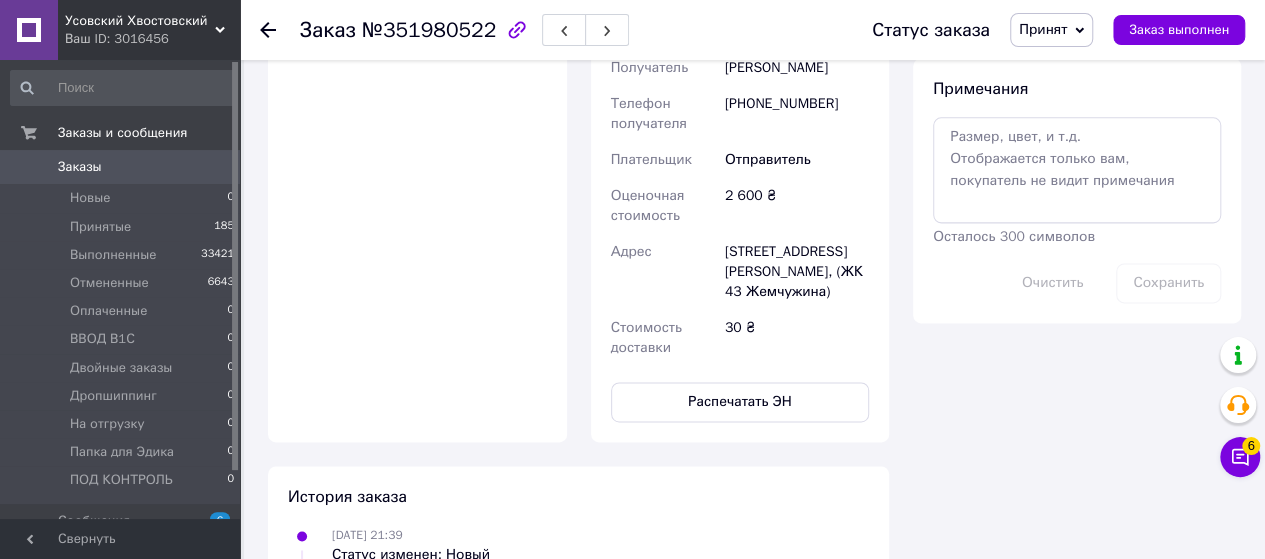 click on "Распечатать ЭН" at bounding box center (740, 402) 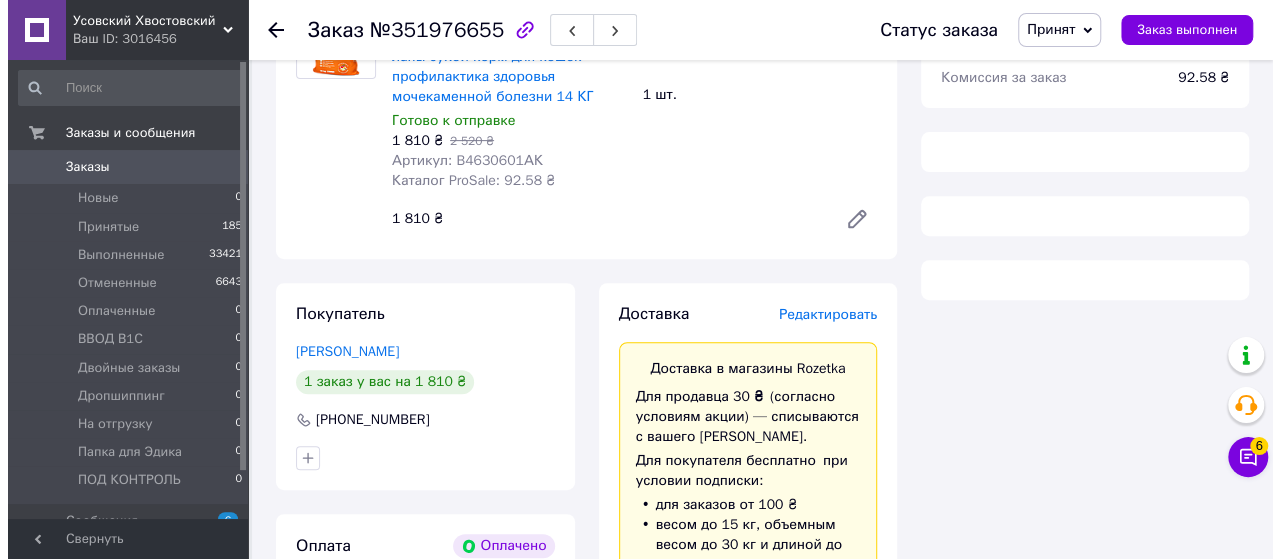 scroll, scrollTop: 300, scrollLeft: 0, axis: vertical 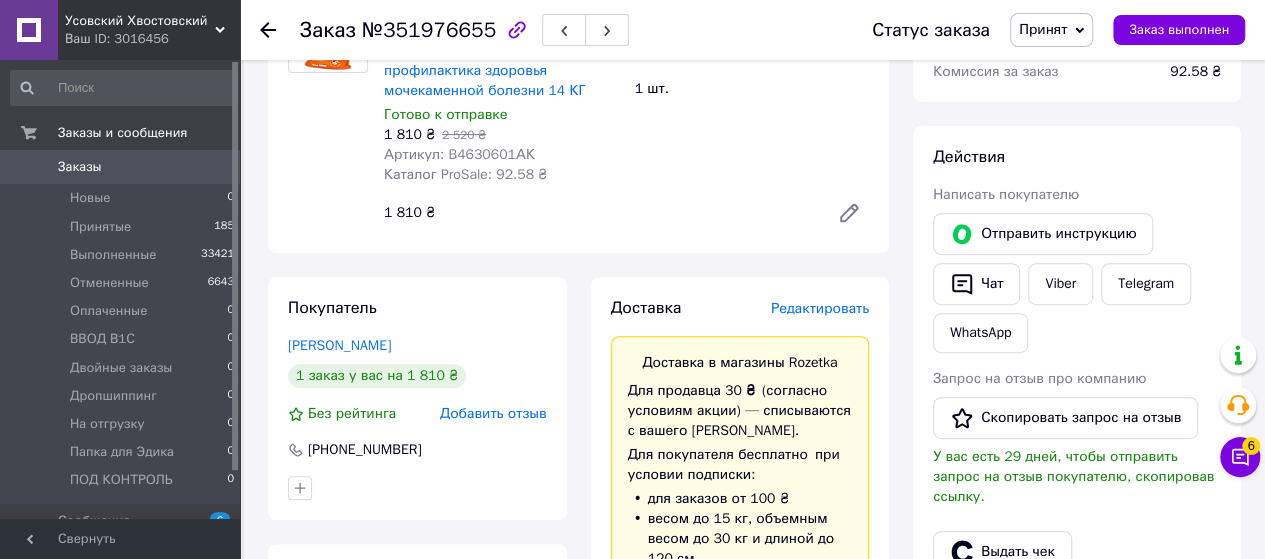 click on "Редактировать" at bounding box center (820, 308) 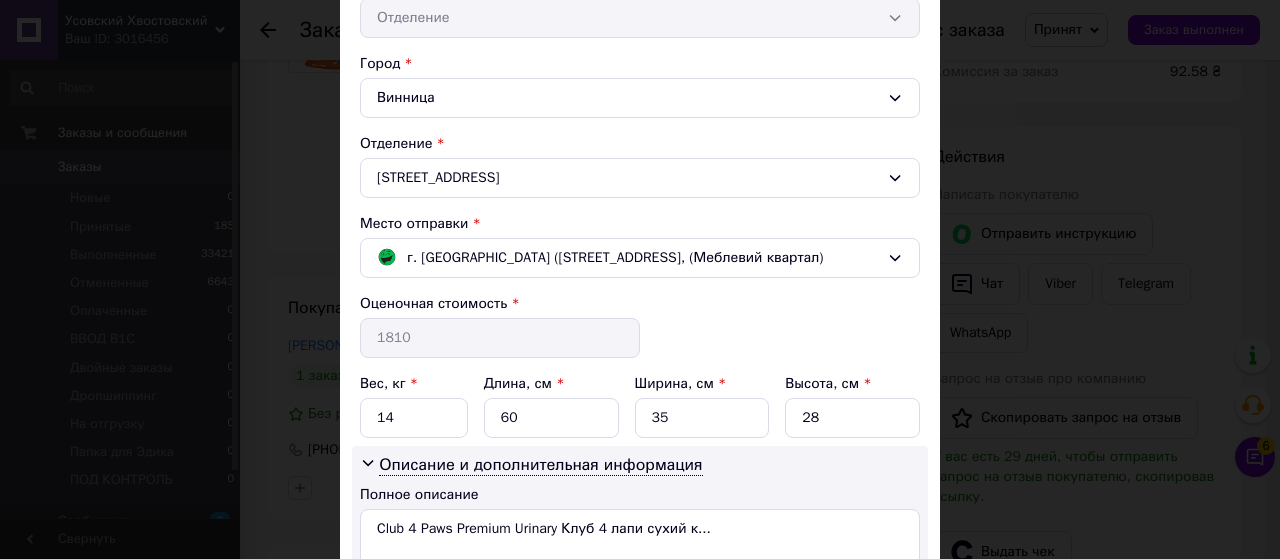 scroll, scrollTop: 500, scrollLeft: 0, axis: vertical 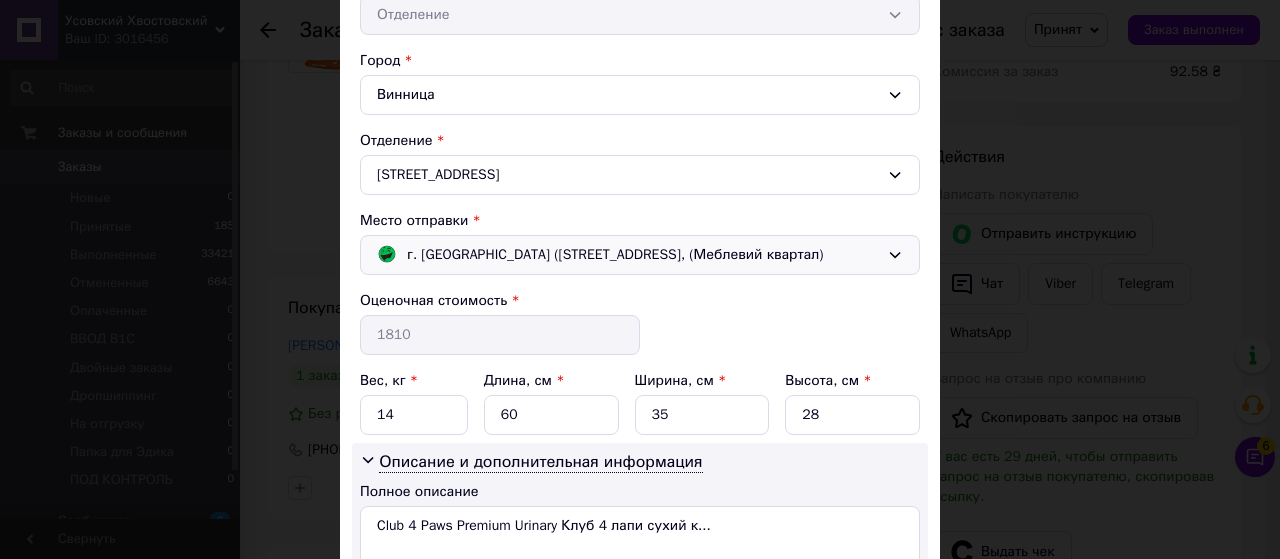 click on "г. Полтава (Полтавская обл.); Ветеринарная ул., 22, (Меблевий квартал)" at bounding box center [615, 255] 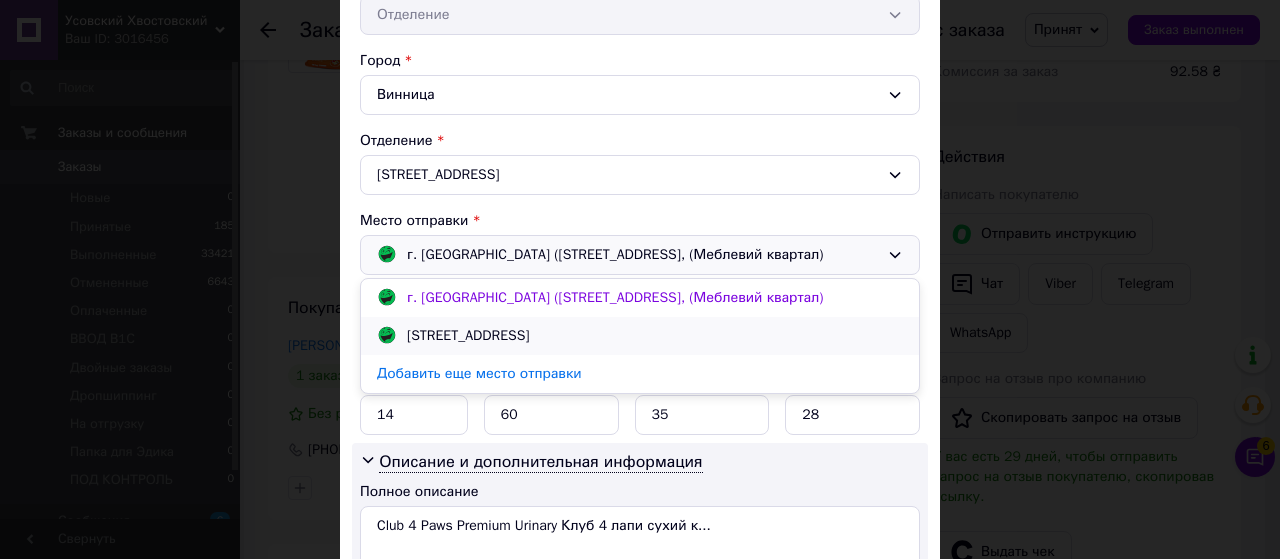 click on "Харьков; Полтавский Шлях ул., 140А" at bounding box center (468, 336) 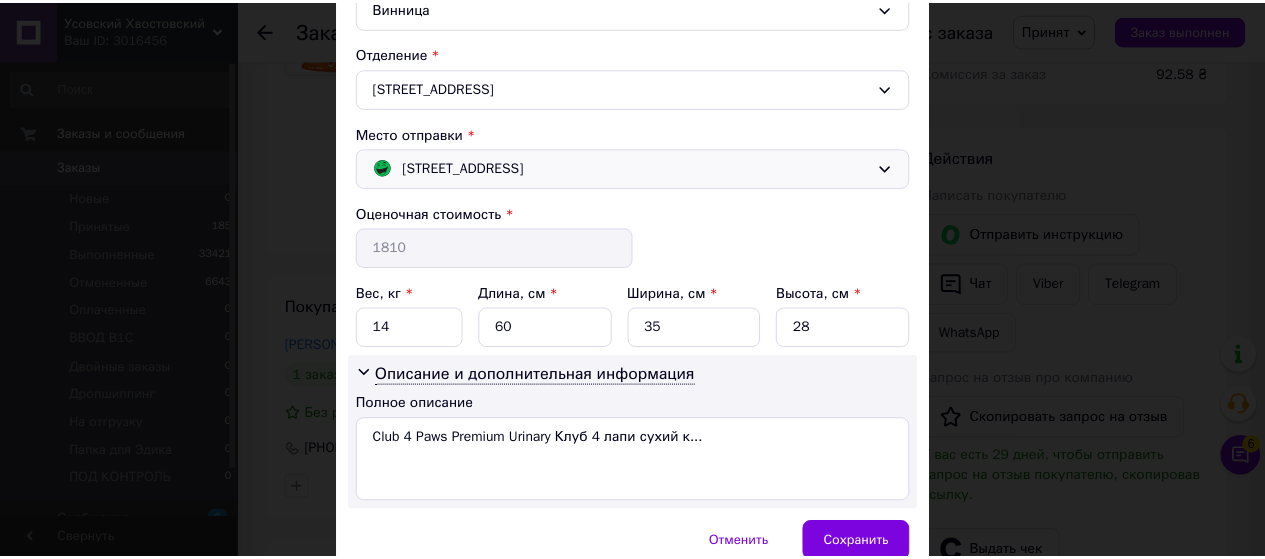 scroll, scrollTop: 672, scrollLeft: 0, axis: vertical 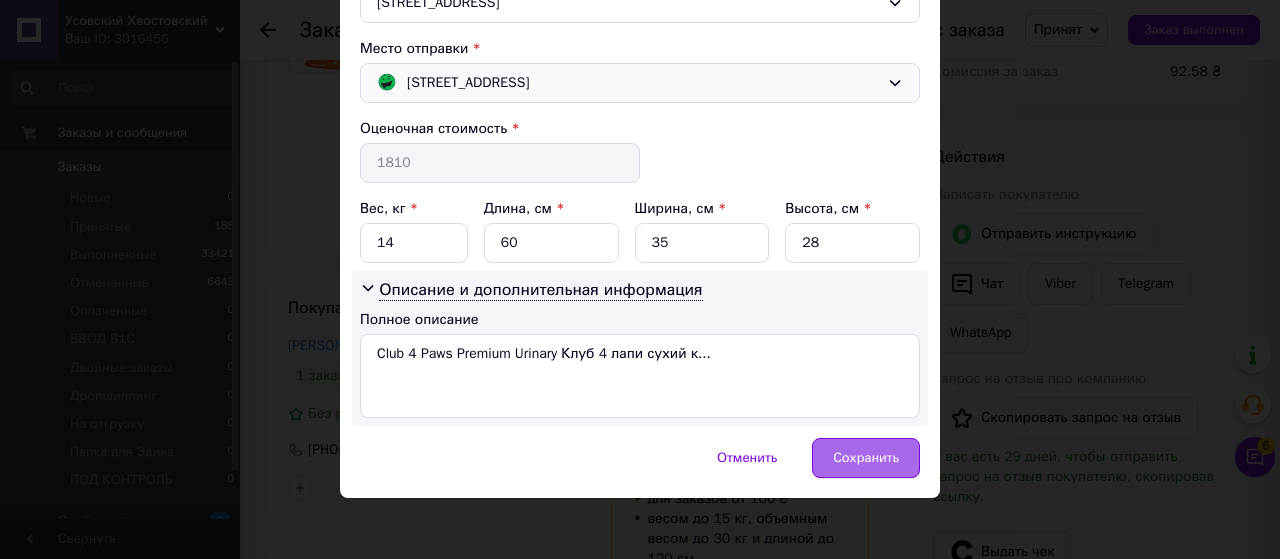 click on "Сохранить" at bounding box center (866, 458) 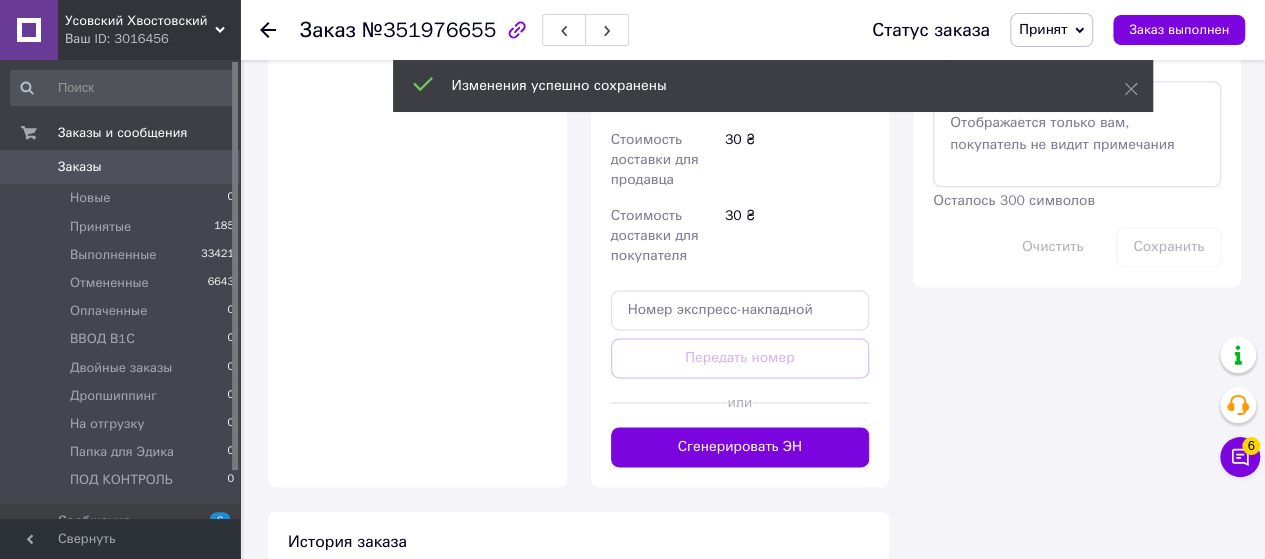 scroll, scrollTop: 1300, scrollLeft: 0, axis: vertical 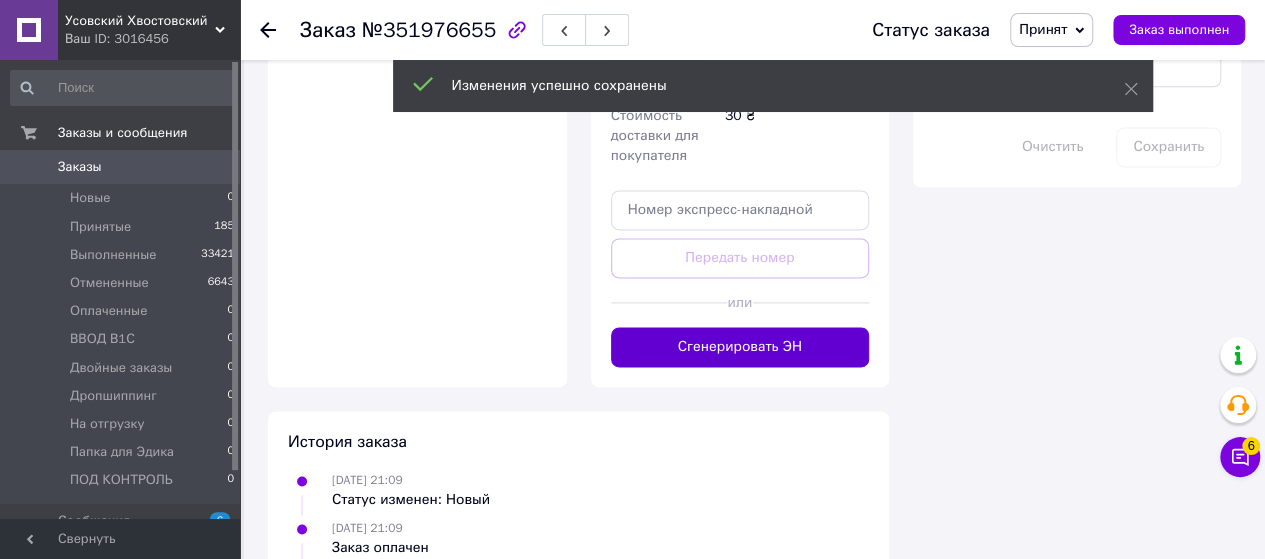 click on "Сгенерировать ЭН" at bounding box center (740, 347) 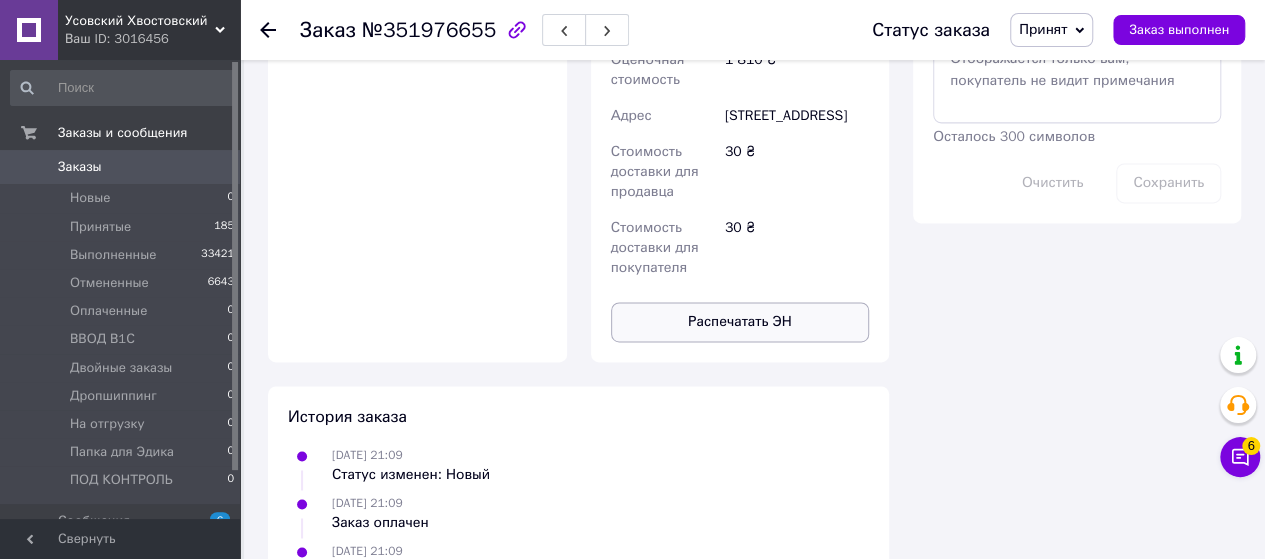 click on "Распечатать ЭН" at bounding box center (740, 322) 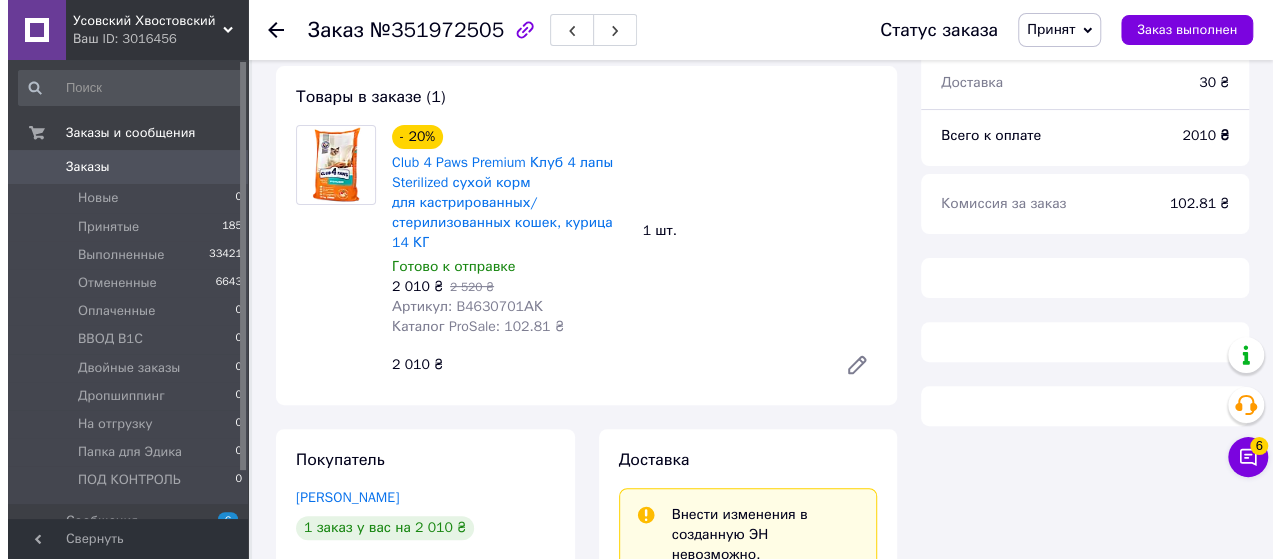 scroll, scrollTop: 300, scrollLeft: 0, axis: vertical 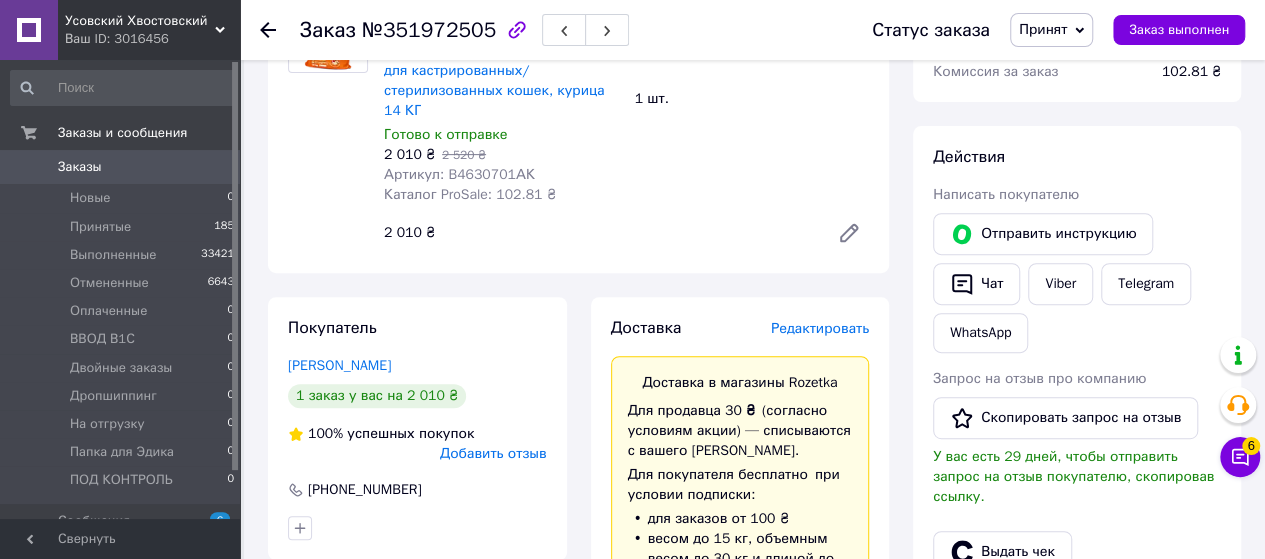 click on "Редактировать" at bounding box center [820, 328] 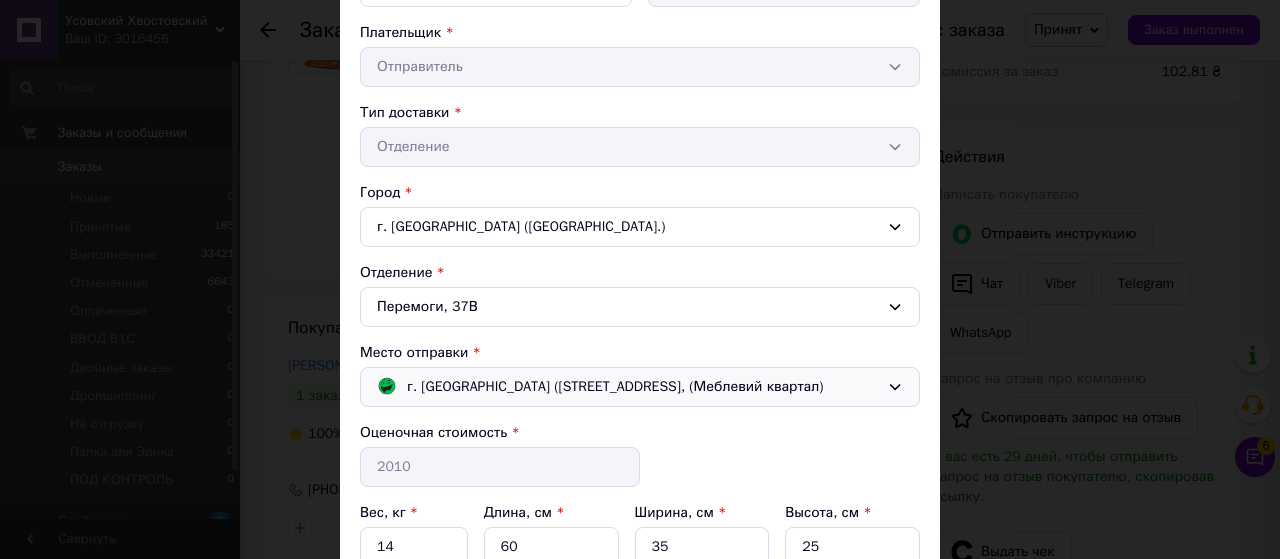 scroll, scrollTop: 400, scrollLeft: 0, axis: vertical 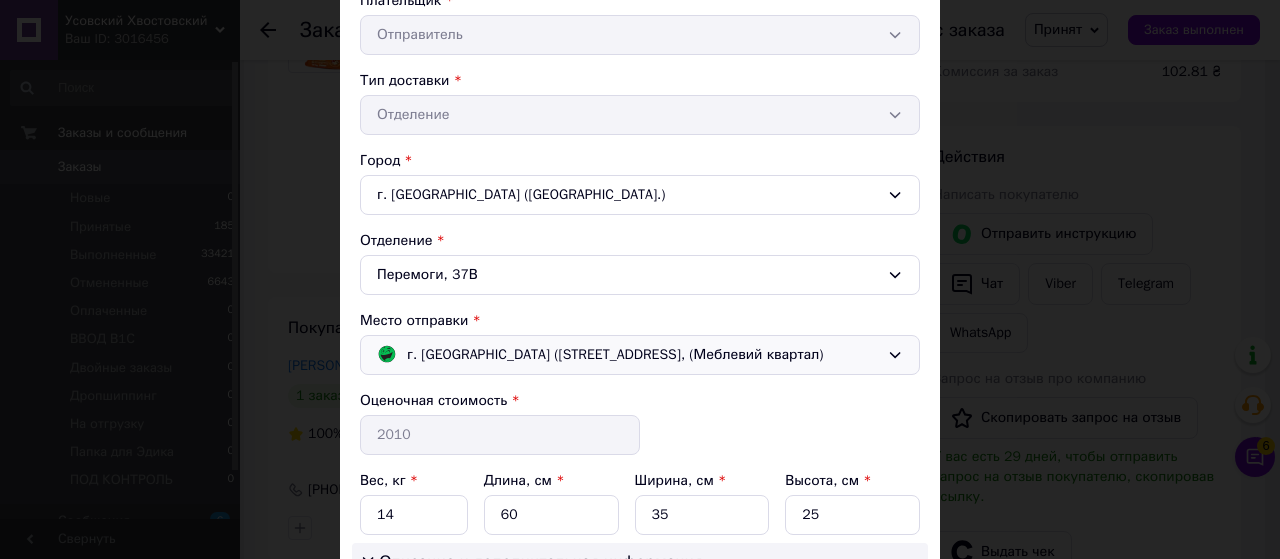 click on "г. Полтава (Полтавская обл.); Ветеринарная ул., 22, (Меблевий квартал)" at bounding box center (615, 355) 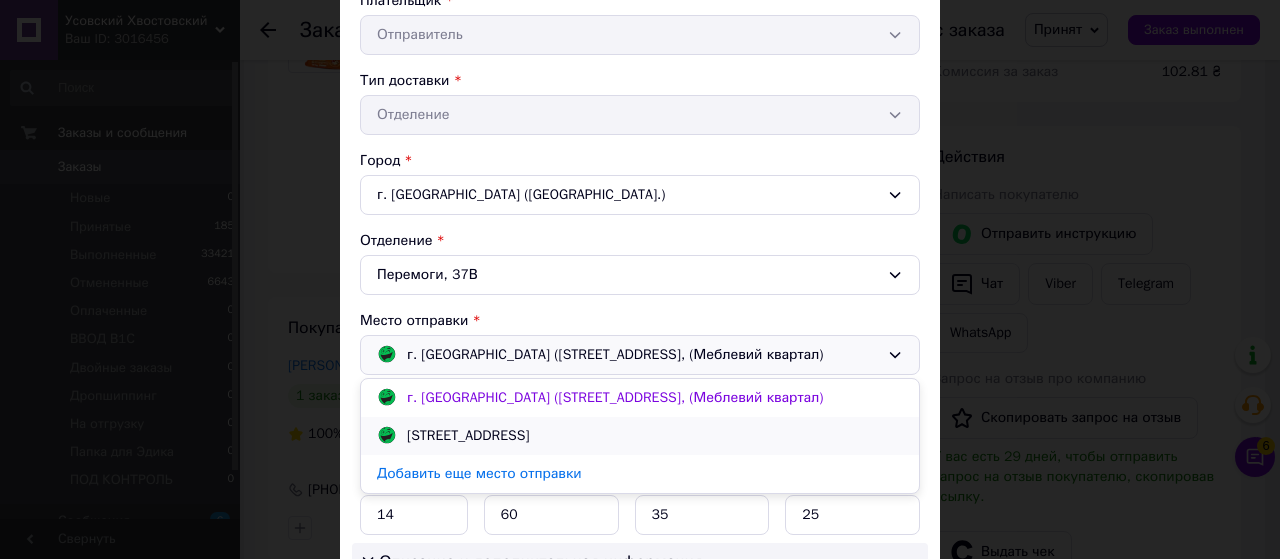 click on "Харьков; Полтавский Шлях ул., 140А" at bounding box center (640, 436) 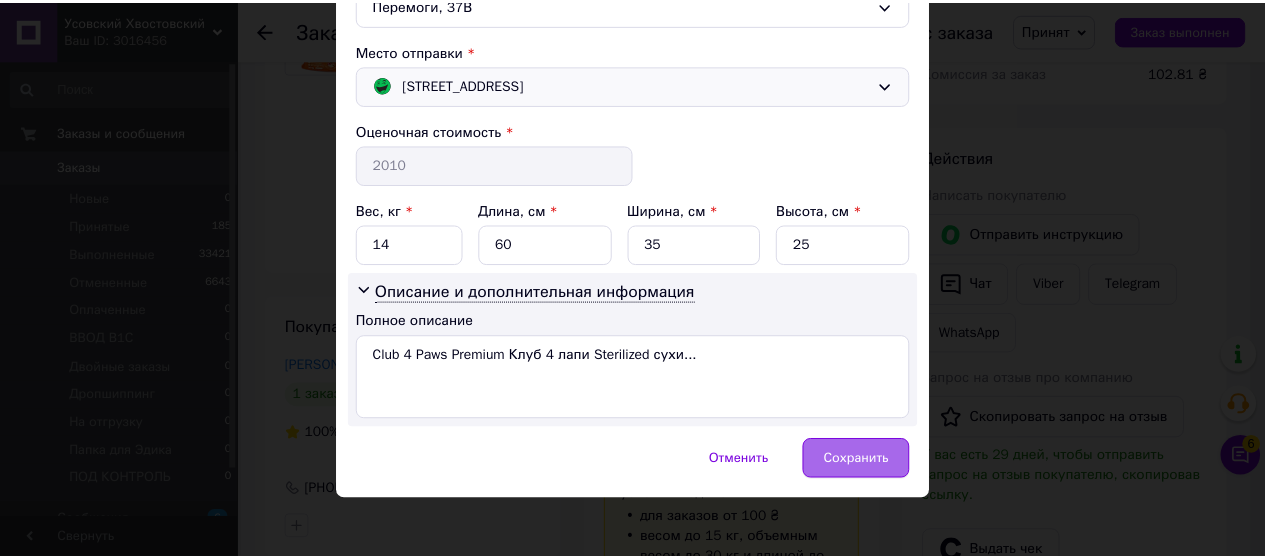 scroll, scrollTop: 672, scrollLeft: 0, axis: vertical 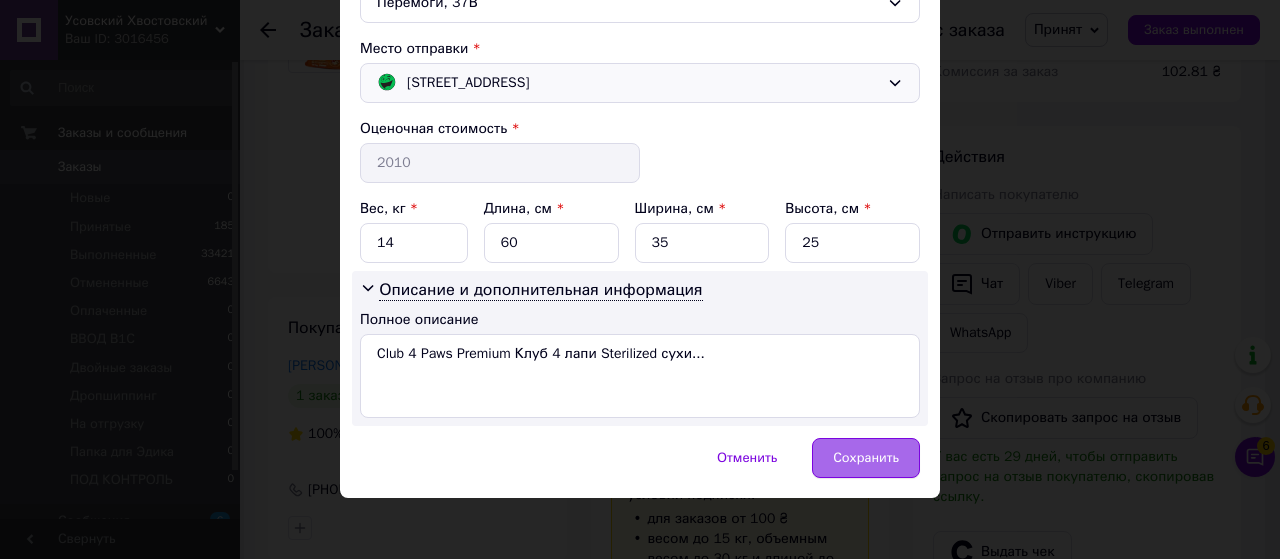 click on "Сохранить" at bounding box center (866, 458) 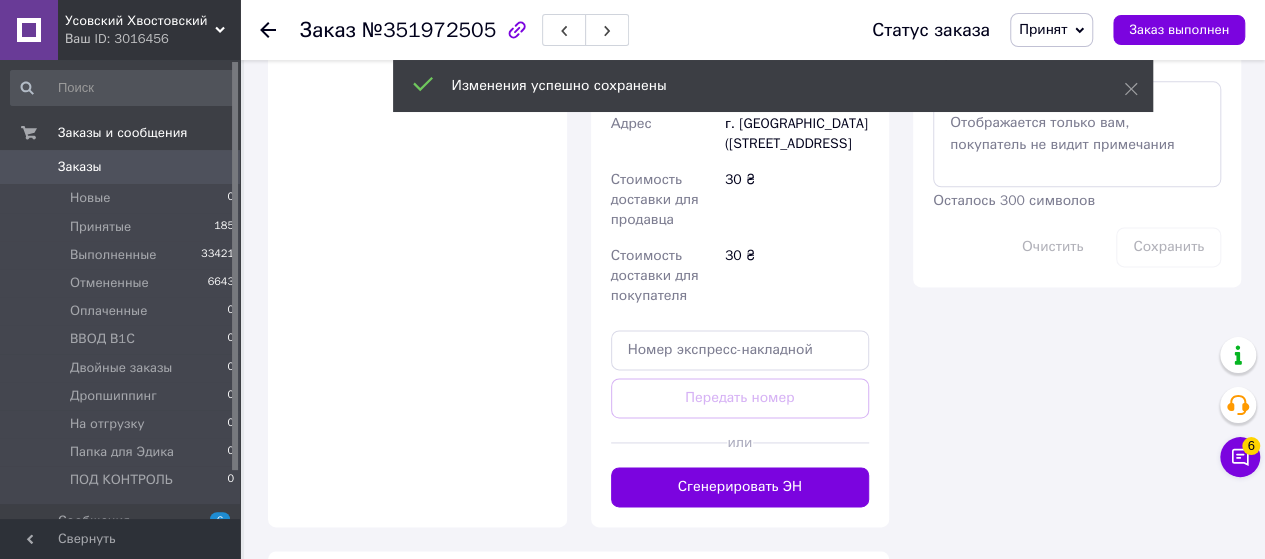 scroll, scrollTop: 1400, scrollLeft: 0, axis: vertical 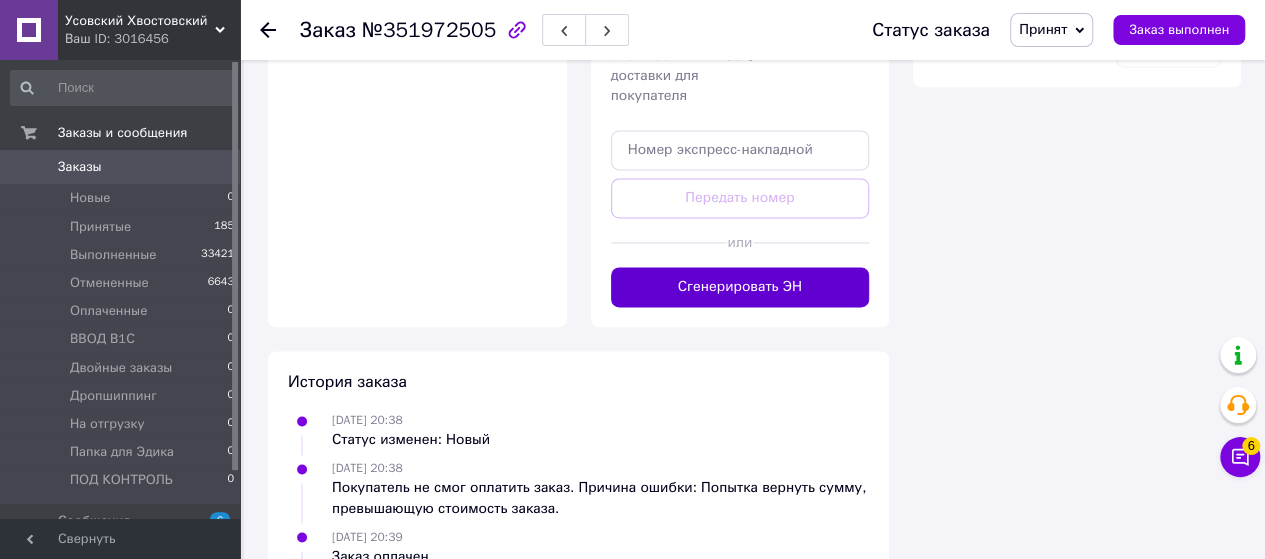 click on "Сгенерировать ЭН" at bounding box center (740, 287) 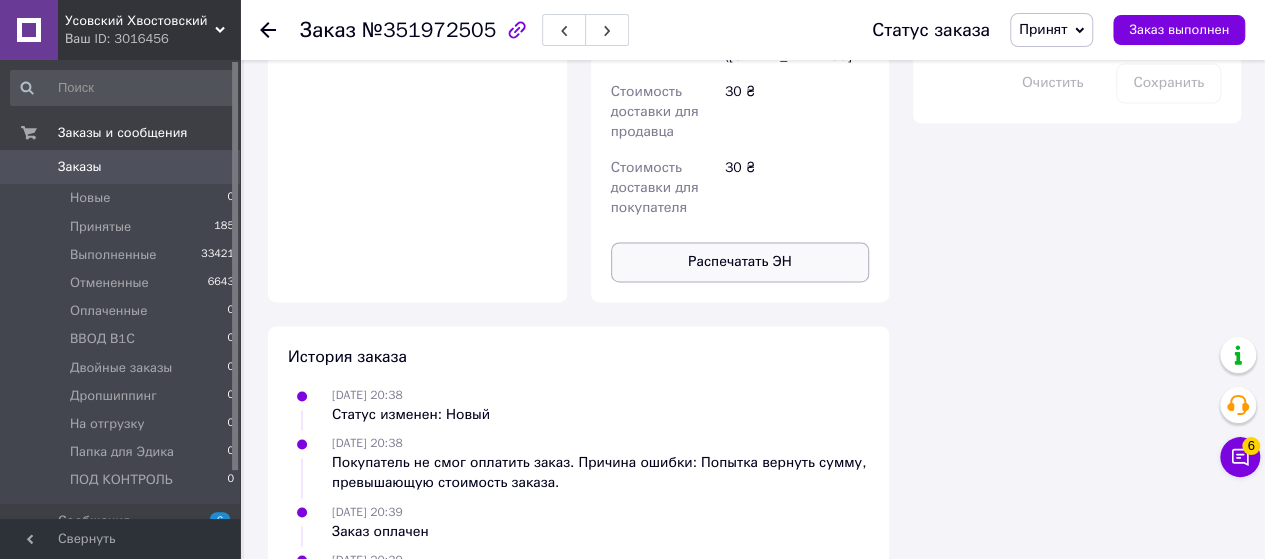 click on "Распечатать ЭН" at bounding box center (740, 262) 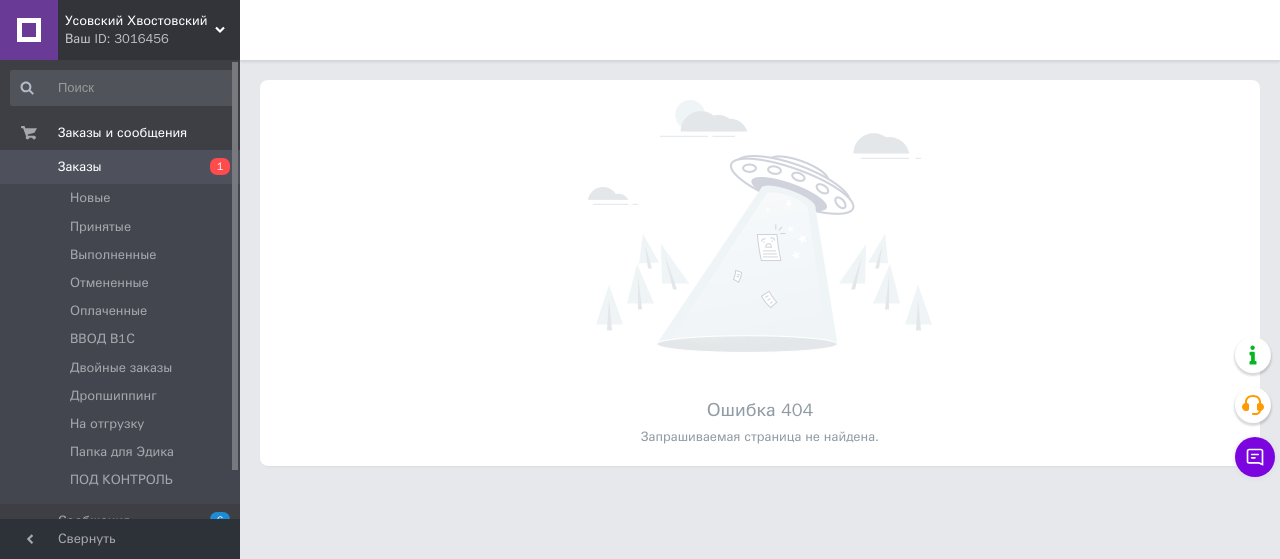 scroll, scrollTop: 0, scrollLeft: 0, axis: both 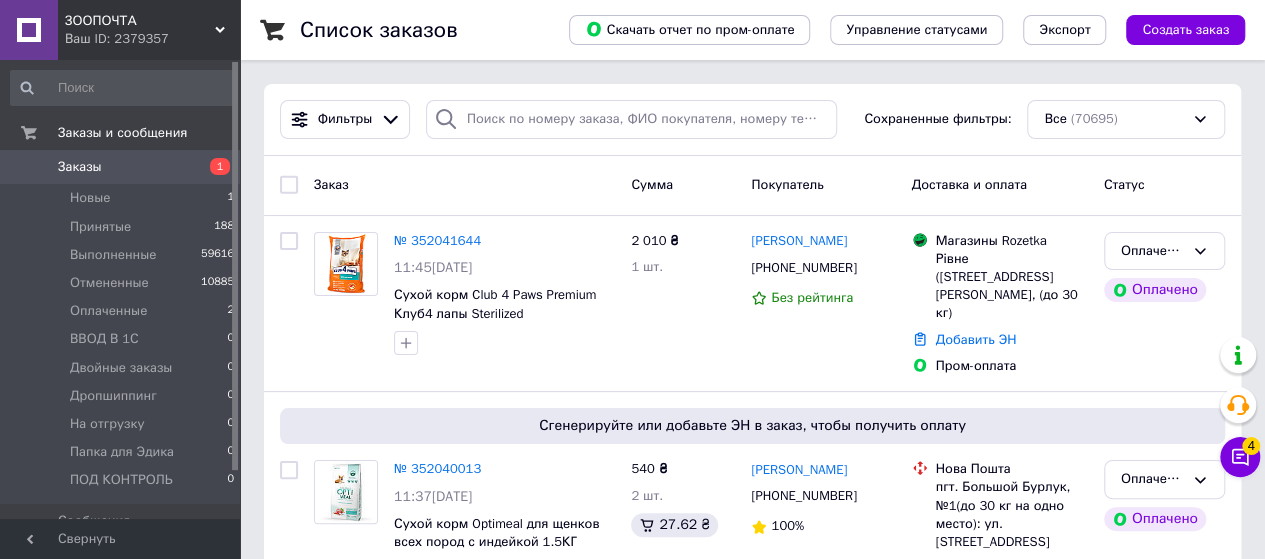 click 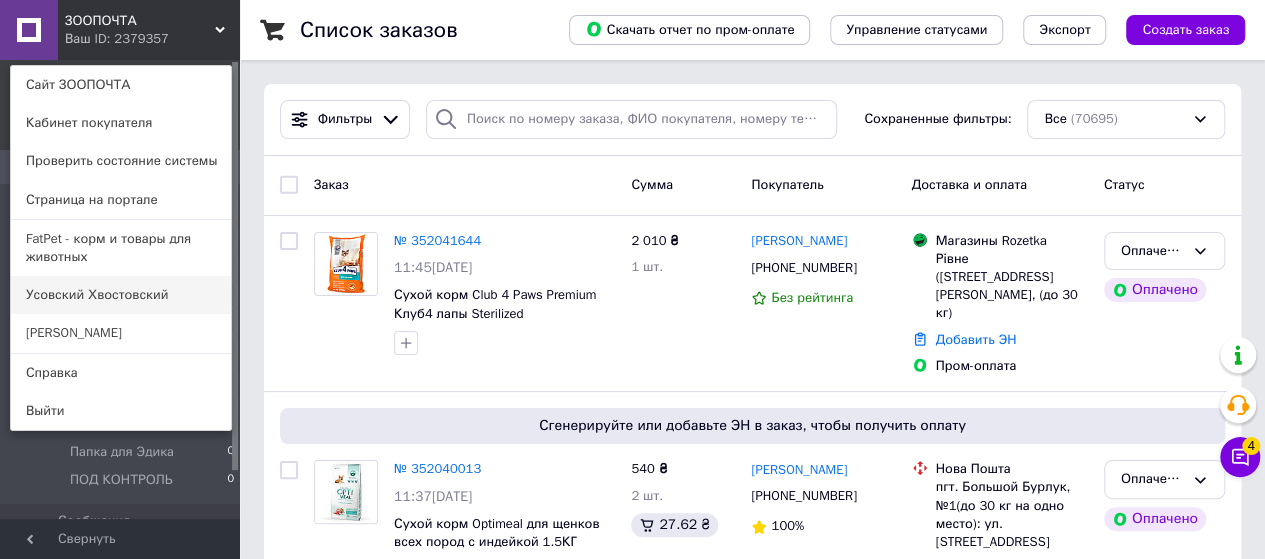 click on "Усовский Хвостовский" at bounding box center (121, 295) 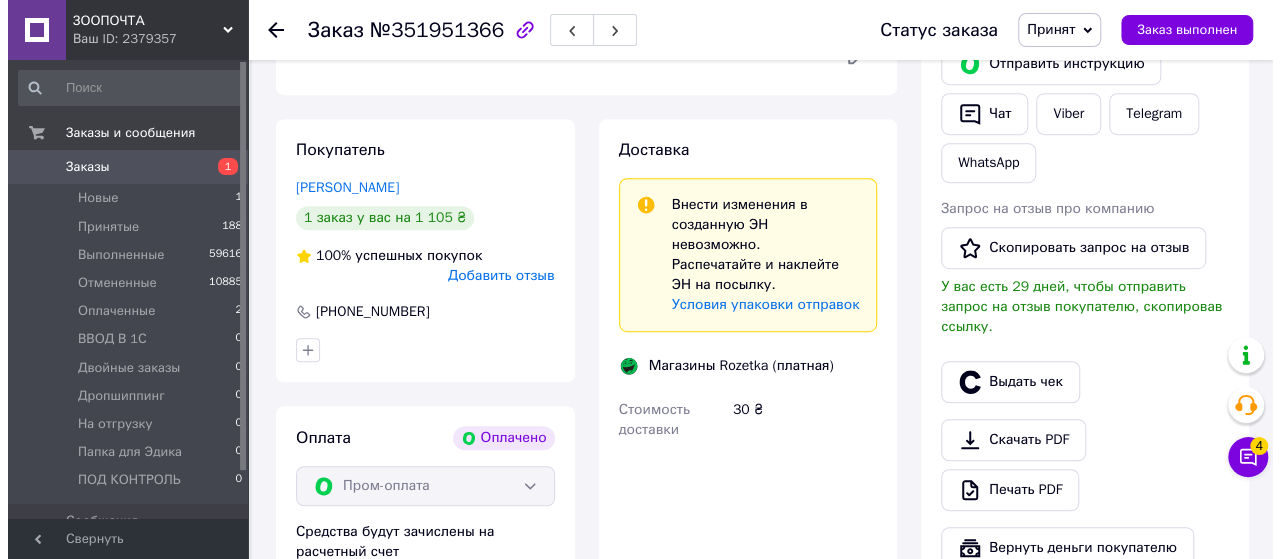 scroll, scrollTop: 500, scrollLeft: 0, axis: vertical 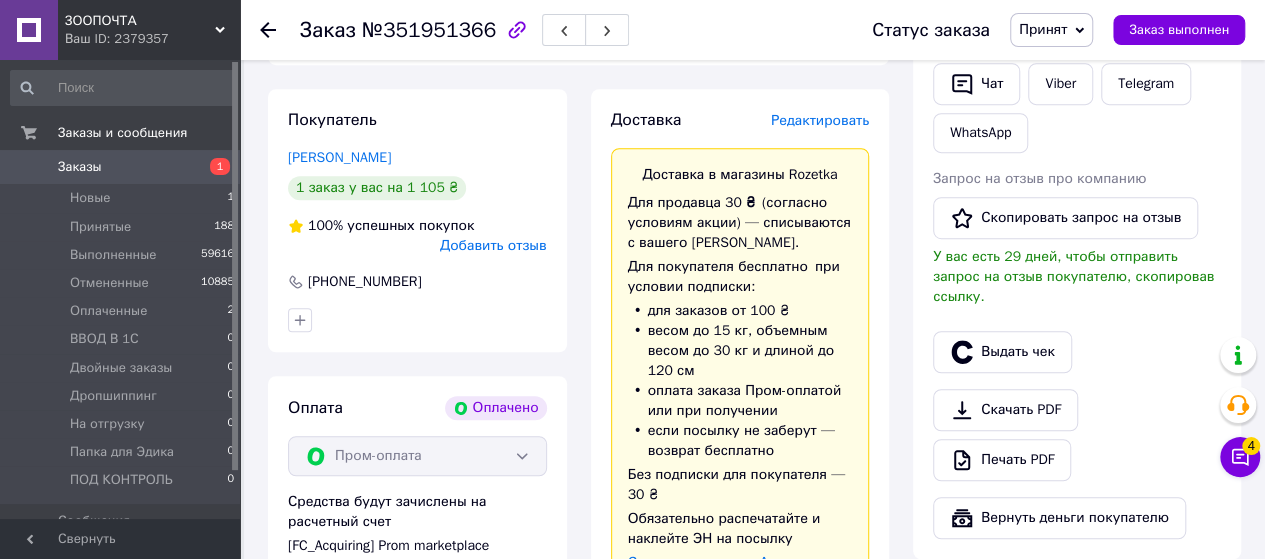 click on "Редактировать" at bounding box center [820, 120] 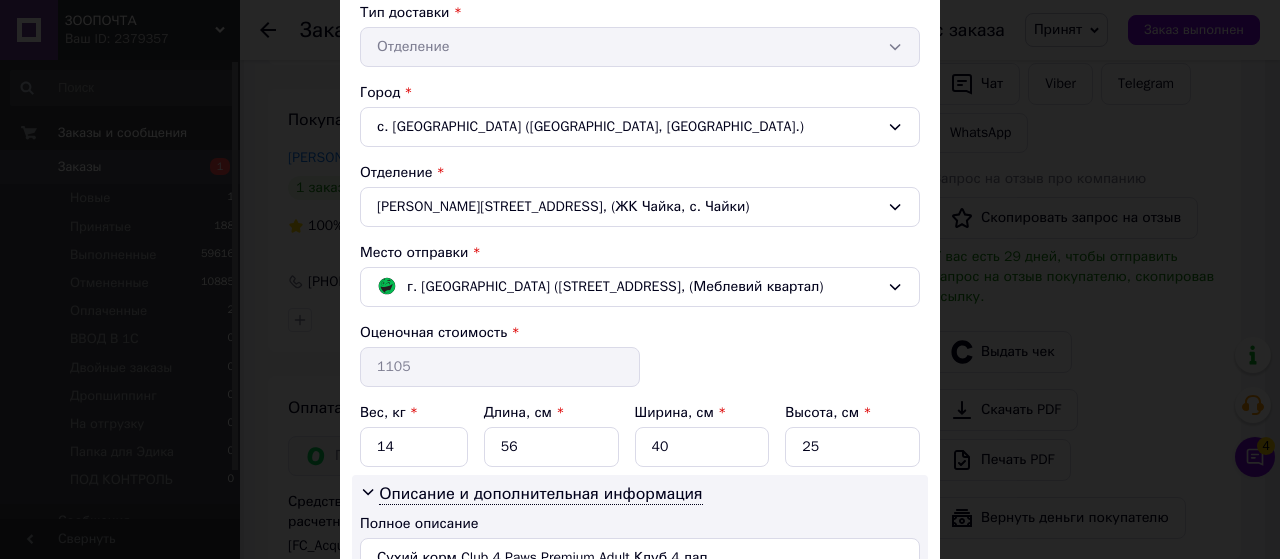 scroll, scrollTop: 500, scrollLeft: 0, axis: vertical 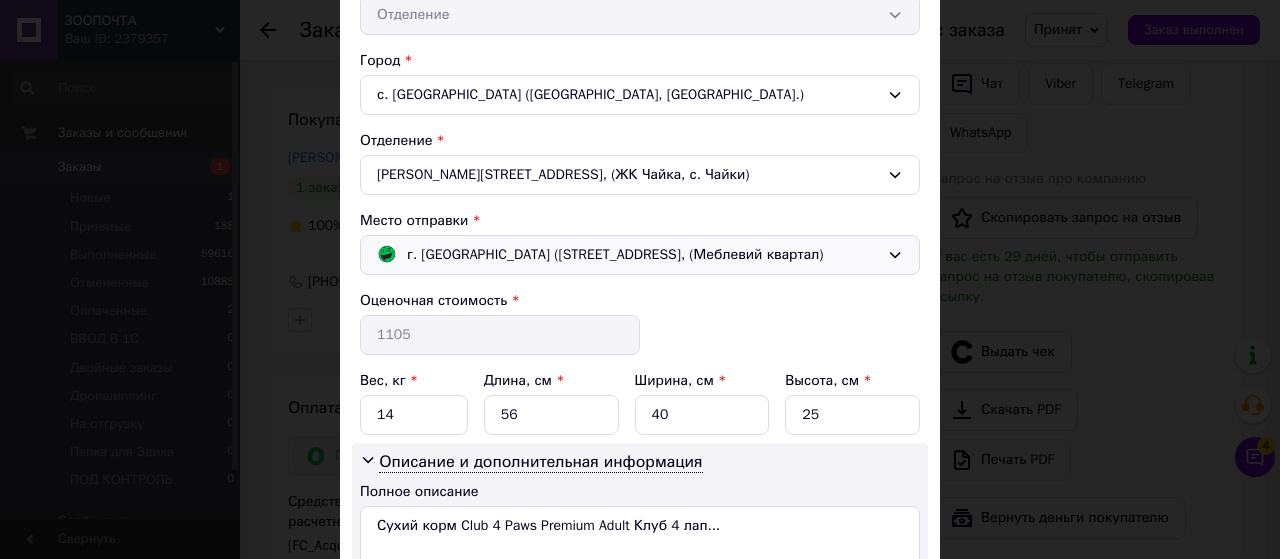 click on "г. Полтава (Полтавская обл.); Ветеринарная ул., 22, (Меблевий квартал)" at bounding box center (640, 255) 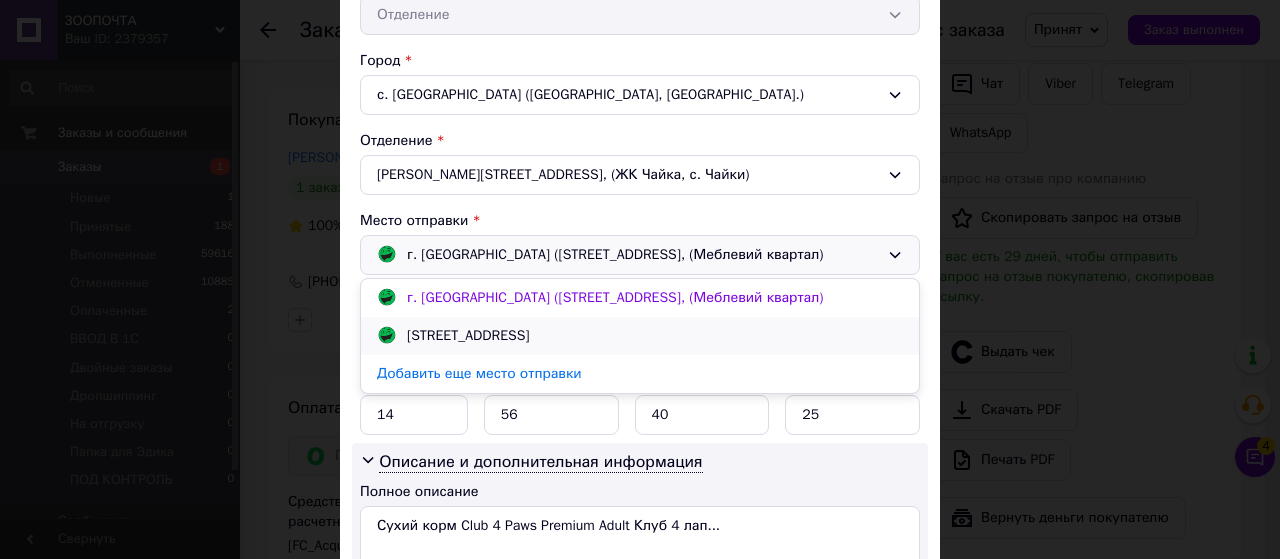 click on "Харьков; Полтавский Шлях ул., 140А" at bounding box center [640, 336] 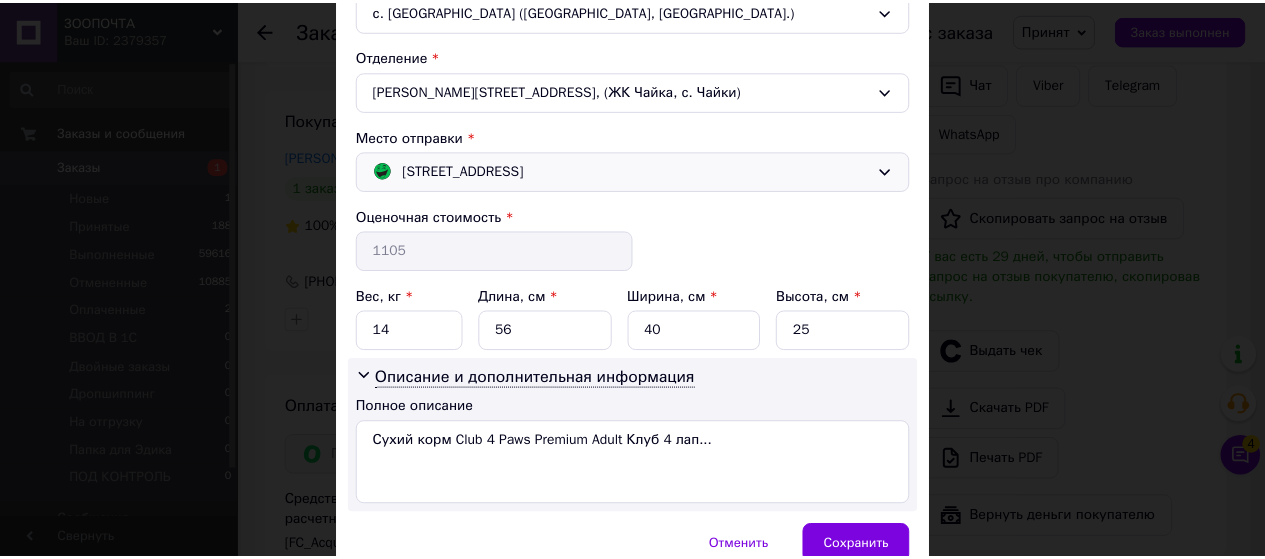 scroll, scrollTop: 672, scrollLeft: 0, axis: vertical 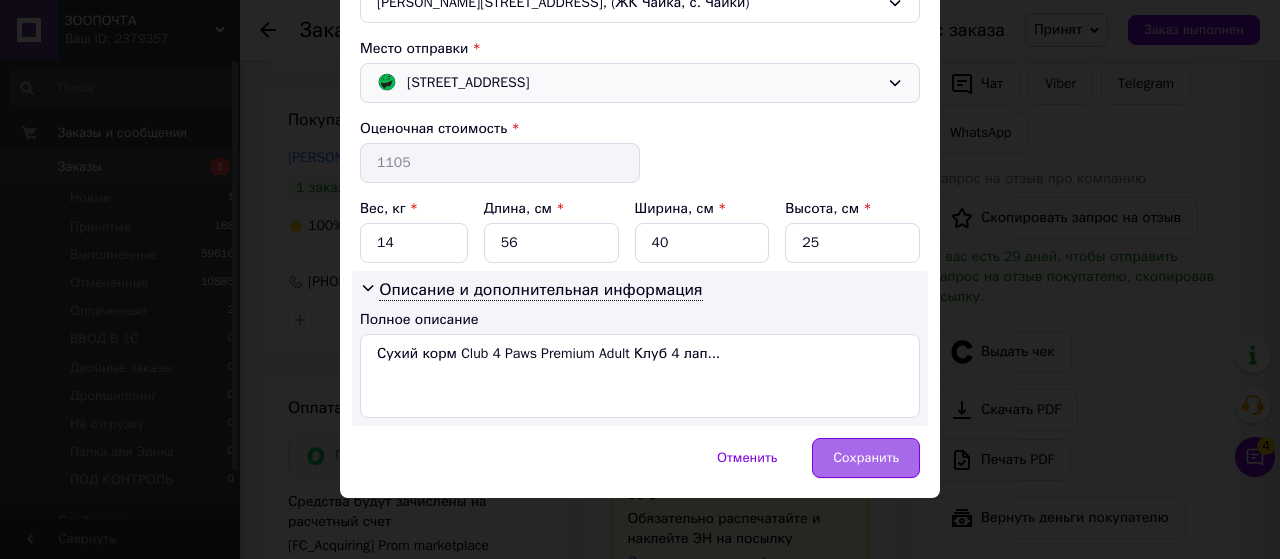 click on "Сохранить" at bounding box center (866, 458) 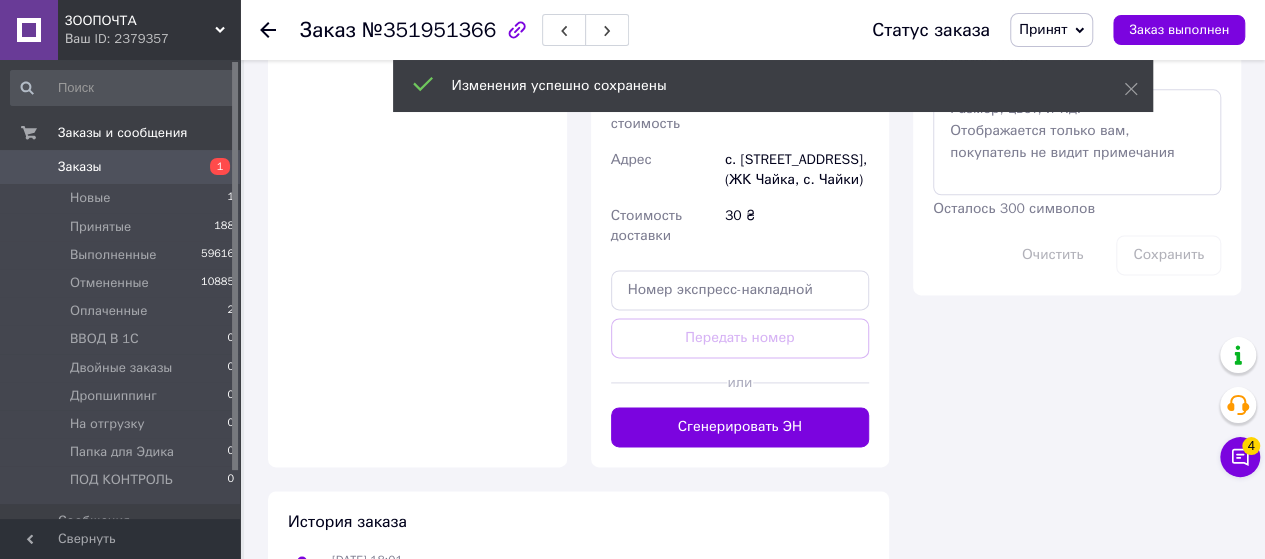 scroll, scrollTop: 1300, scrollLeft: 0, axis: vertical 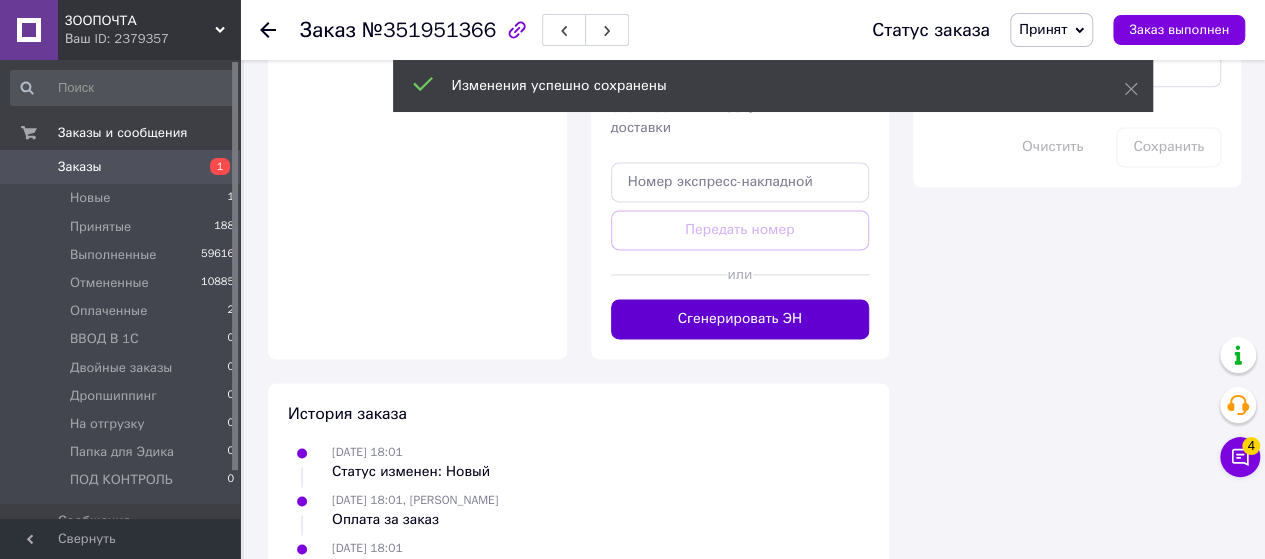 click on "Сгенерировать ЭН" at bounding box center (740, 319) 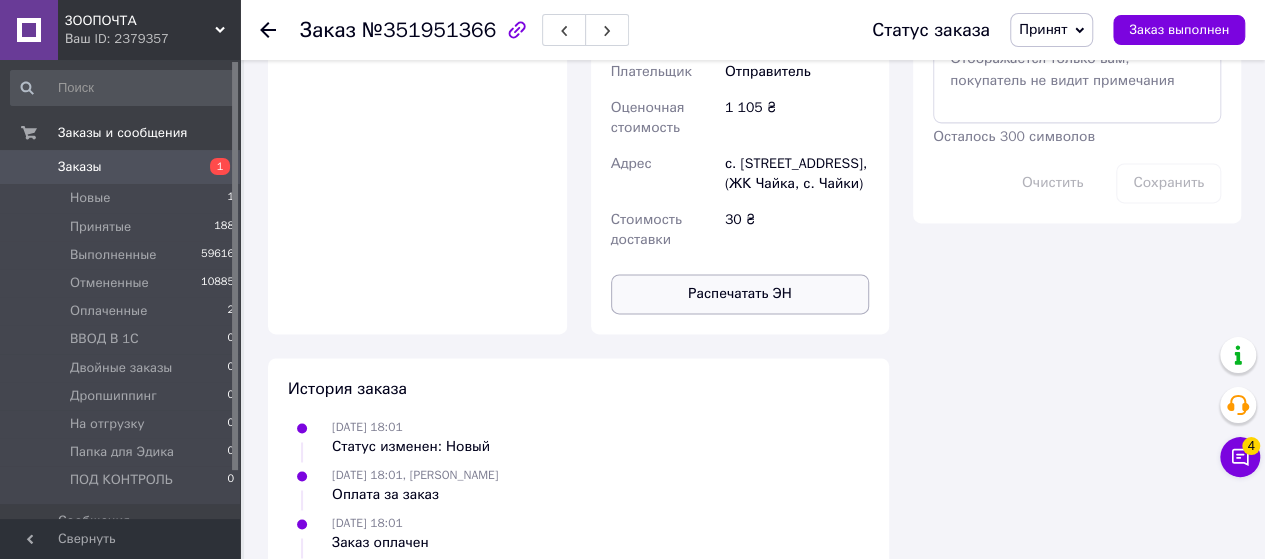 click on "Распечатать ЭН" at bounding box center (740, 294) 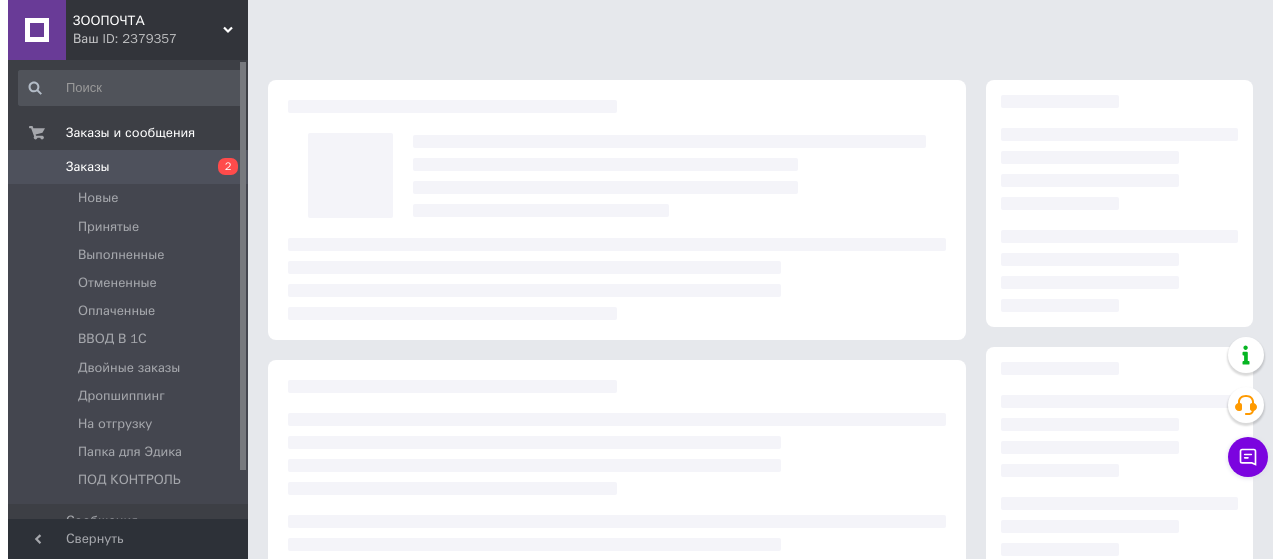 scroll, scrollTop: 0, scrollLeft: 0, axis: both 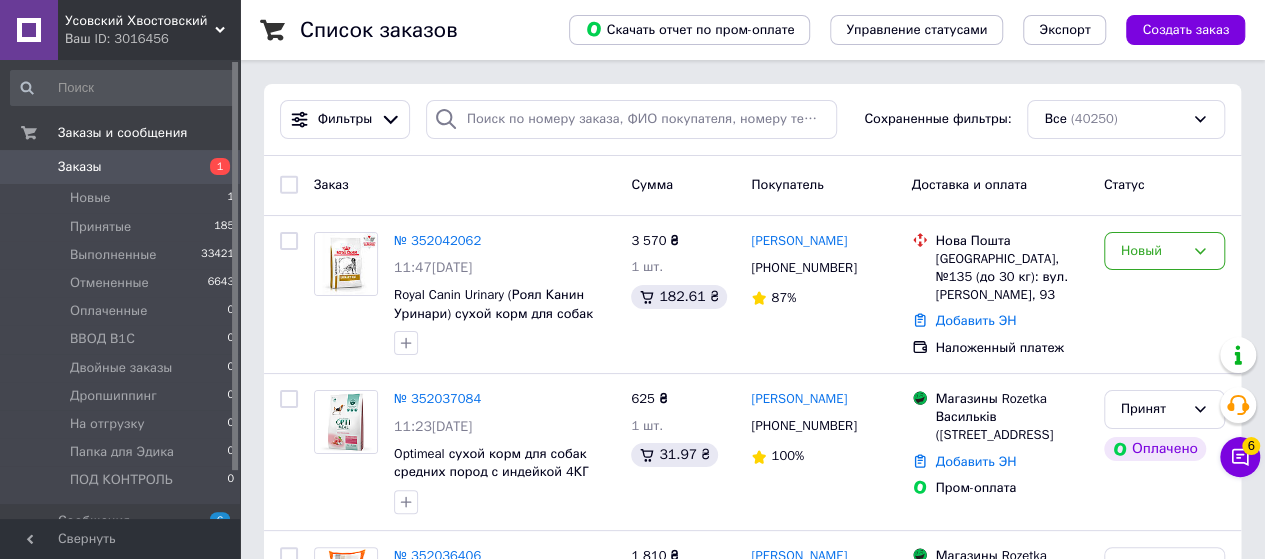 click 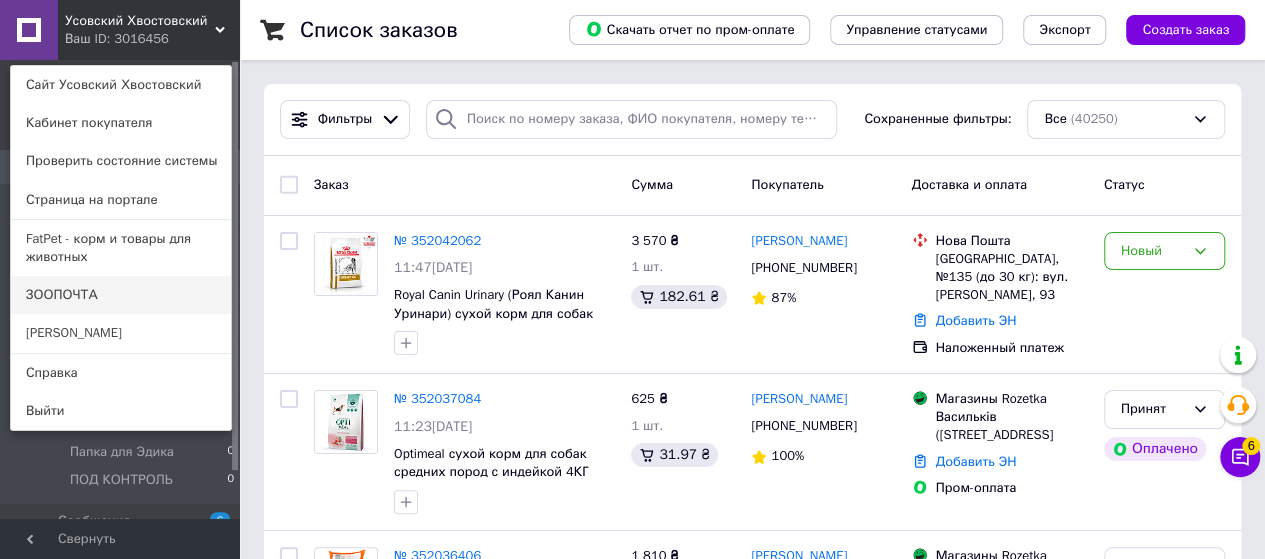 click on "ЗООПОЧТА" at bounding box center [121, 295] 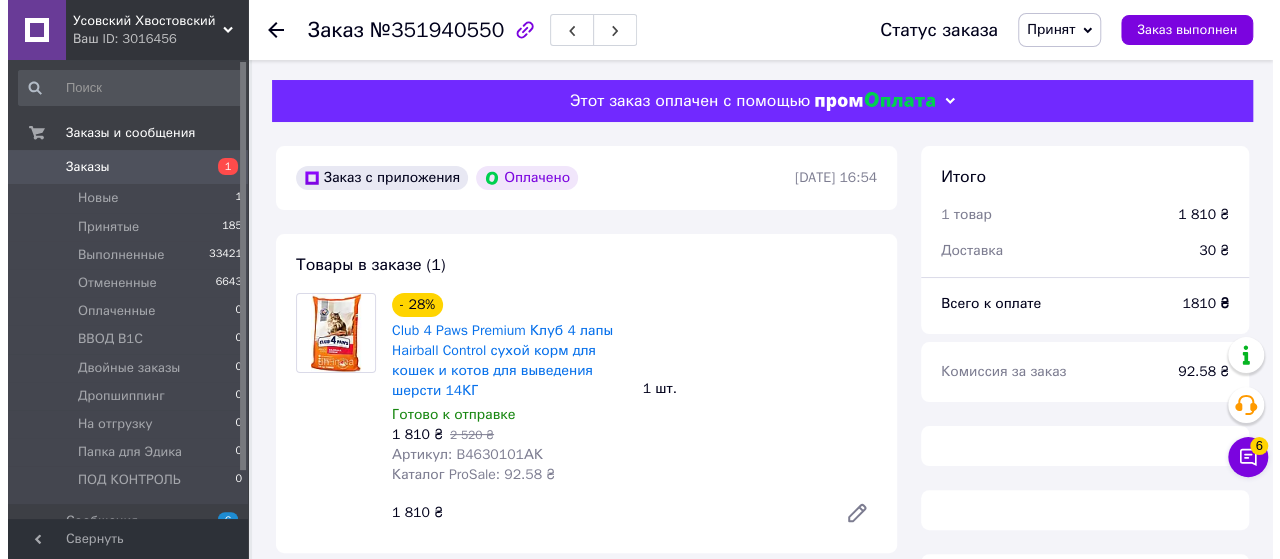 scroll, scrollTop: 300, scrollLeft: 0, axis: vertical 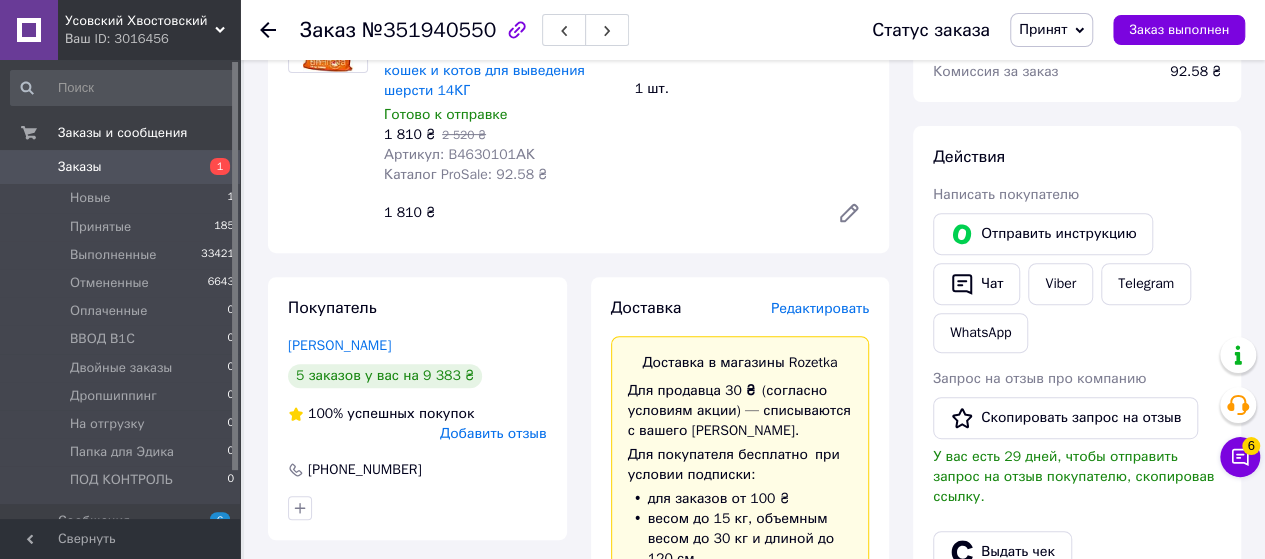 click on "Редактировать" at bounding box center (820, 308) 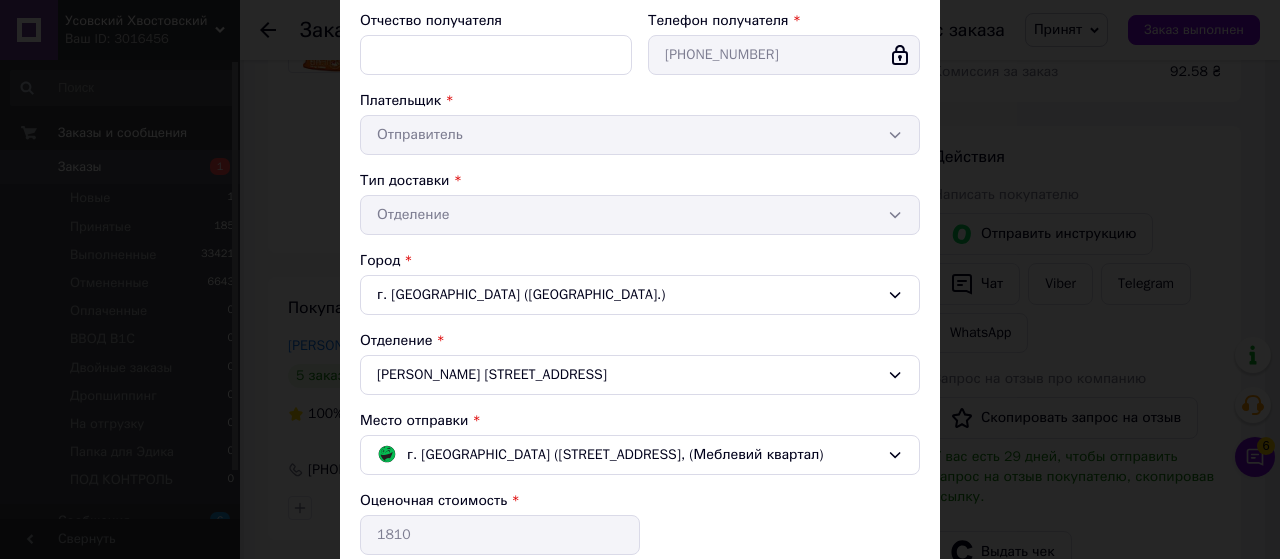 scroll, scrollTop: 400, scrollLeft: 0, axis: vertical 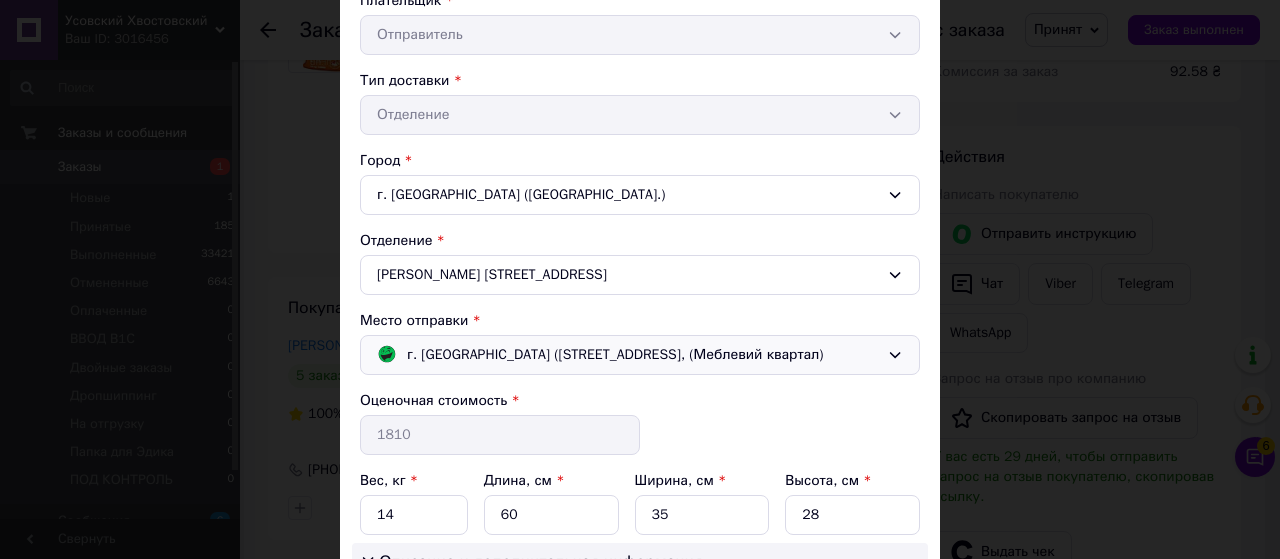 click on "г. [GEOGRAPHIC_DATA] ([STREET_ADDRESS], (Меблевий квартал)" at bounding box center [615, 355] 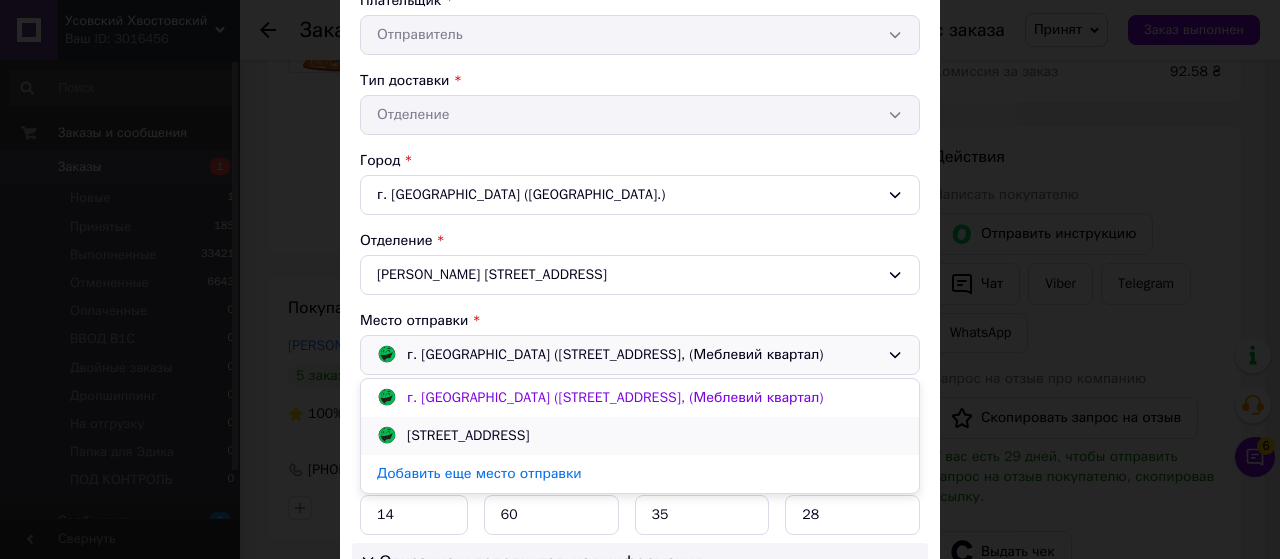 click on "[STREET_ADDRESS]" at bounding box center (640, 436) 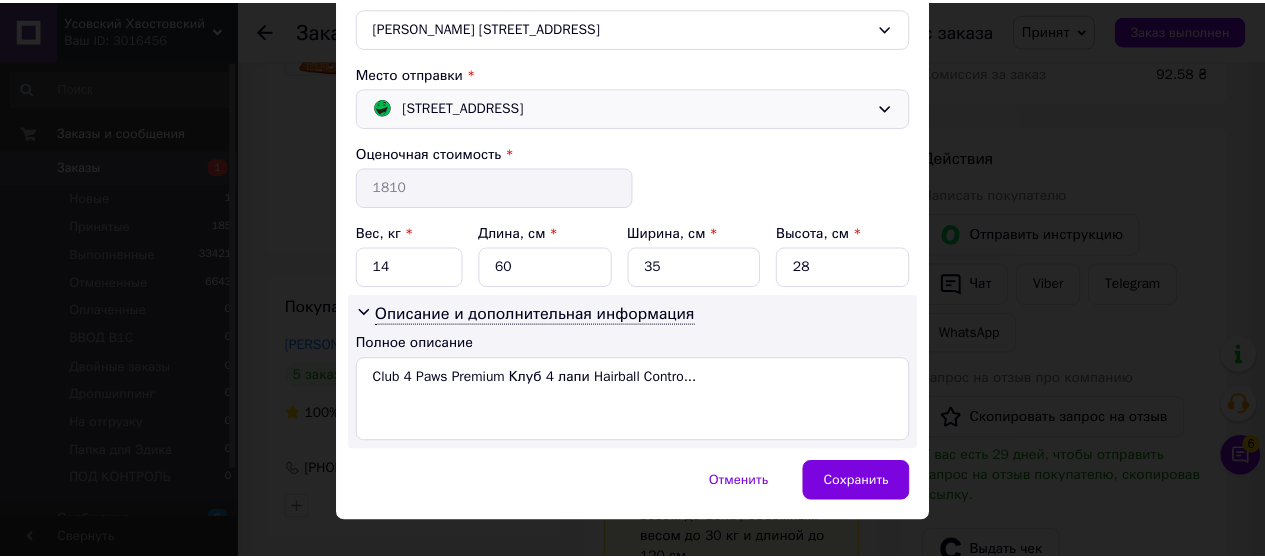 scroll, scrollTop: 672, scrollLeft: 0, axis: vertical 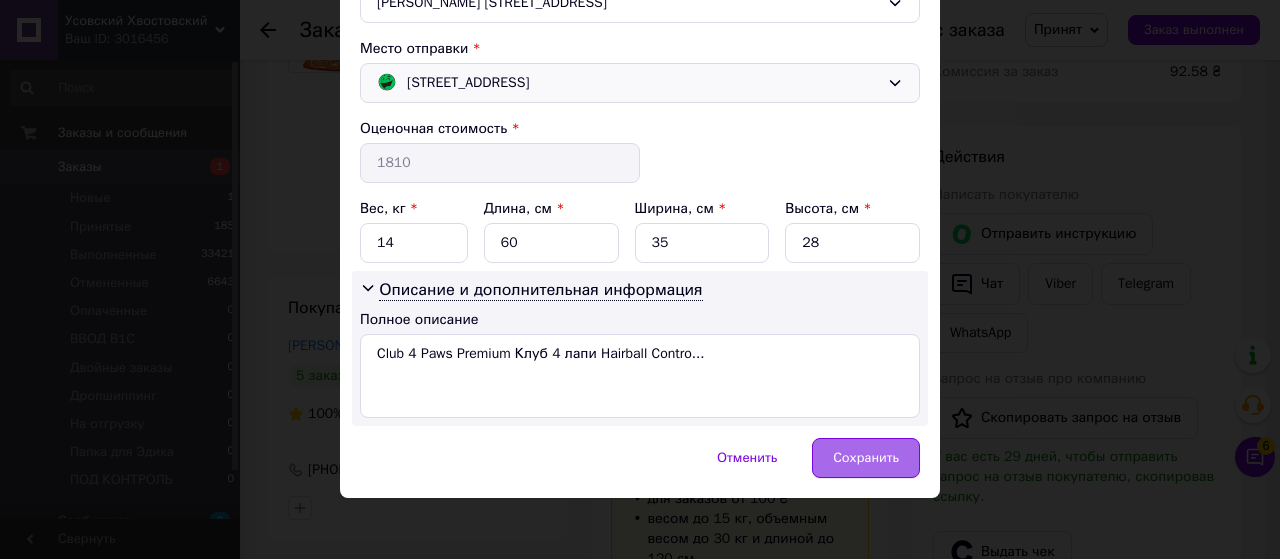 click on "Сохранить" at bounding box center (866, 458) 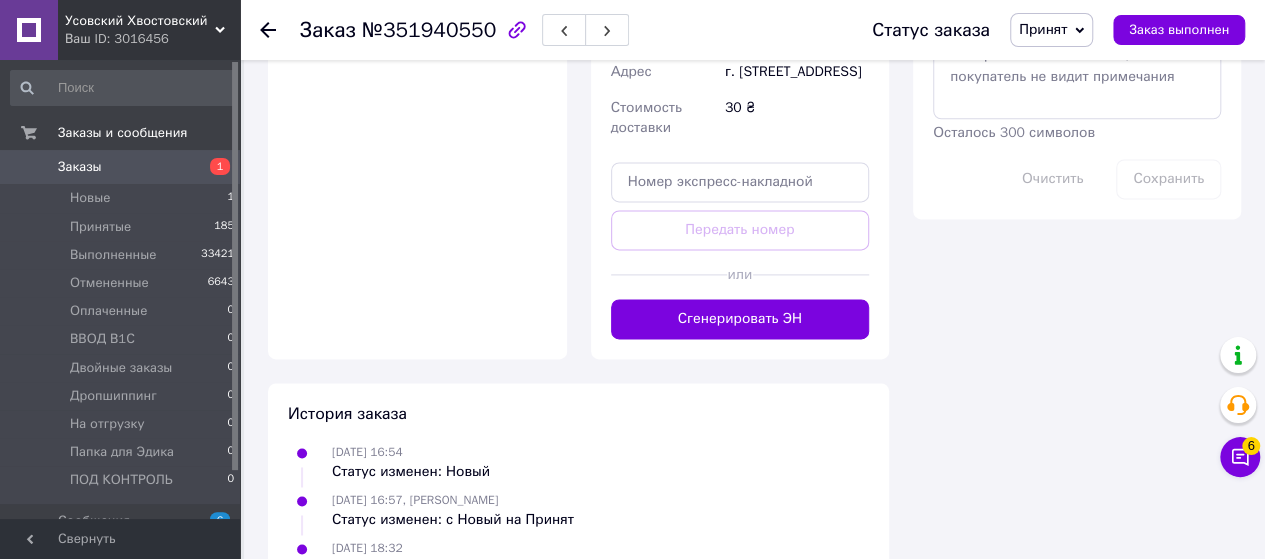 scroll, scrollTop: 1300, scrollLeft: 0, axis: vertical 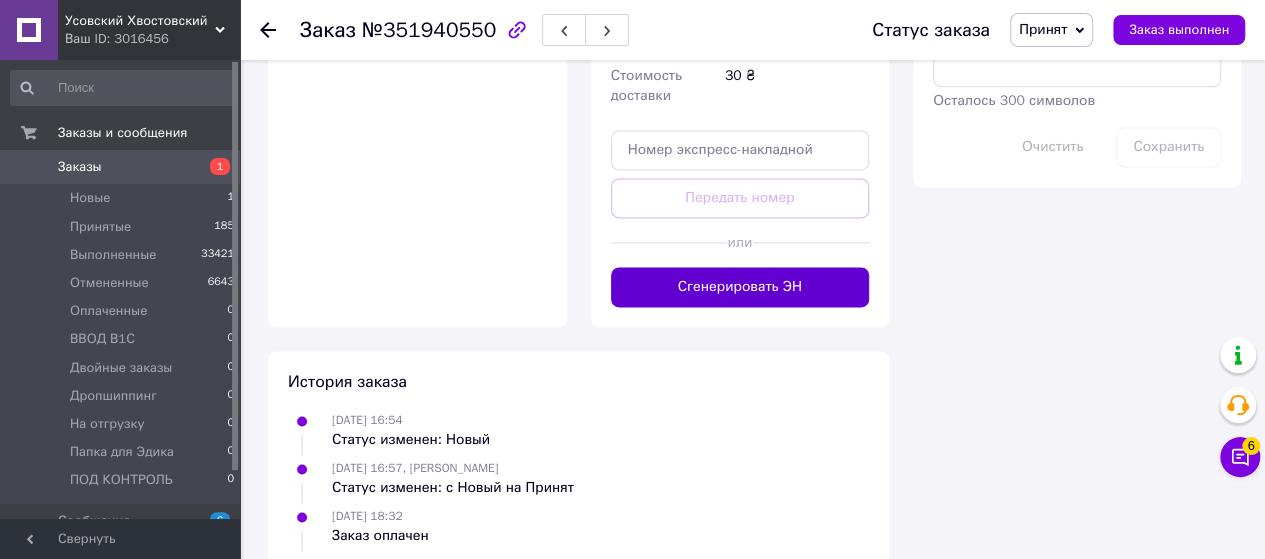 click on "Сгенерировать ЭН" at bounding box center (740, 287) 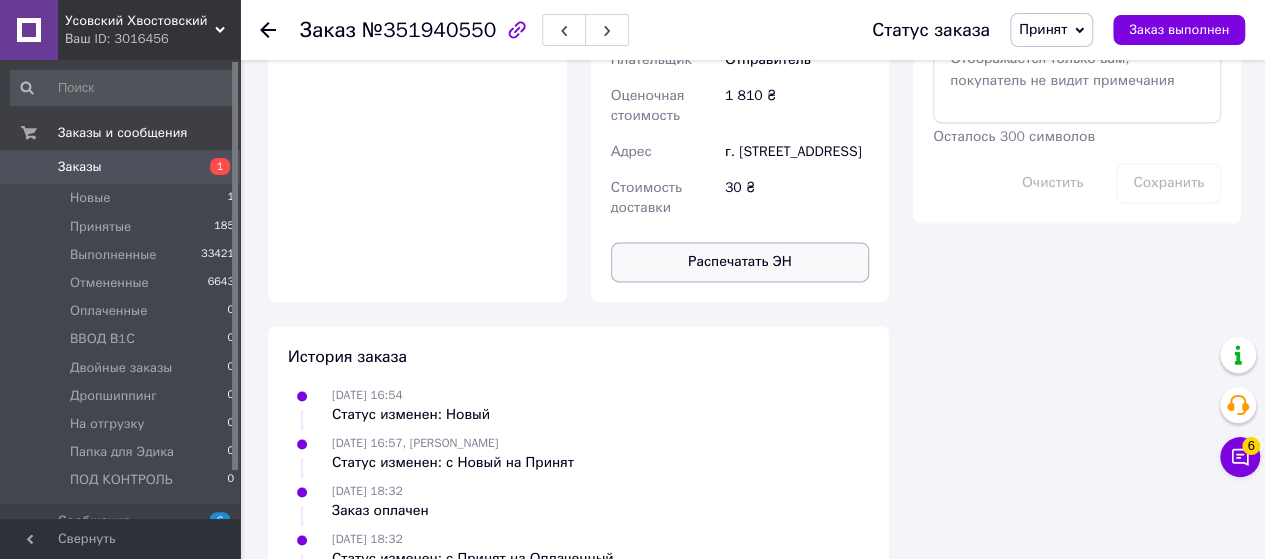 click on "Распечатать ЭН" at bounding box center [740, 262] 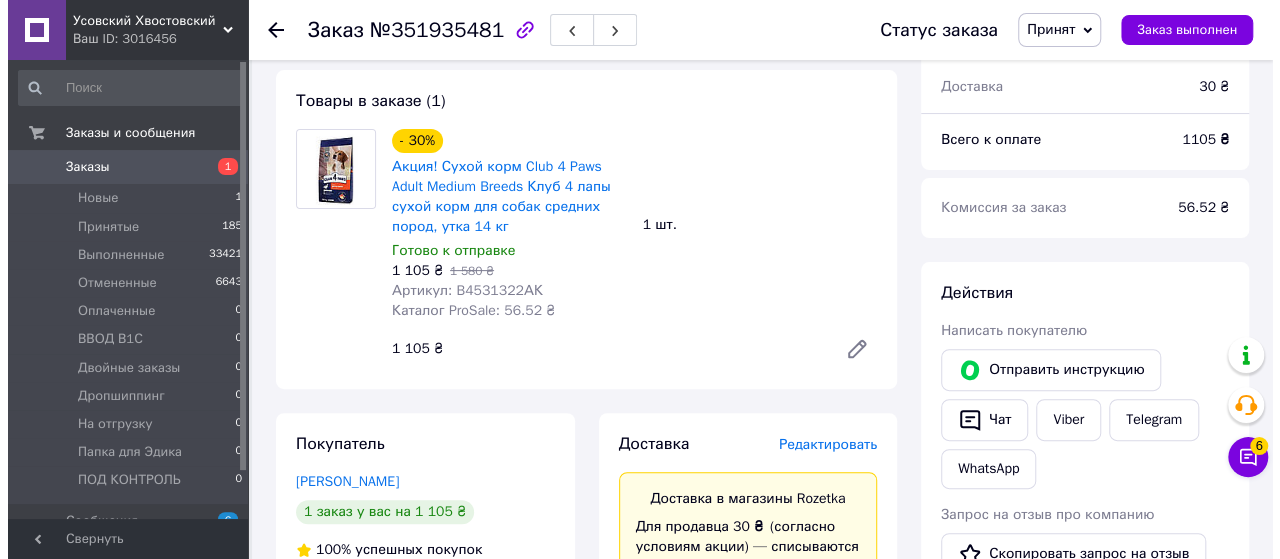 scroll, scrollTop: 300, scrollLeft: 0, axis: vertical 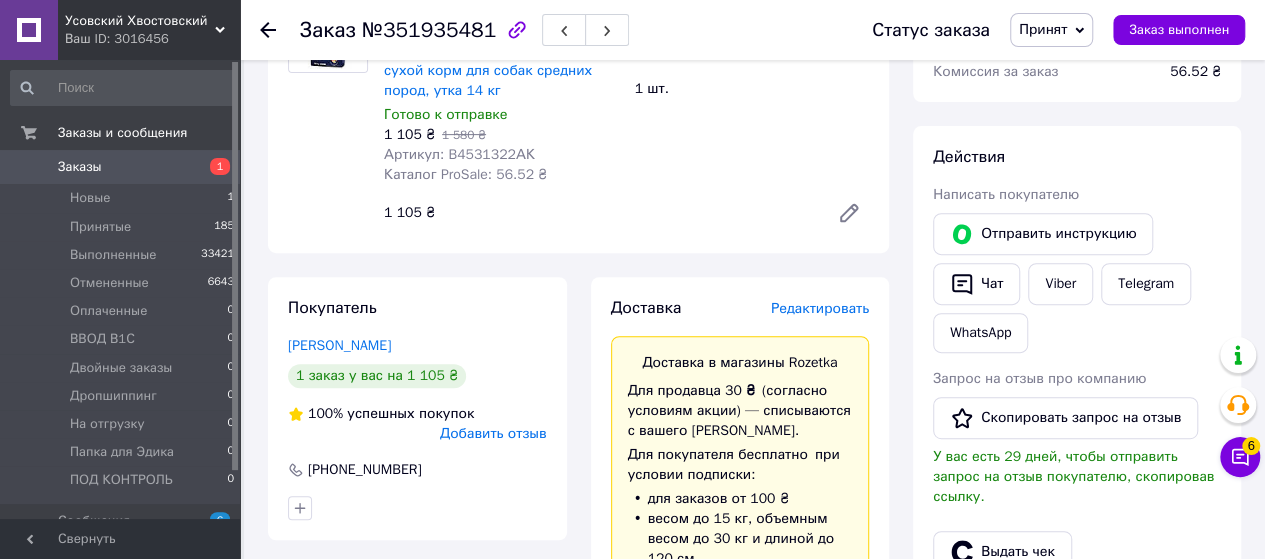 click on "Редактировать" at bounding box center (820, 308) 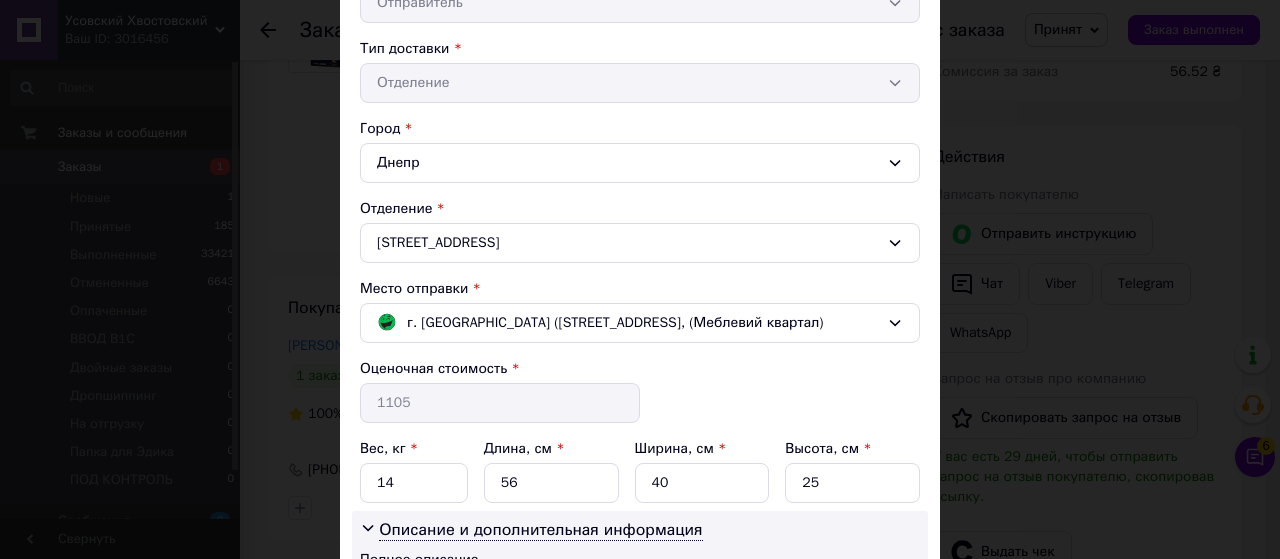 scroll, scrollTop: 600, scrollLeft: 0, axis: vertical 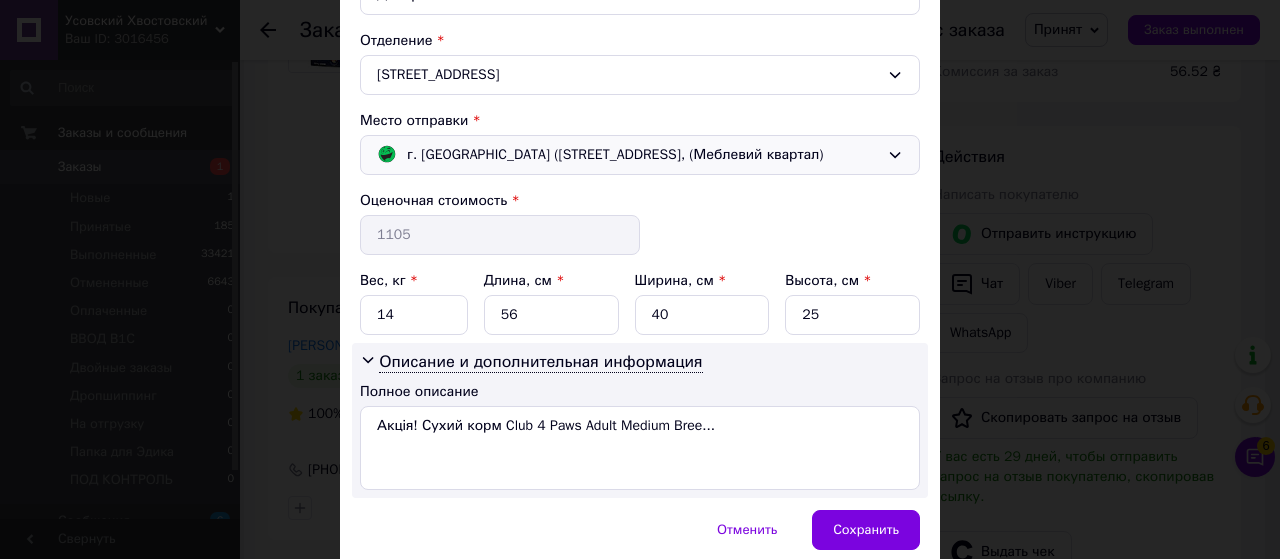 click on "г. Полтава (Полтавская обл.); Ветеринарная ул., 22, (Меблевий квартал)" at bounding box center [615, 155] 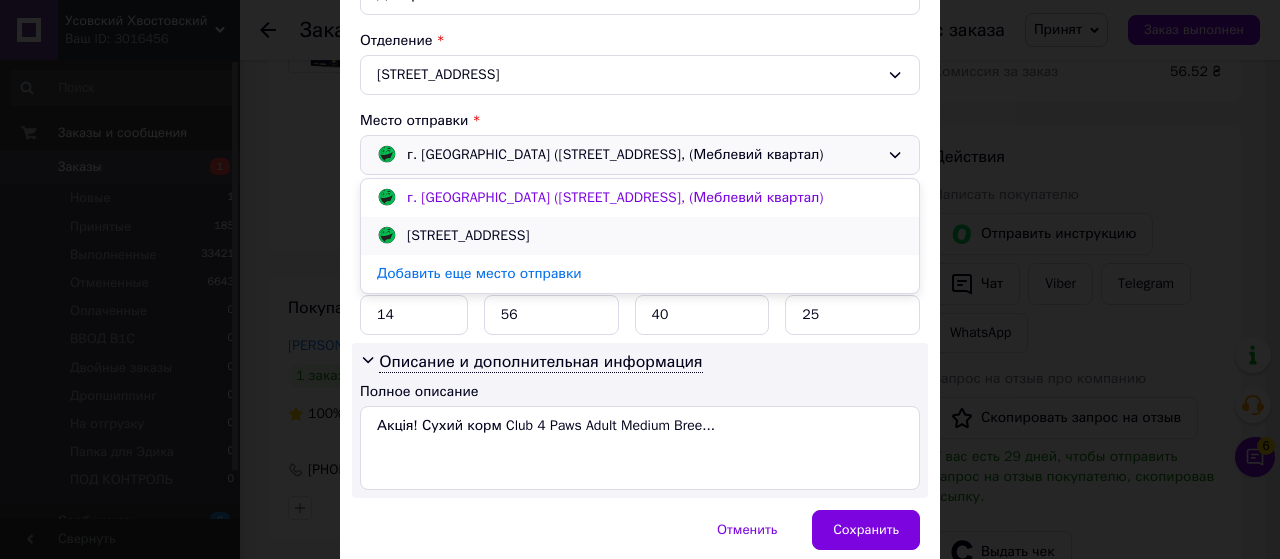 click on "[STREET_ADDRESS]" at bounding box center [468, 236] 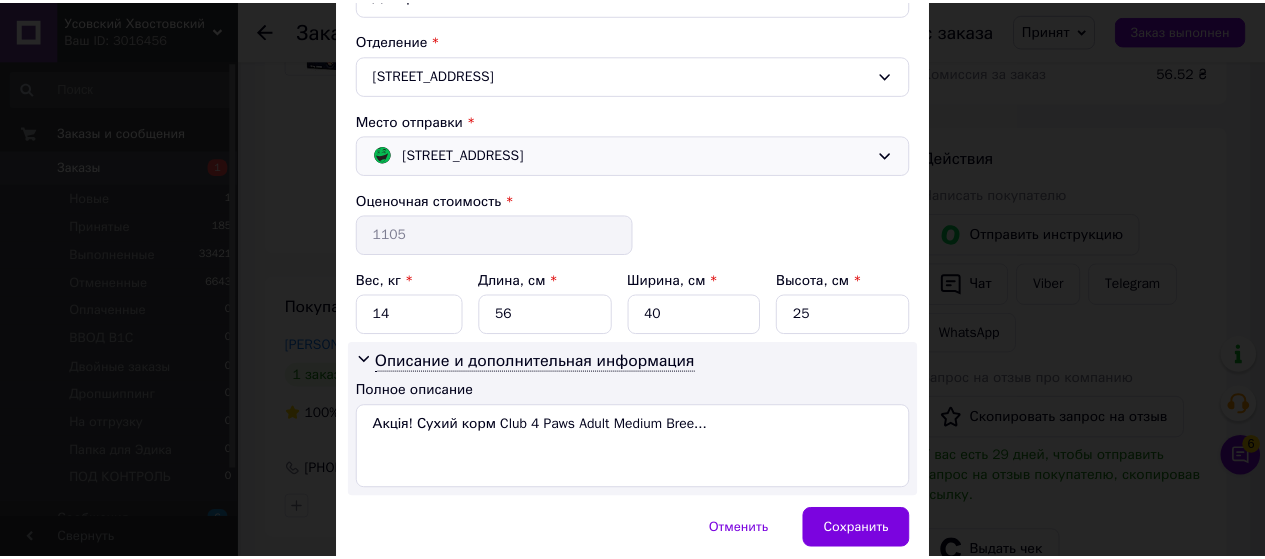 scroll, scrollTop: 672, scrollLeft: 0, axis: vertical 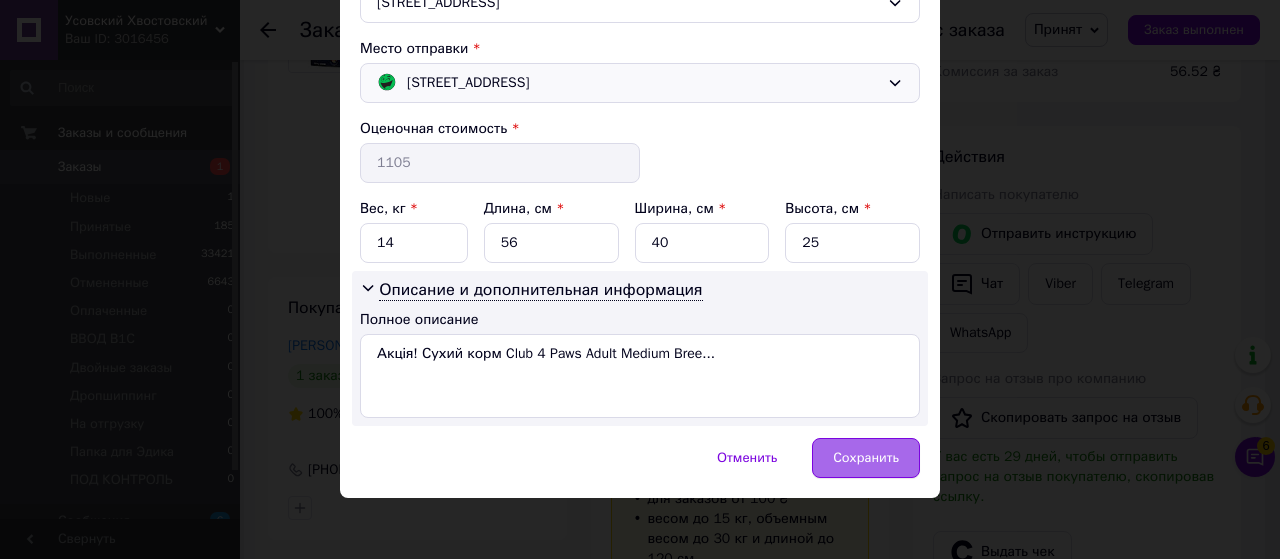 click on "Сохранить" at bounding box center [866, 458] 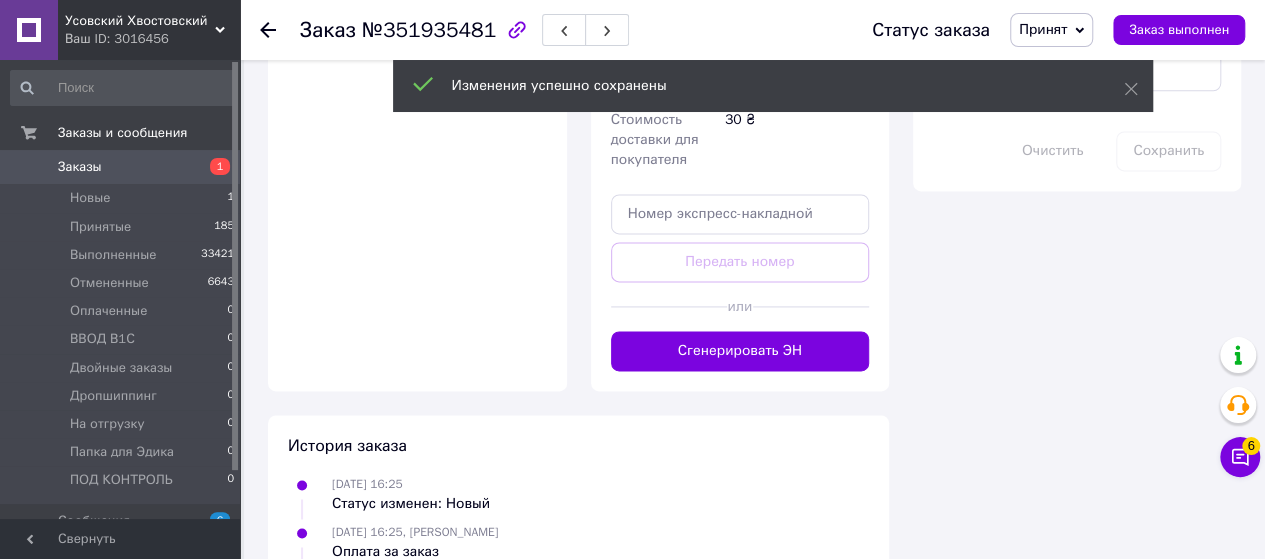 scroll, scrollTop: 1300, scrollLeft: 0, axis: vertical 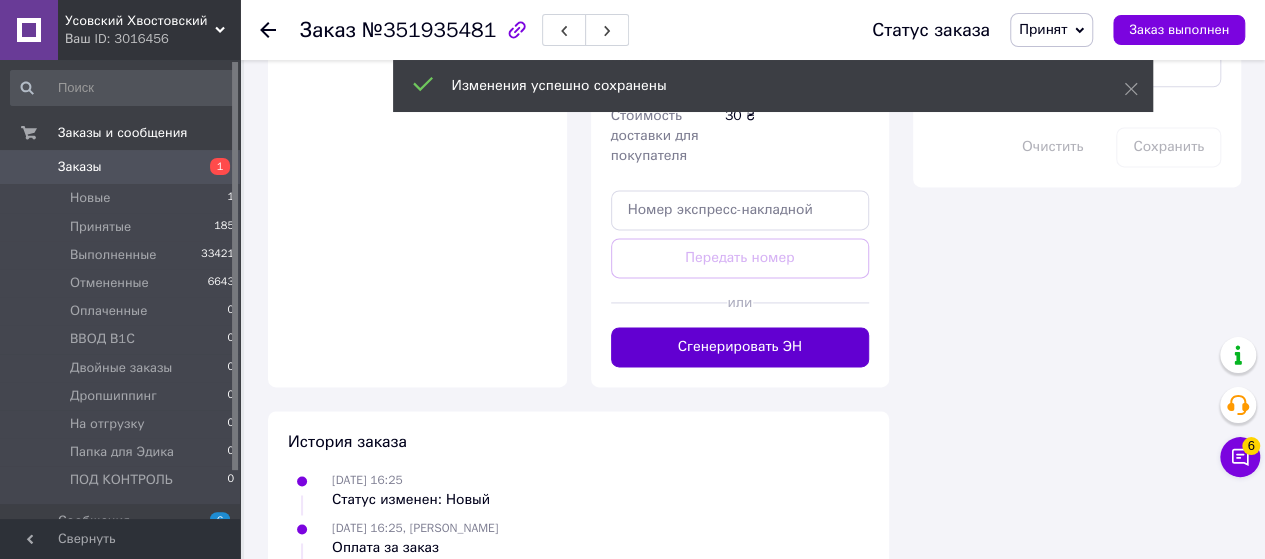 click on "Сгенерировать ЭН" at bounding box center (740, 347) 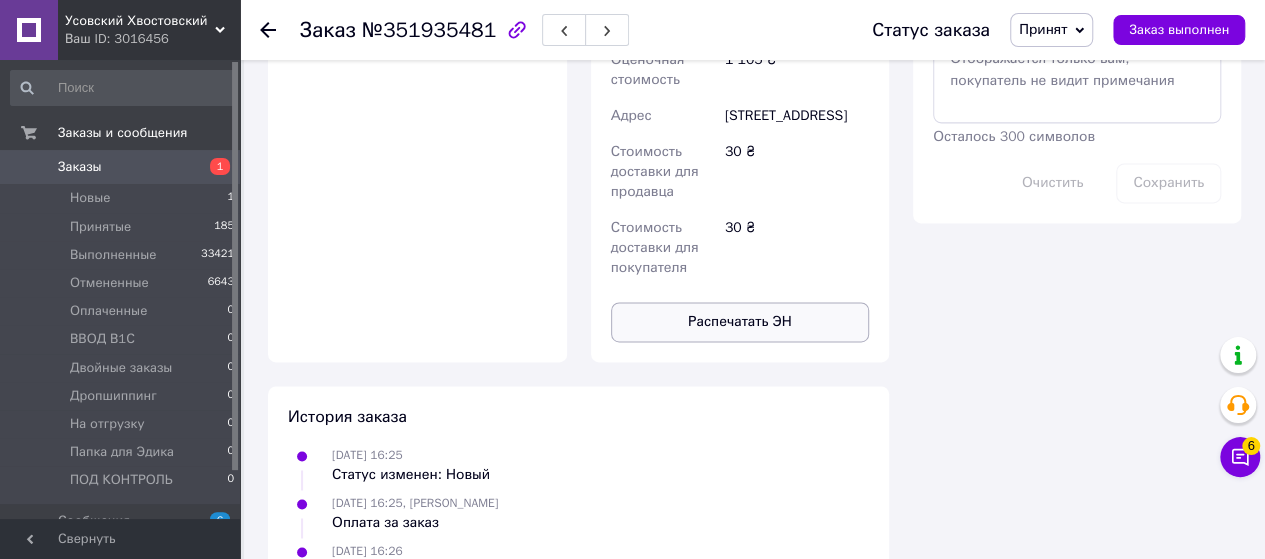 click on "Распечатать ЭН" at bounding box center (740, 322) 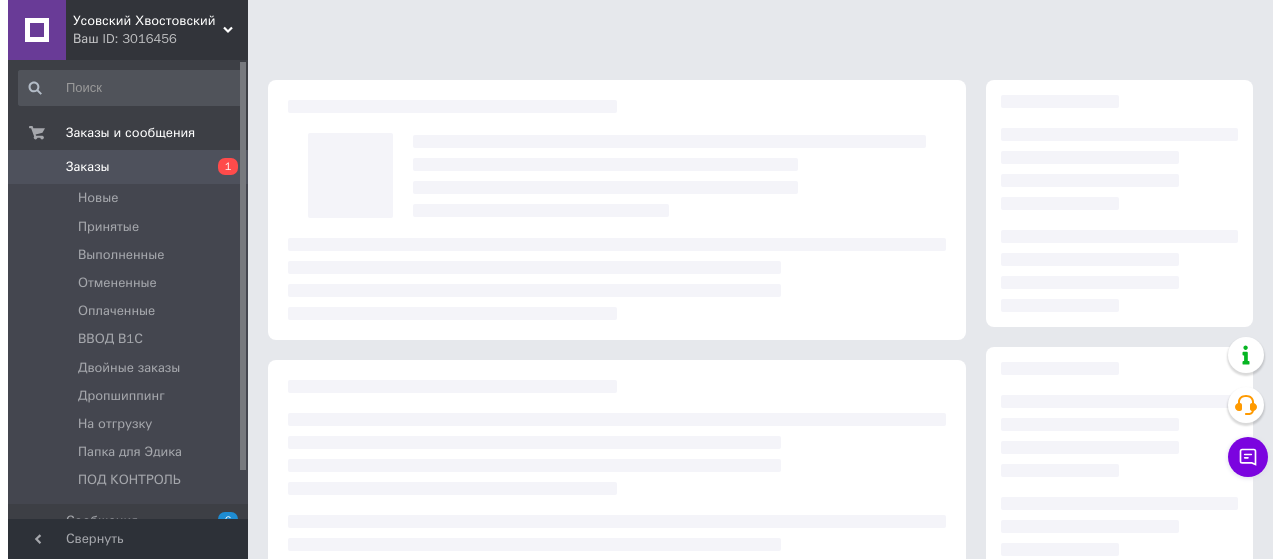 scroll, scrollTop: 0, scrollLeft: 0, axis: both 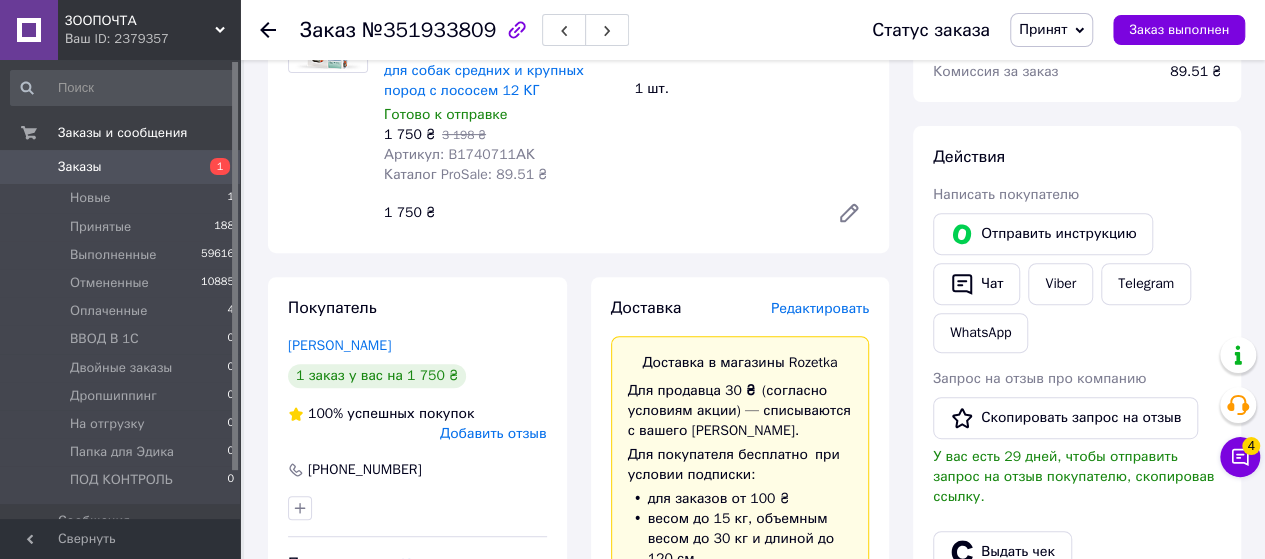 click on "Редактировать" at bounding box center (820, 308) 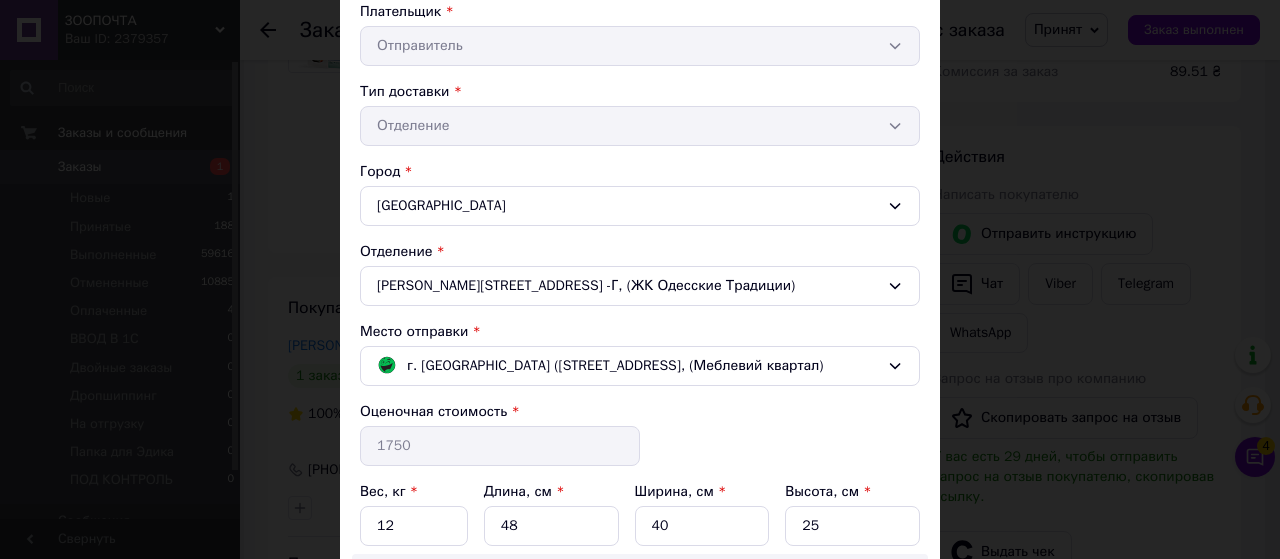 scroll, scrollTop: 400, scrollLeft: 0, axis: vertical 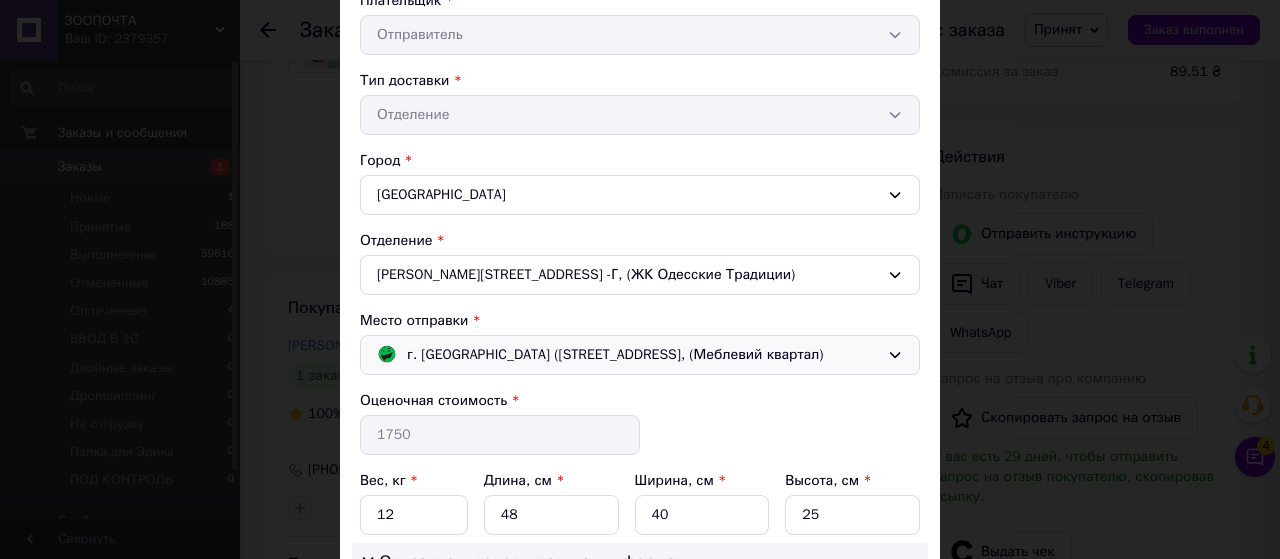 click on "г. [GEOGRAPHIC_DATA] ([STREET_ADDRESS], (Меблевий квартал)" at bounding box center (615, 355) 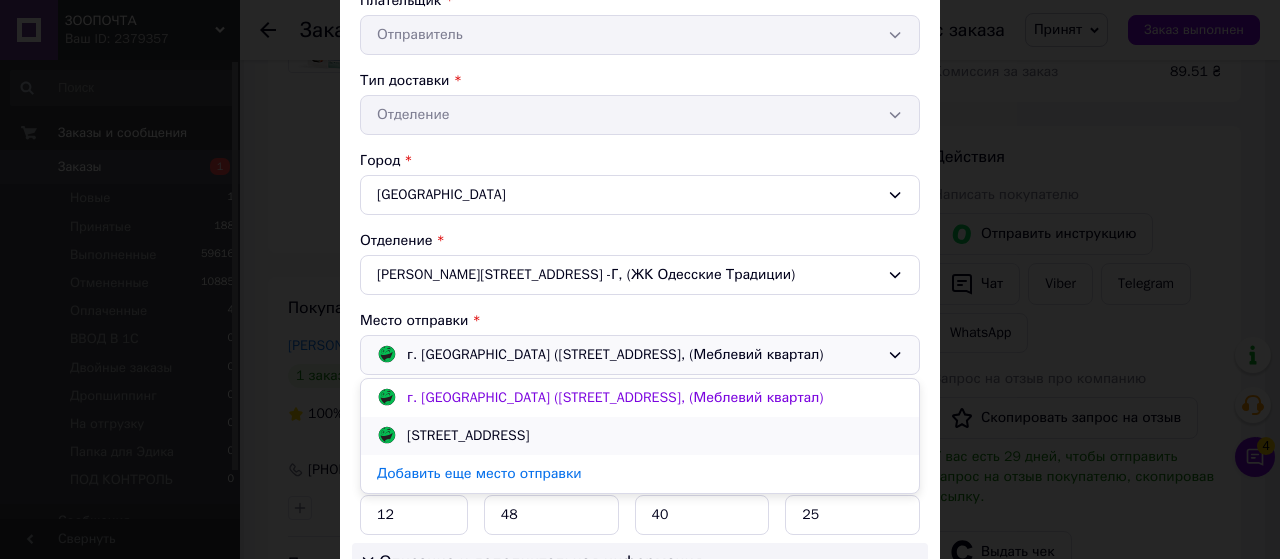 click on "[STREET_ADDRESS]" at bounding box center [640, 436] 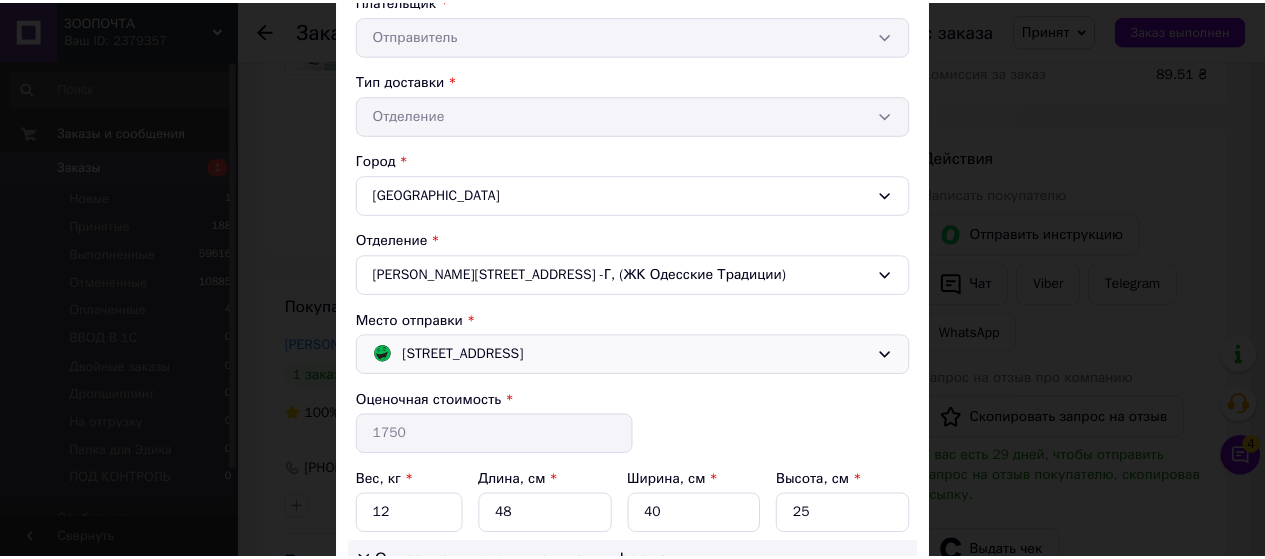 scroll, scrollTop: 672, scrollLeft: 0, axis: vertical 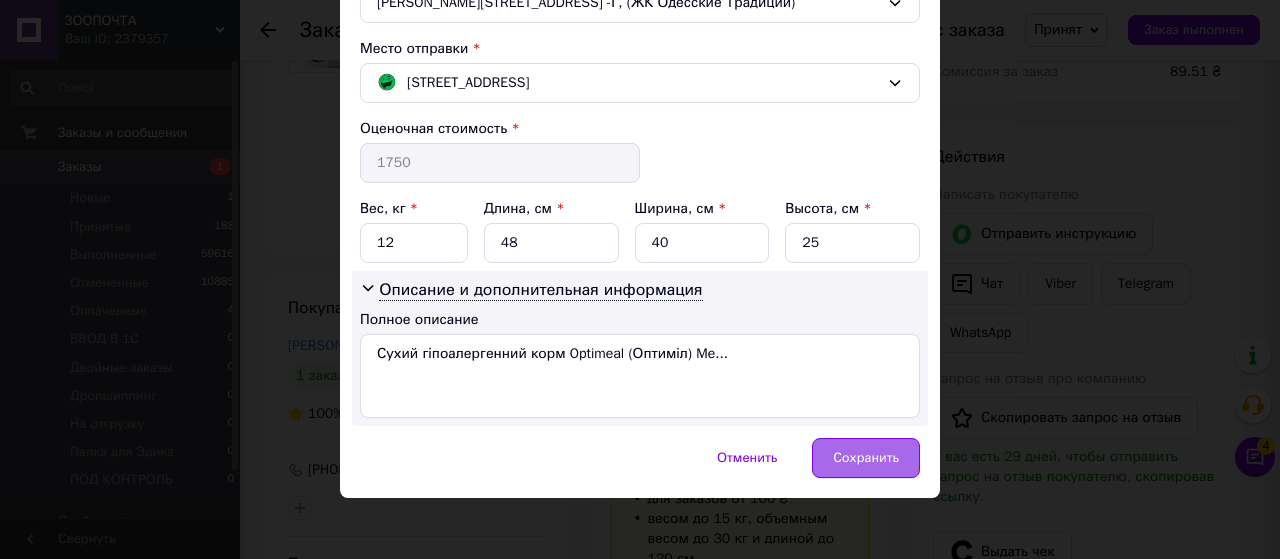 click on "Сохранить" at bounding box center (866, 458) 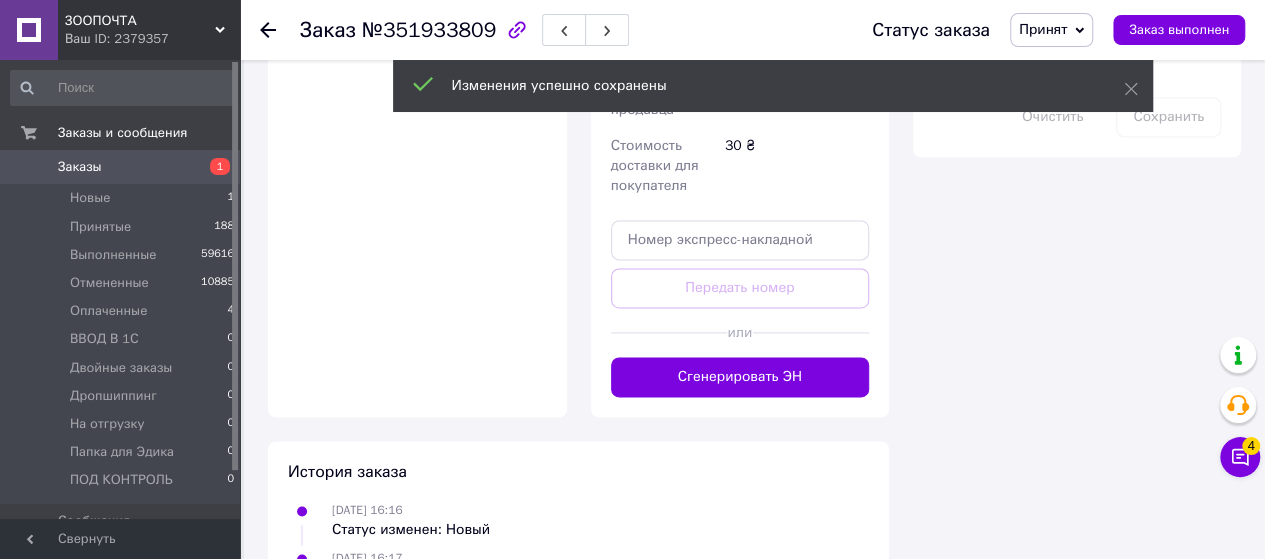 scroll, scrollTop: 1400, scrollLeft: 0, axis: vertical 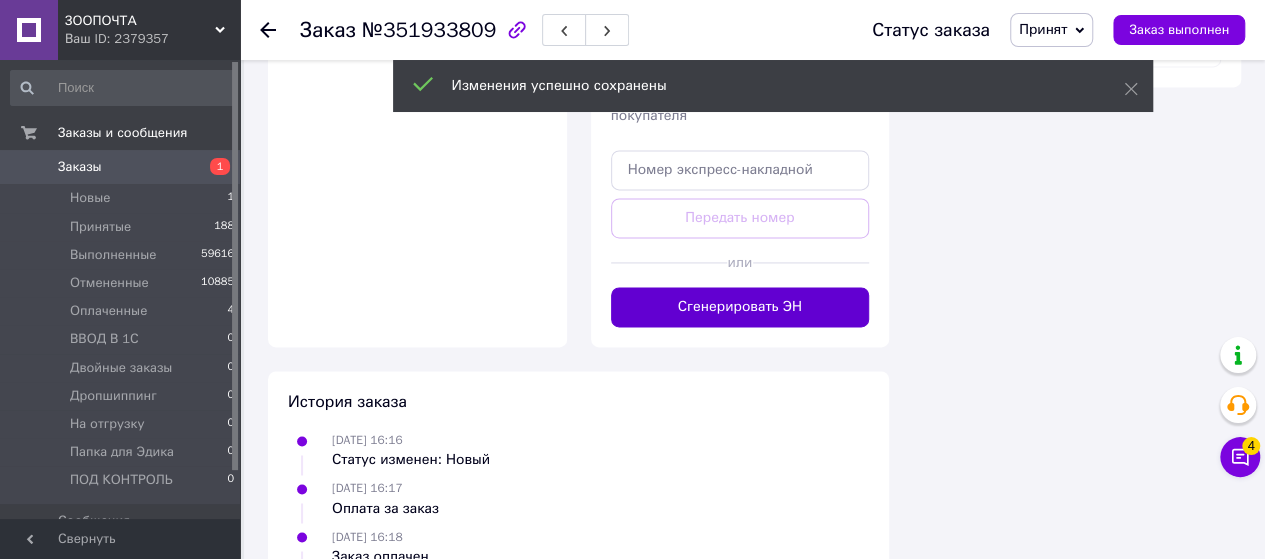 click on "Сгенерировать ЭН" at bounding box center (740, 307) 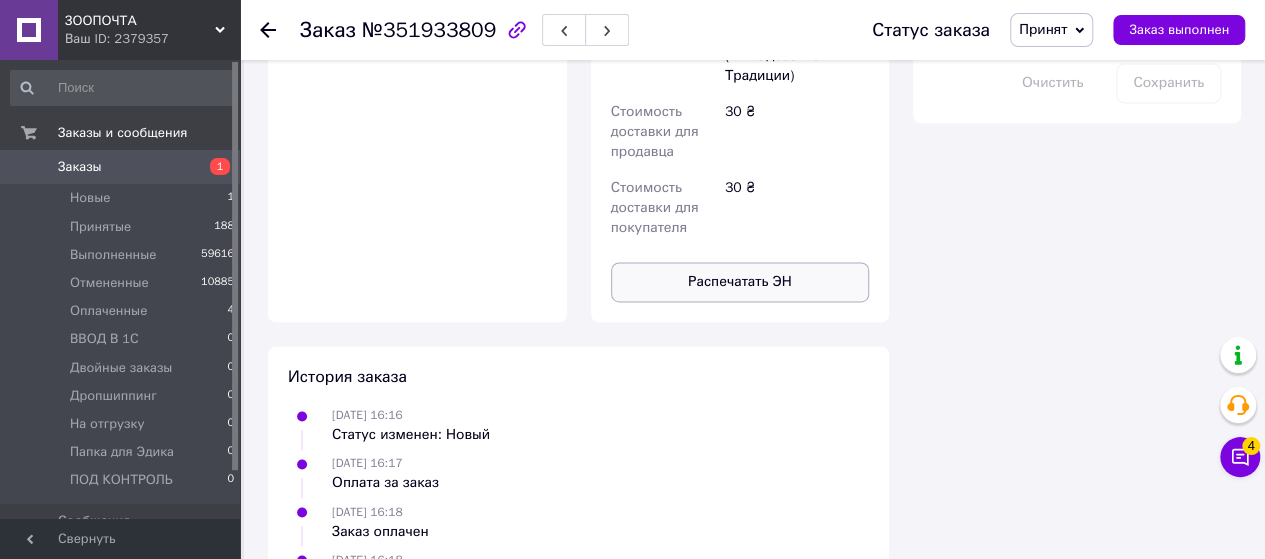 click on "Распечатать ЭН" at bounding box center (740, 282) 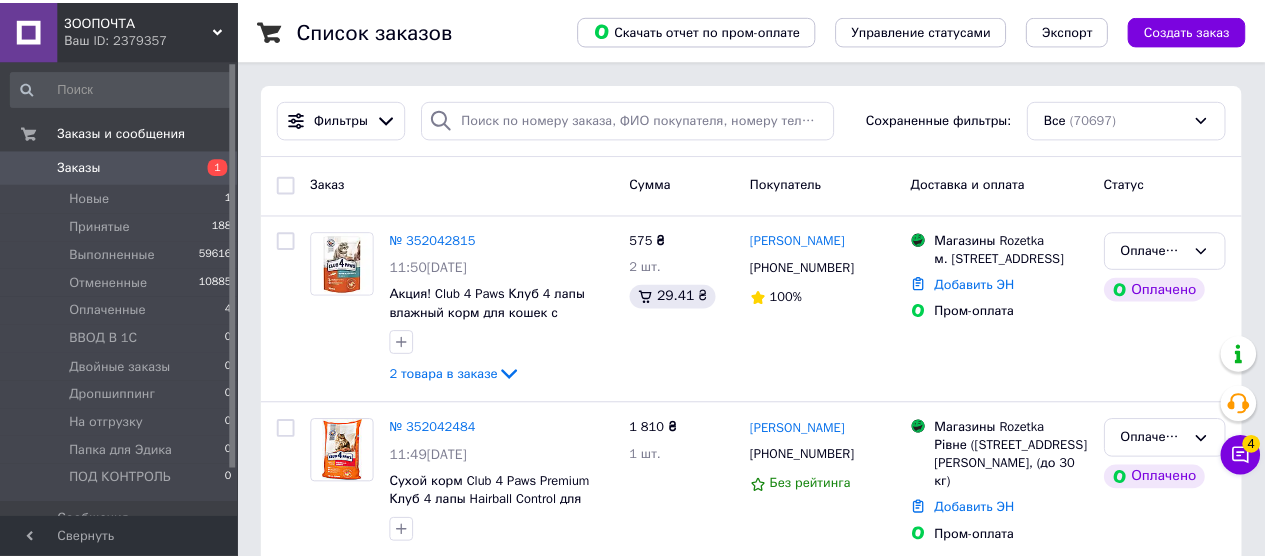 scroll, scrollTop: 0, scrollLeft: 0, axis: both 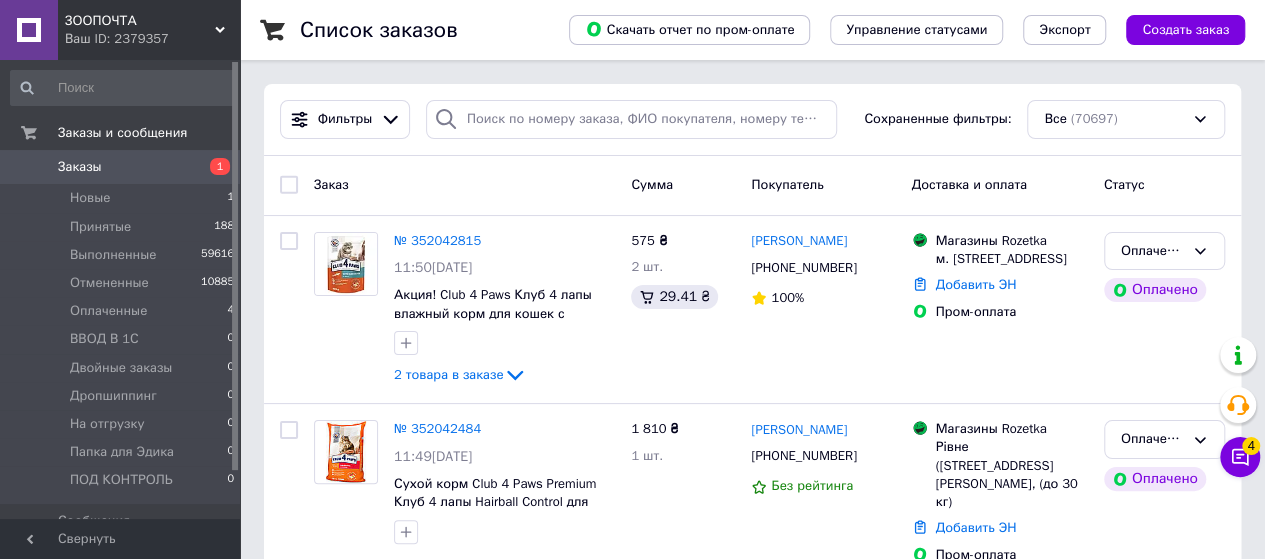 click 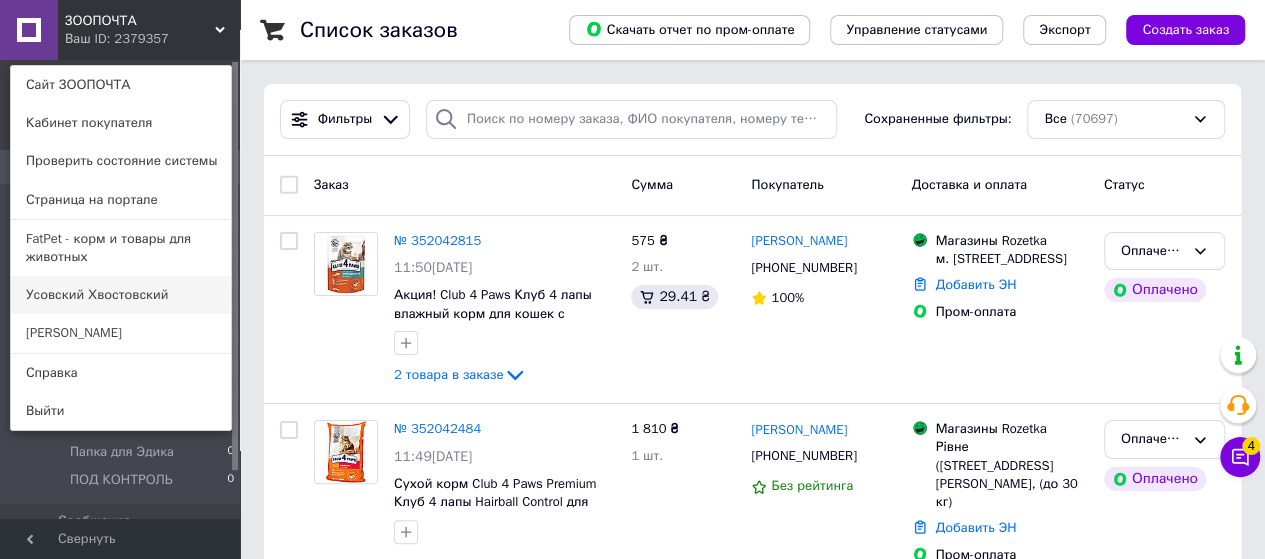 click on "Усовский Хвостовский" at bounding box center [121, 295] 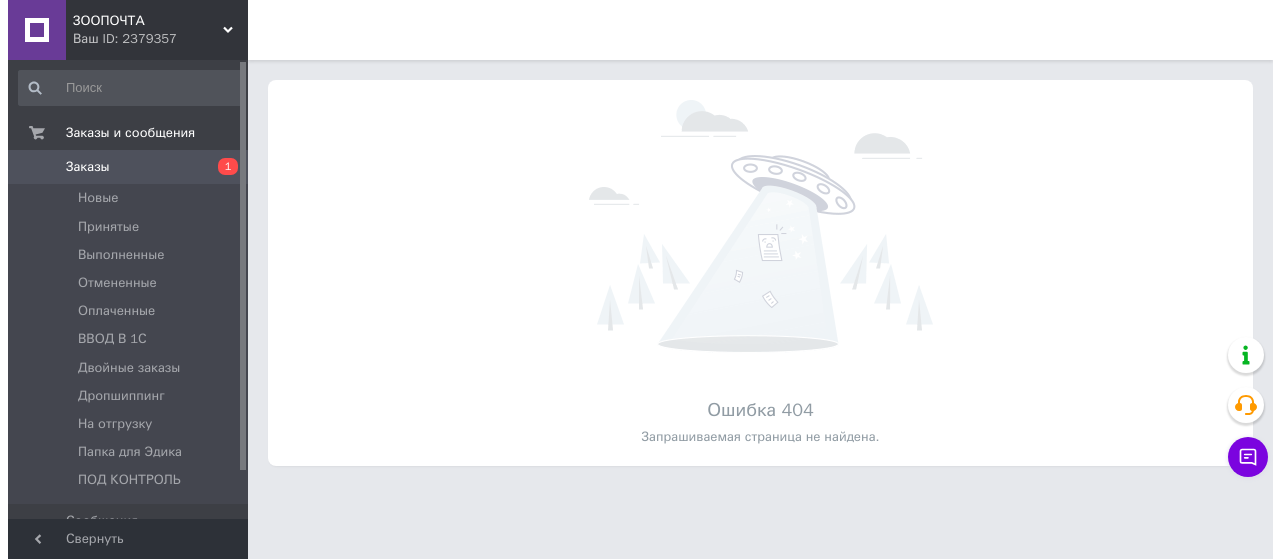 scroll, scrollTop: 0, scrollLeft: 0, axis: both 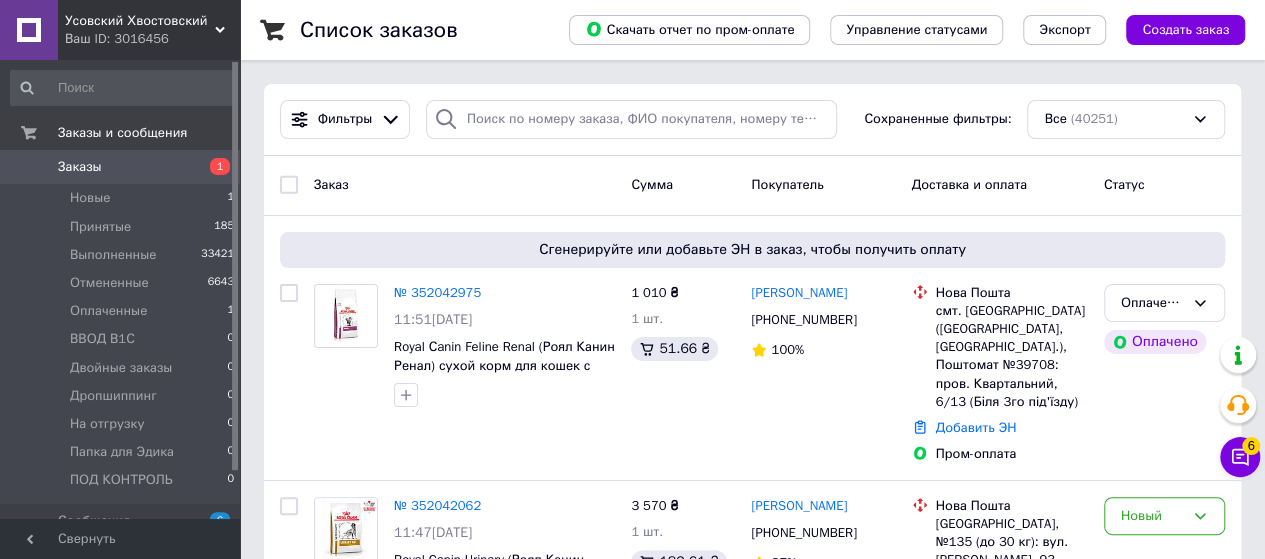 click on "Ваш ID: 3016456" at bounding box center [152, 39] 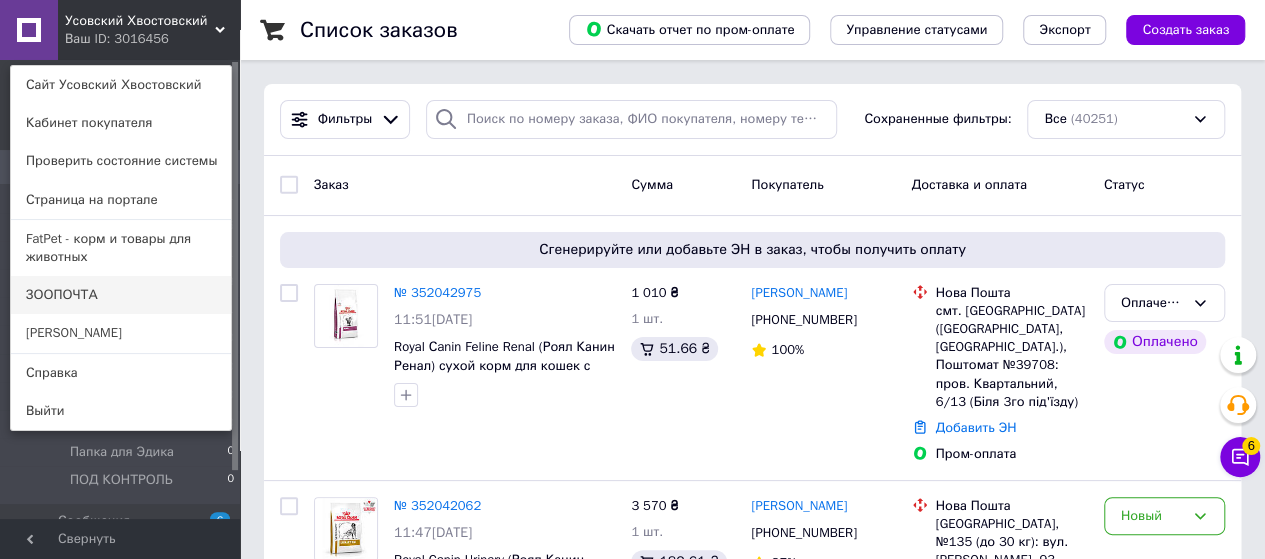 click on "ЗООПОЧТА" at bounding box center (121, 295) 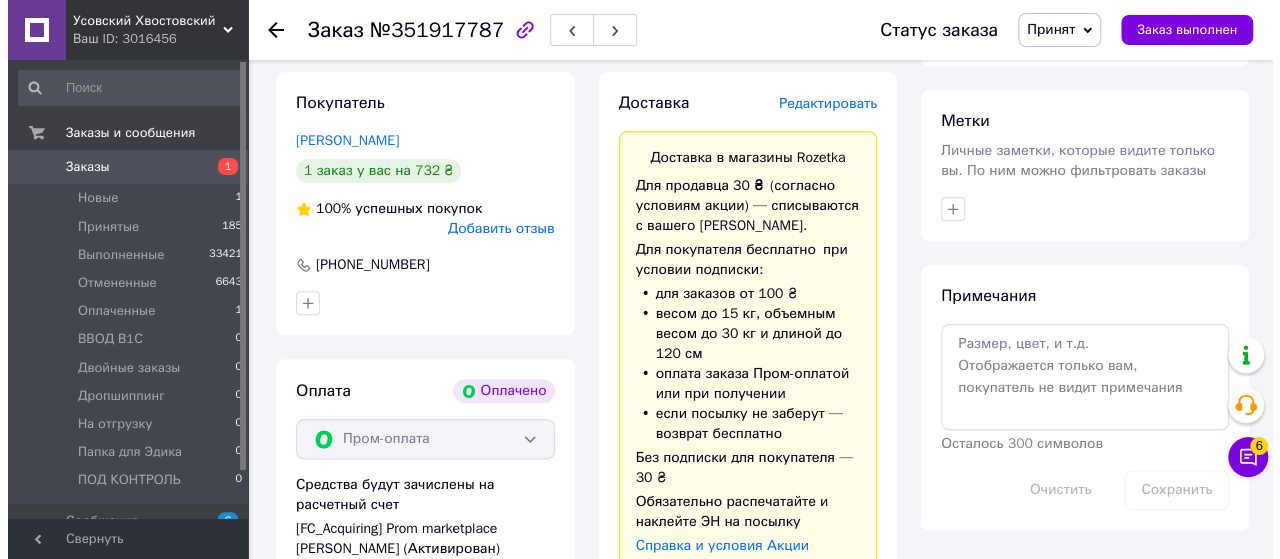 scroll, scrollTop: 1000, scrollLeft: 0, axis: vertical 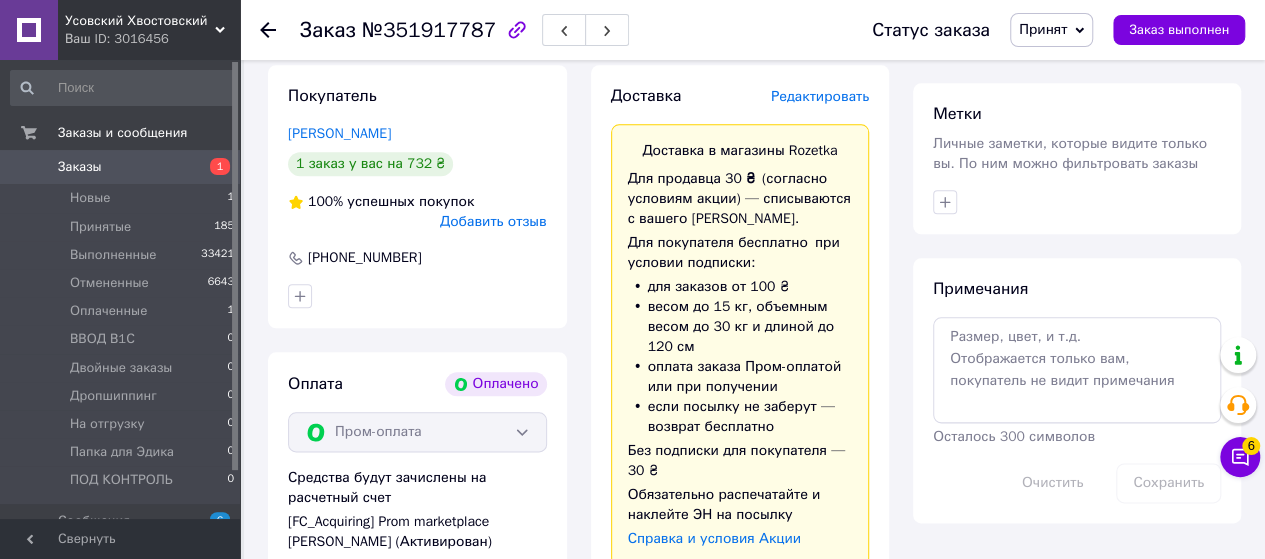 click on "Редактировать" at bounding box center [820, 96] 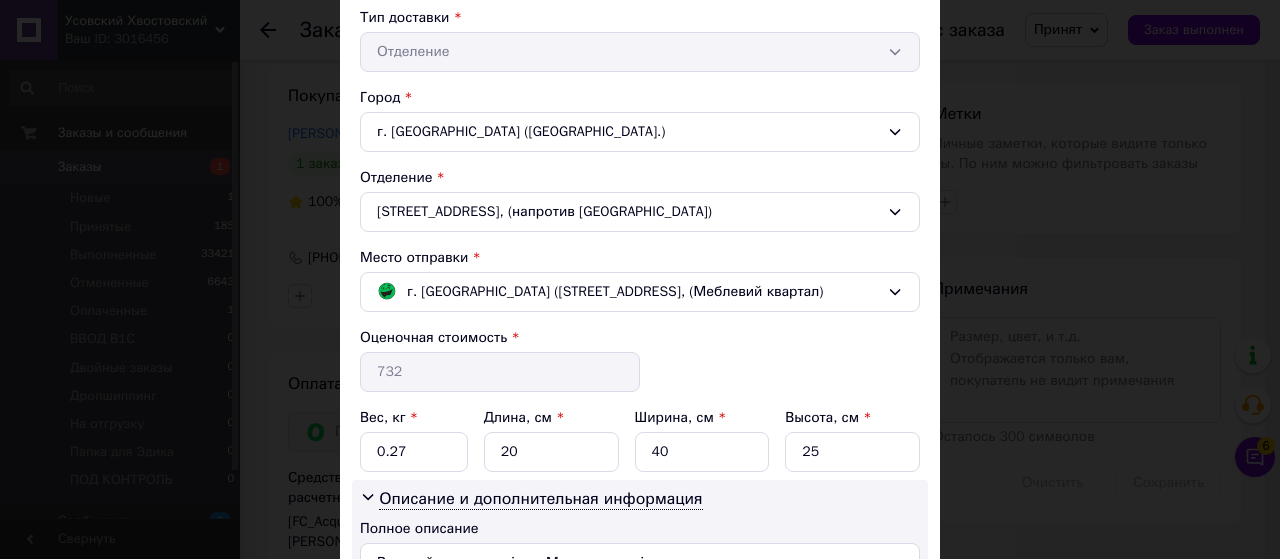 scroll, scrollTop: 500, scrollLeft: 0, axis: vertical 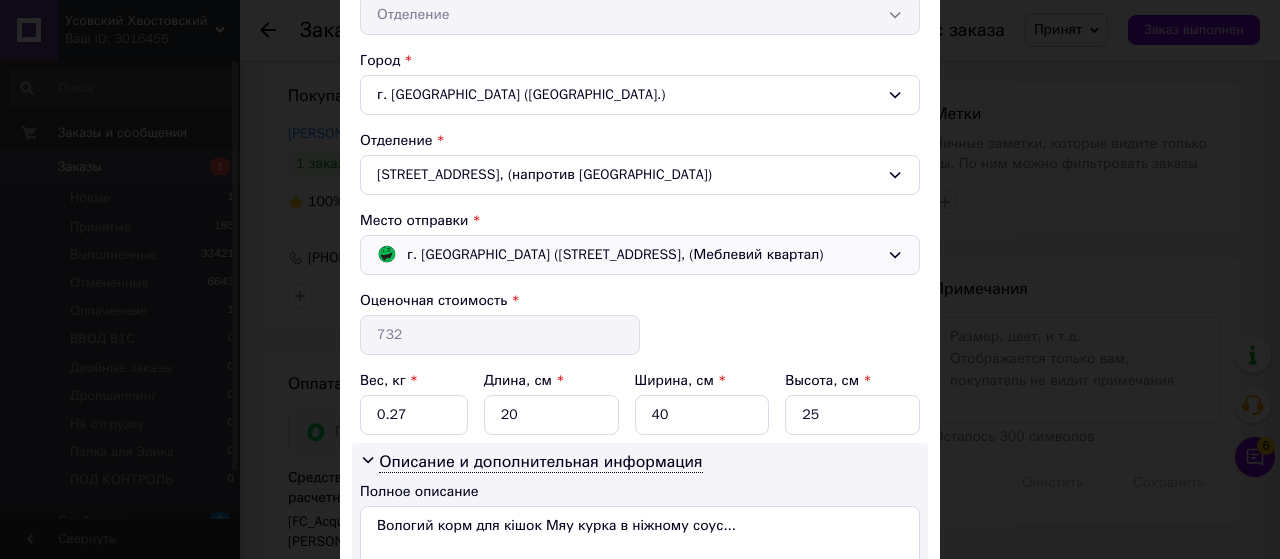 click on "г. [GEOGRAPHIC_DATA] ([STREET_ADDRESS], (Меблевий квартал)" at bounding box center (640, 255) 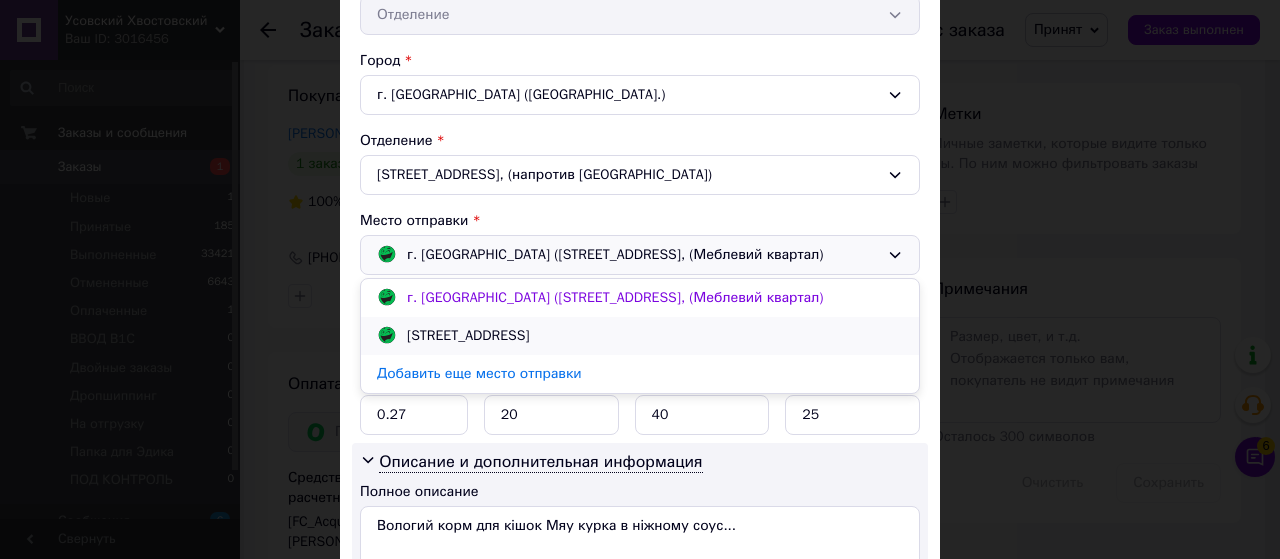 click on "[STREET_ADDRESS]" at bounding box center [468, 336] 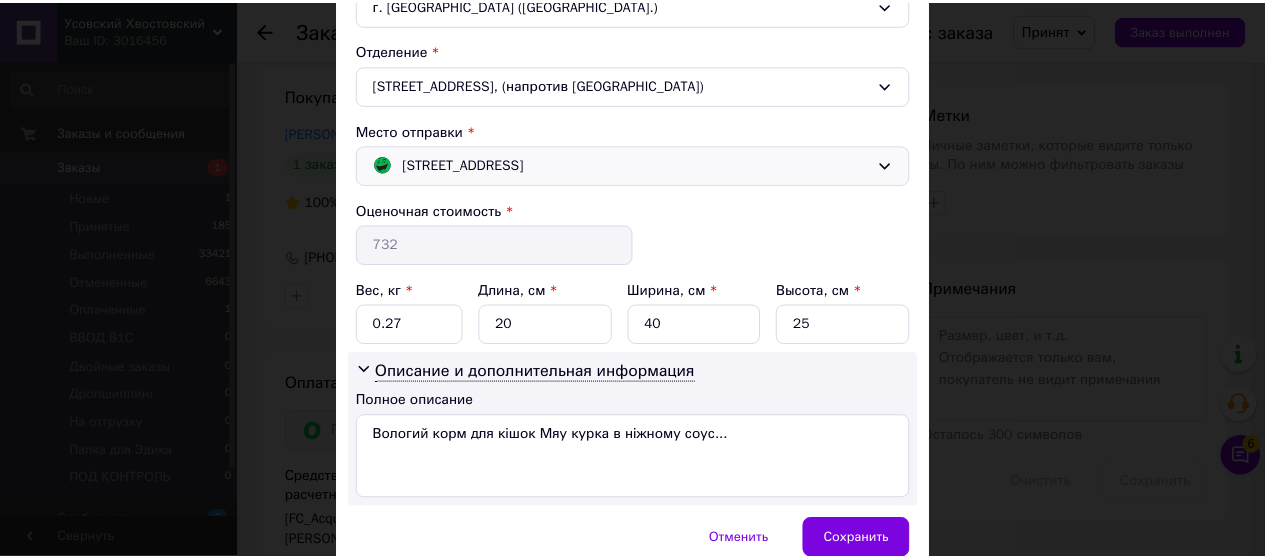 scroll, scrollTop: 672, scrollLeft: 0, axis: vertical 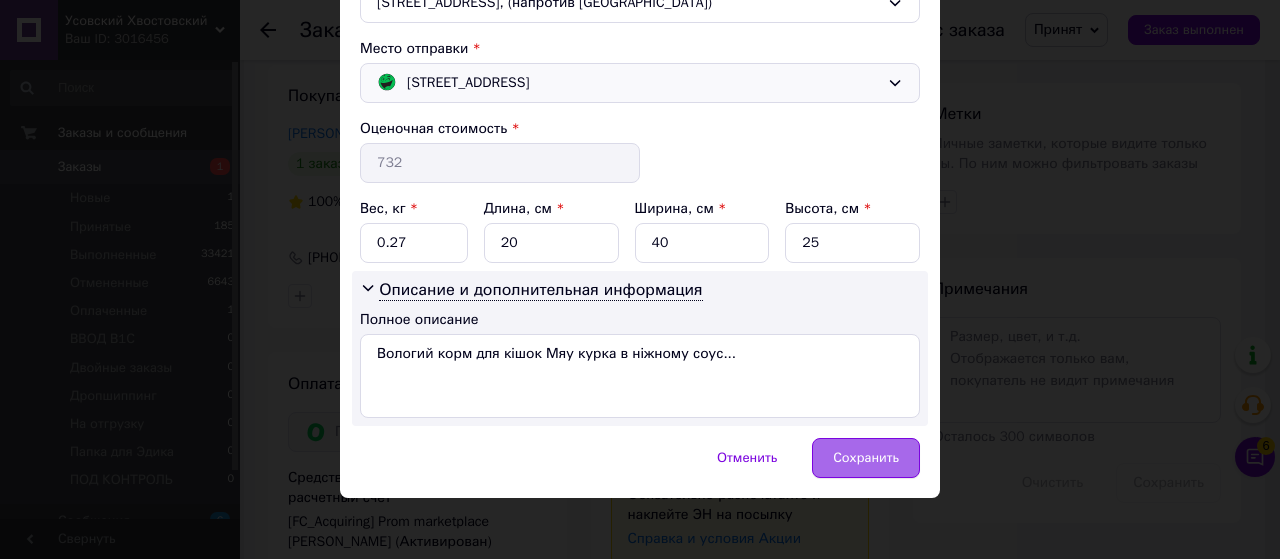 click on "Сохранить" at bounding box center (866, 458) 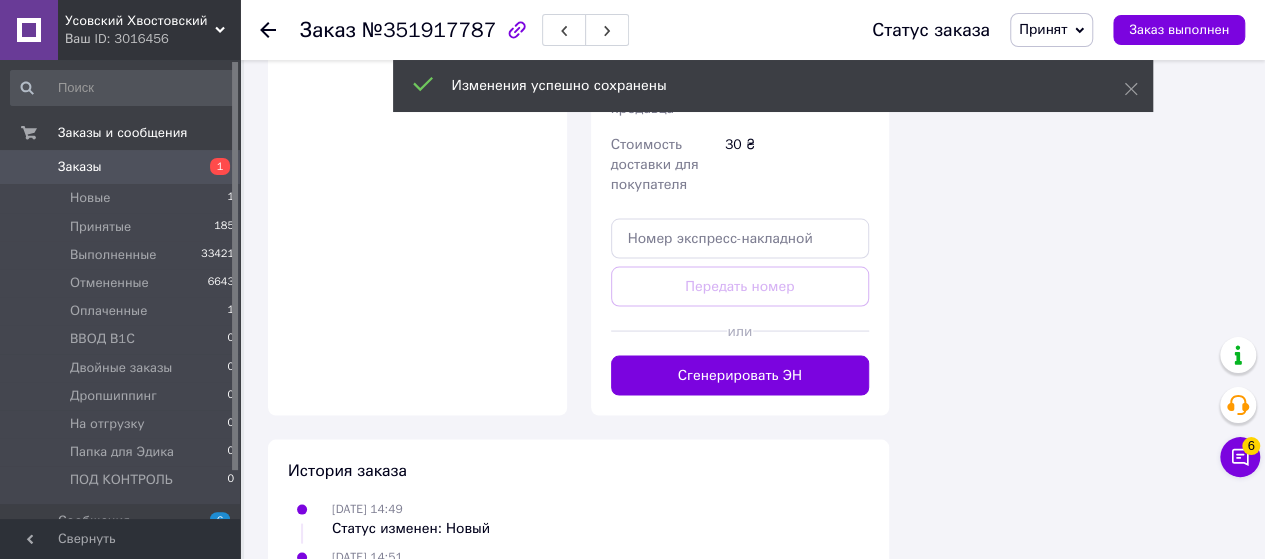 scroll, scrollTop: 1800, scrollLeft: 0, axis: vertical 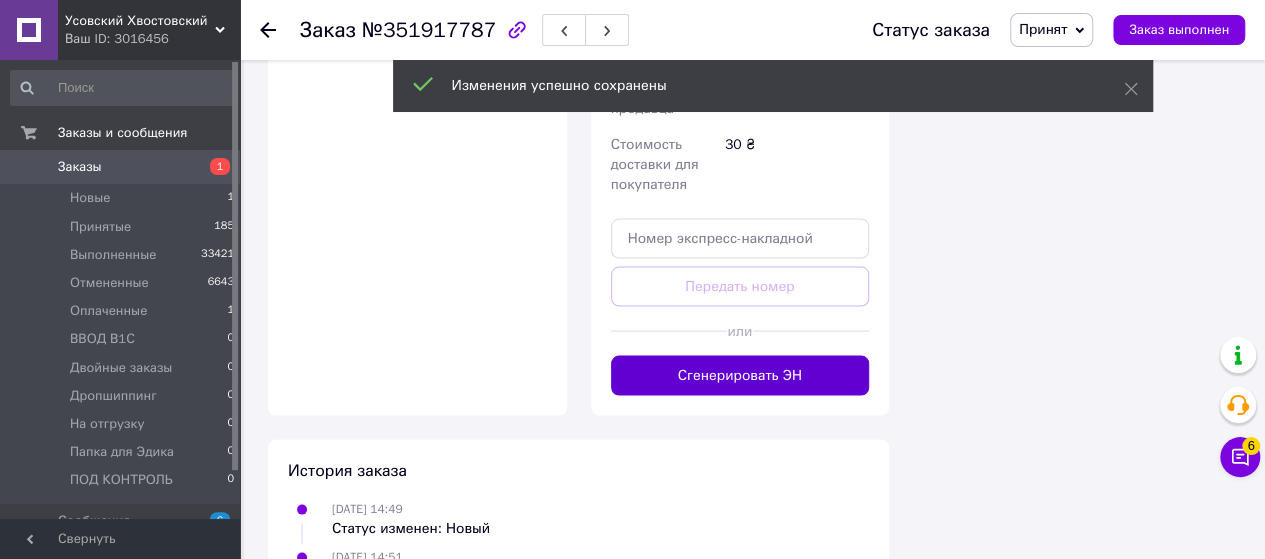 click on "Сгенерировать ЭН" at bounding box center [740, 375] 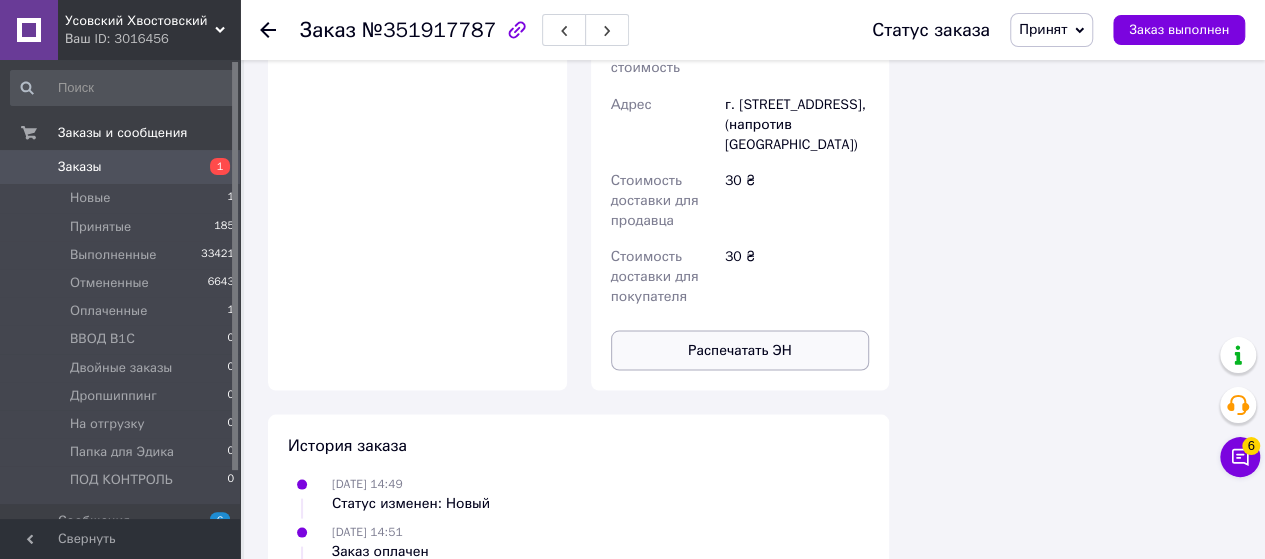 click on "Распечатать ЭН" at bounding box center [740, 350] 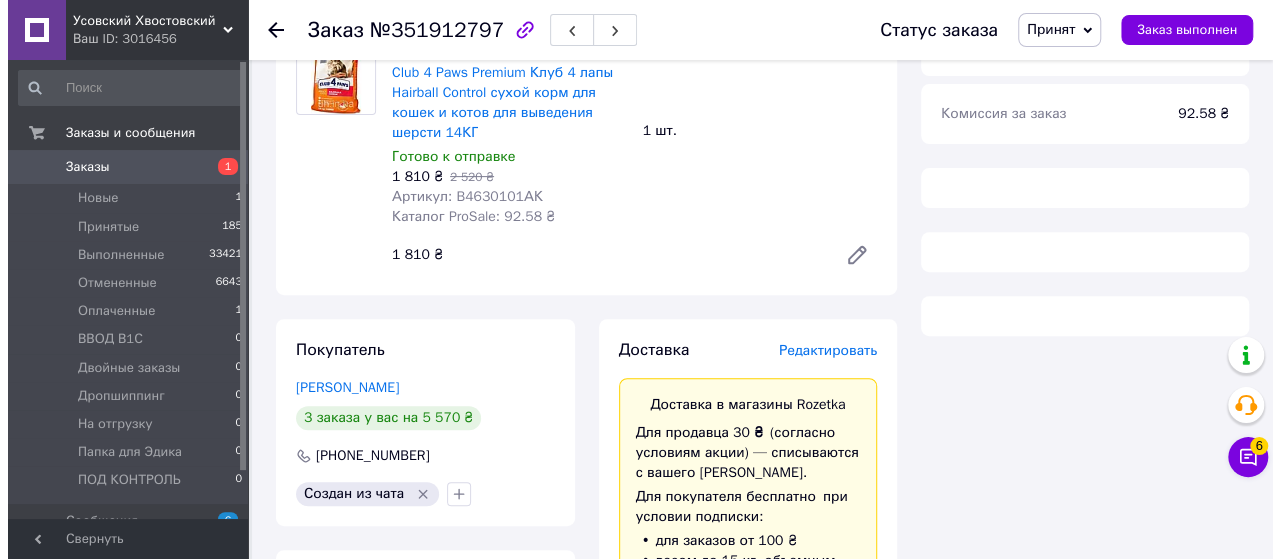 scroll, scrollTop: 300, scrollLeft: 0, axis: vertical 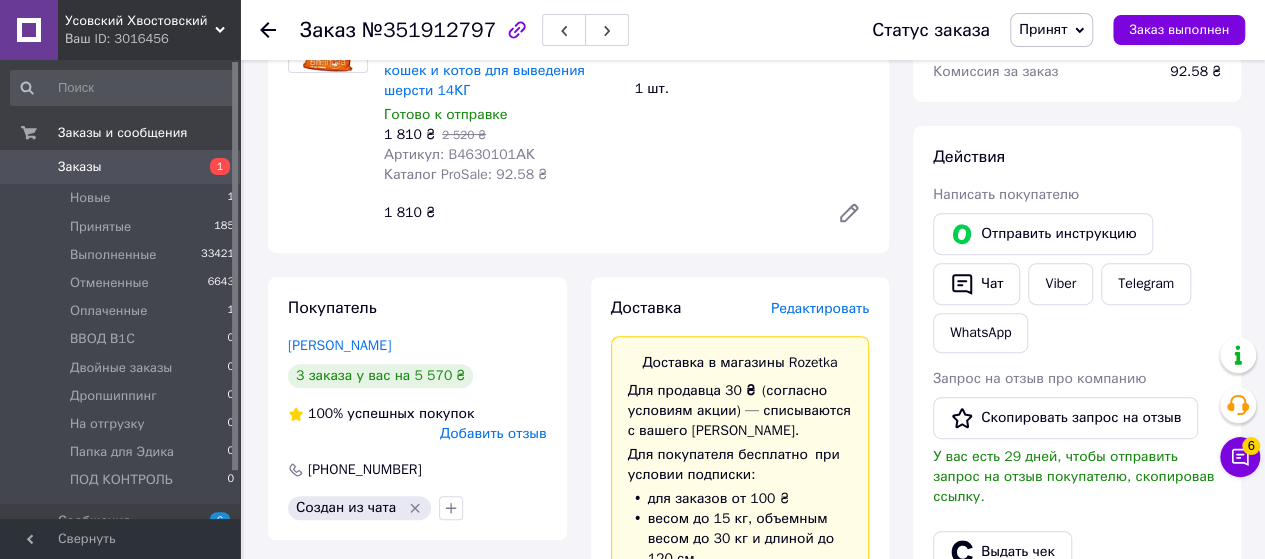 click on "Редактировать" at bounding box center (820, 308) 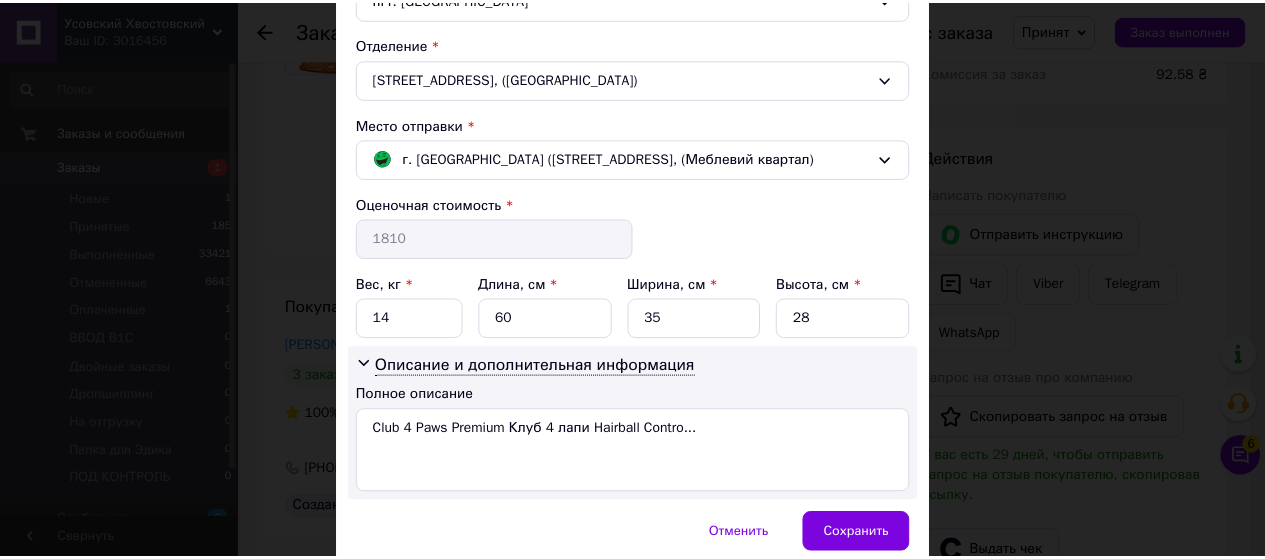 scroll, scrollTop: 600, scrollLeft: 0, axis: vertical 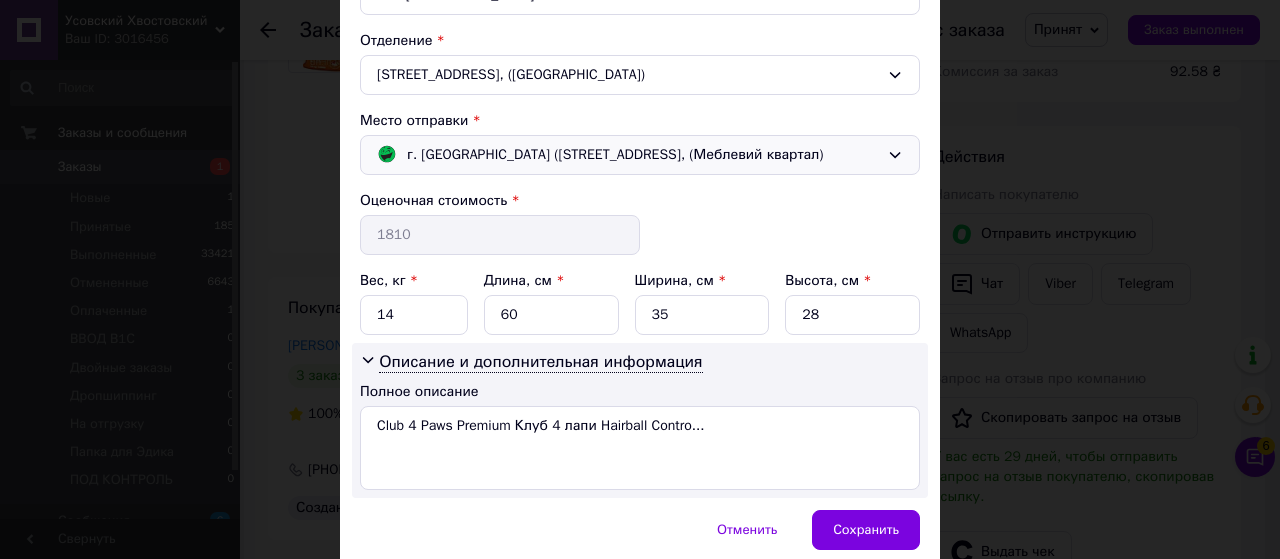 click on "г. [GEOGRAPHIC_DATA] ([STREET_ADDRESS], (Меблевий квартал)" at bounding box center [615, 155] 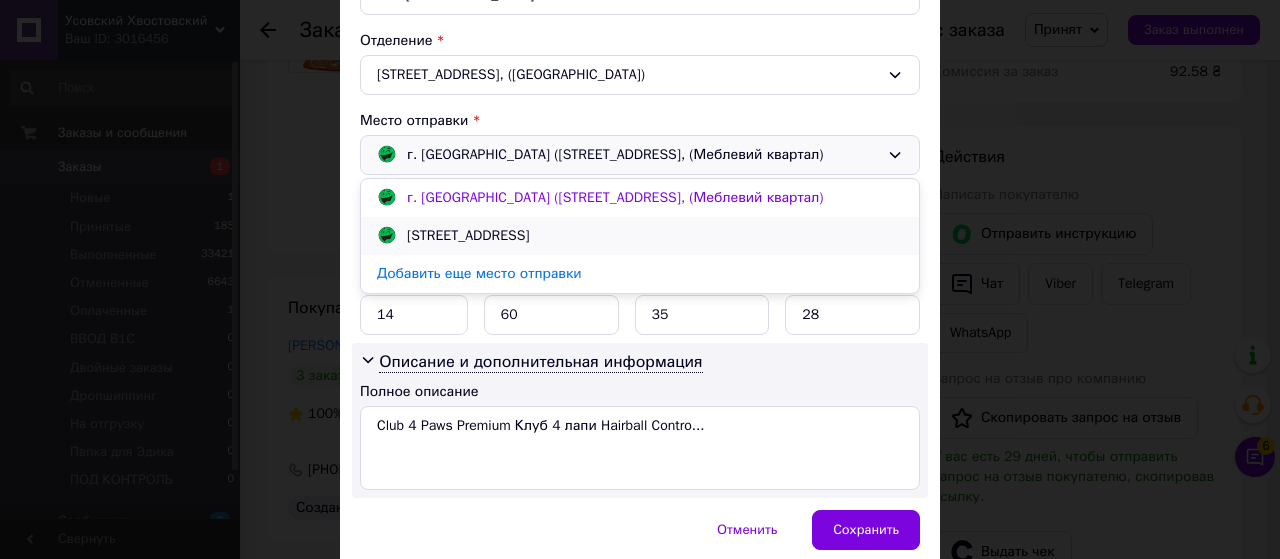 click on "[STREET_ADDRESS]" at bounding box center (468, 236) 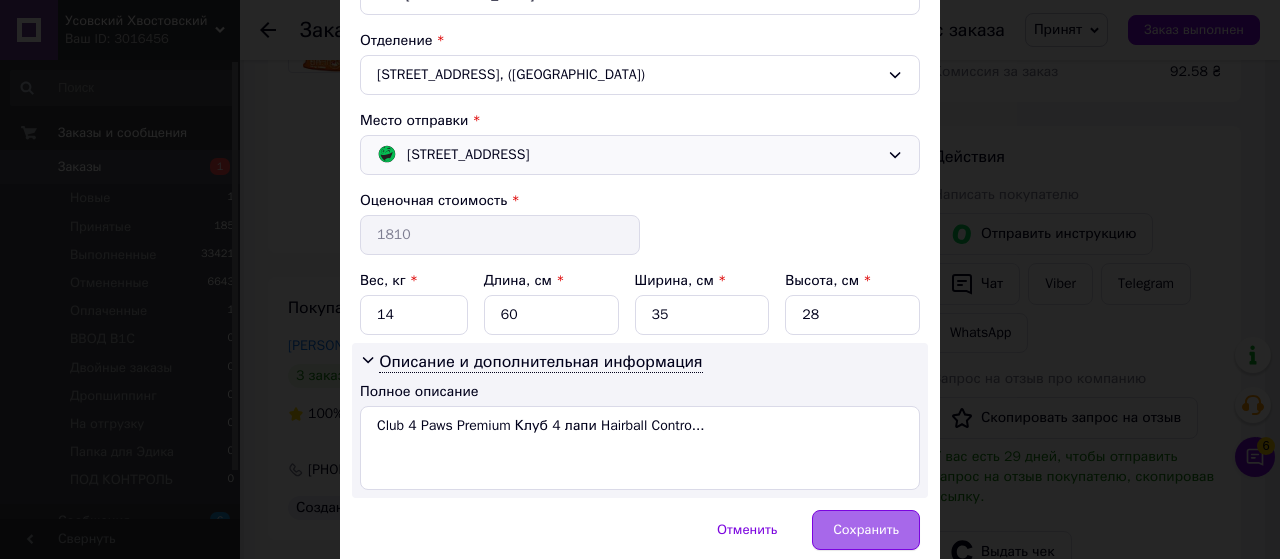 click on "Сохранить" at bounding box center (866, 530) 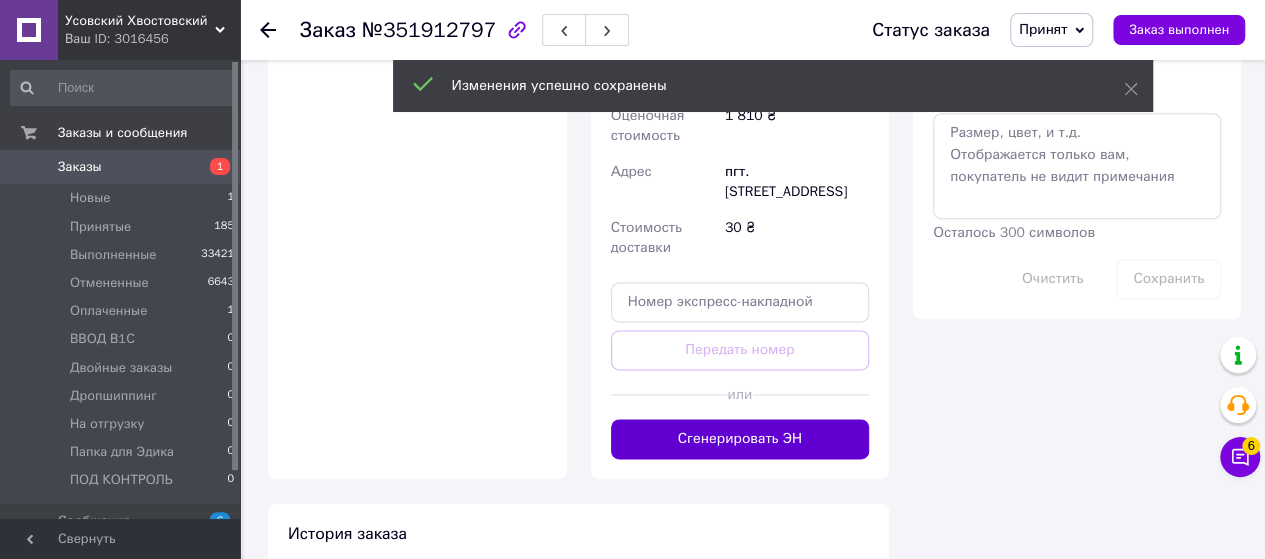 scroll, scrollTop: 1200, scrollLeft: 0, axis: vertical 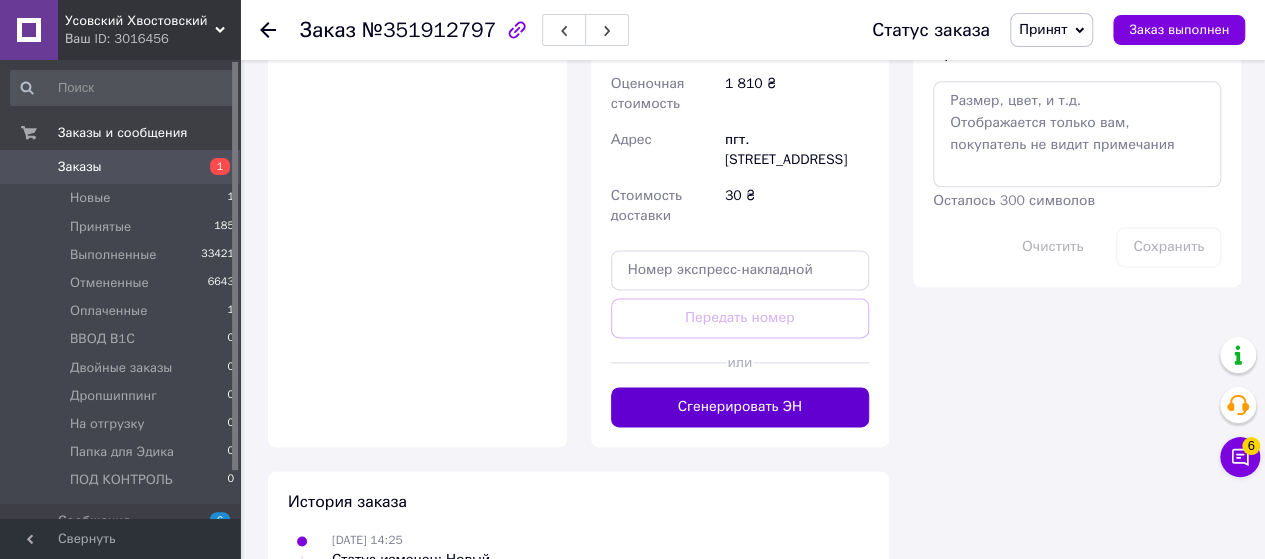 click on "Сгенерировать ЭН" at bounding box center [740, 407] 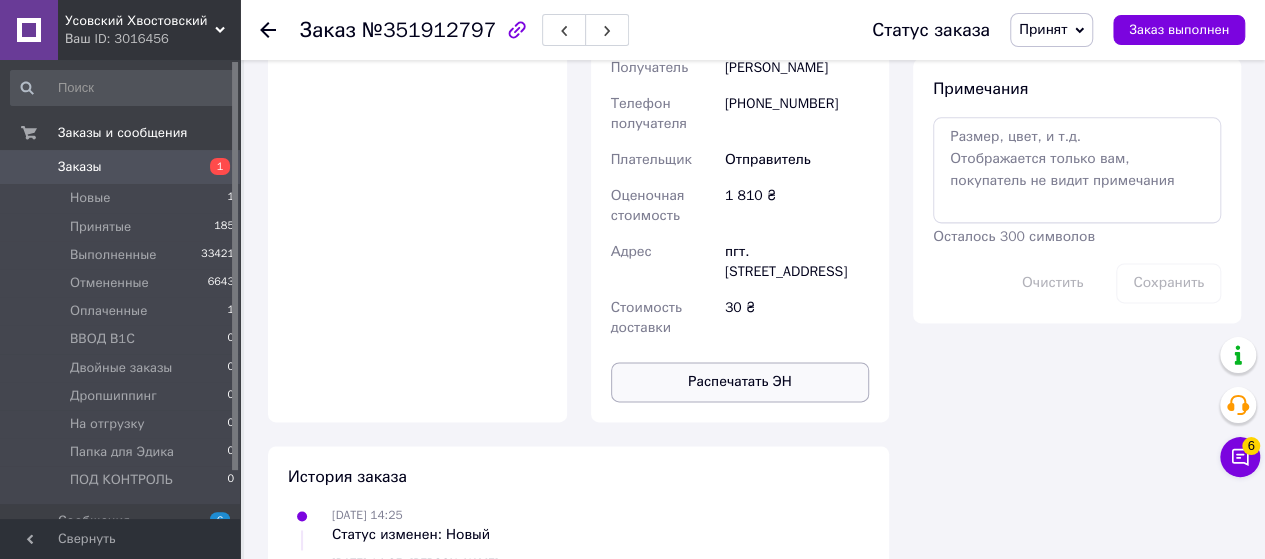 click on "Распечатать ЭН" at bounding box center [740, 382] 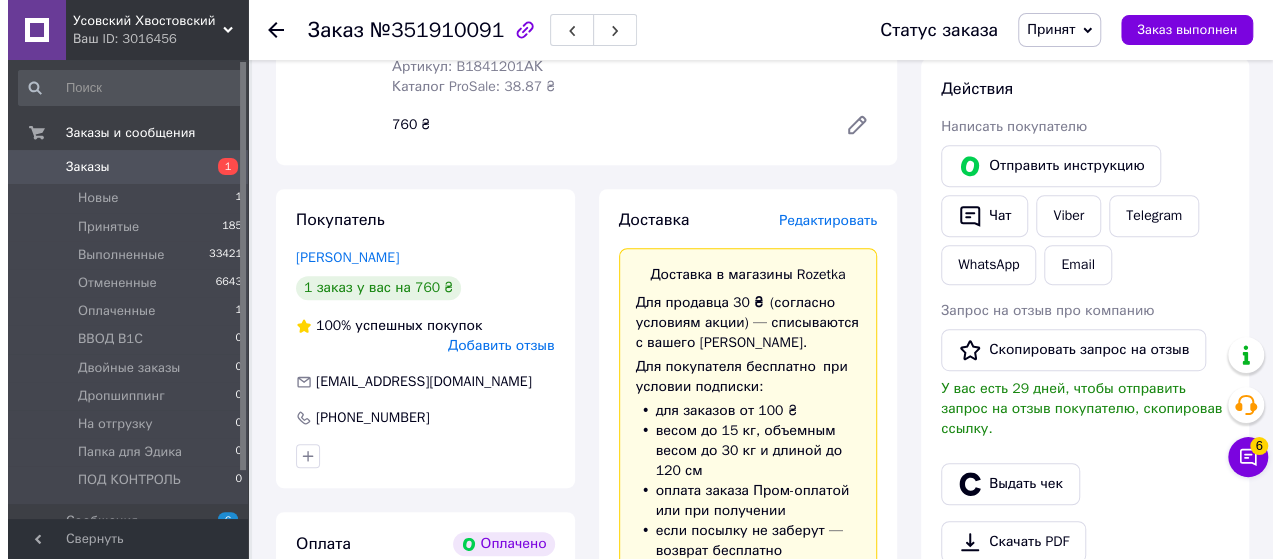 scroll, scrollTop: 400, scrollLeft: 0, axis: vertical 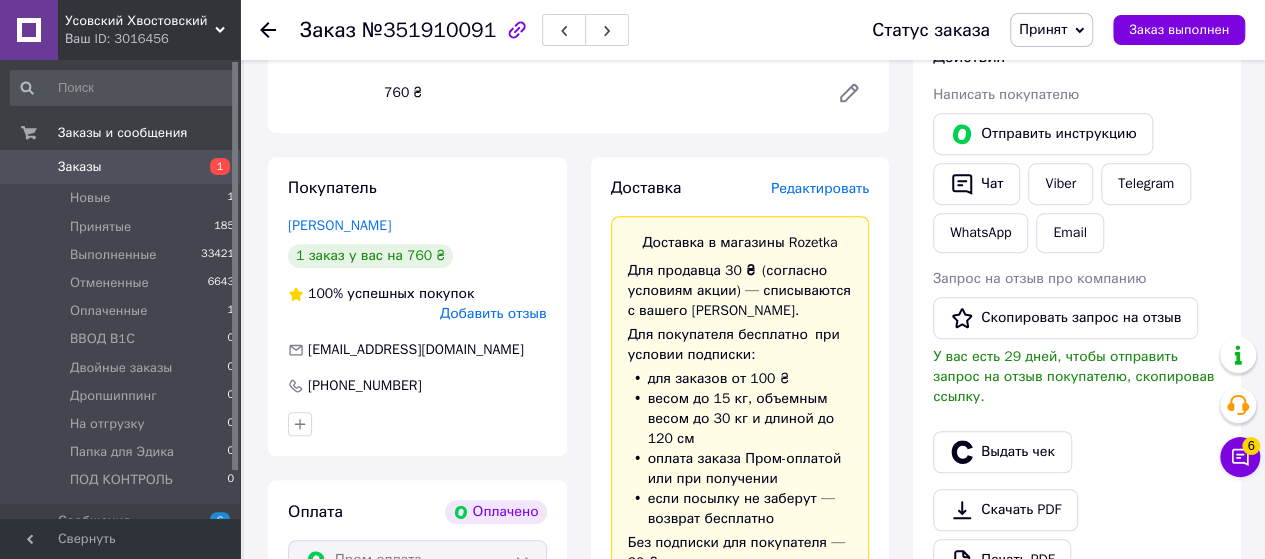 click on "Редактировать" at bounding box center (820, 188) 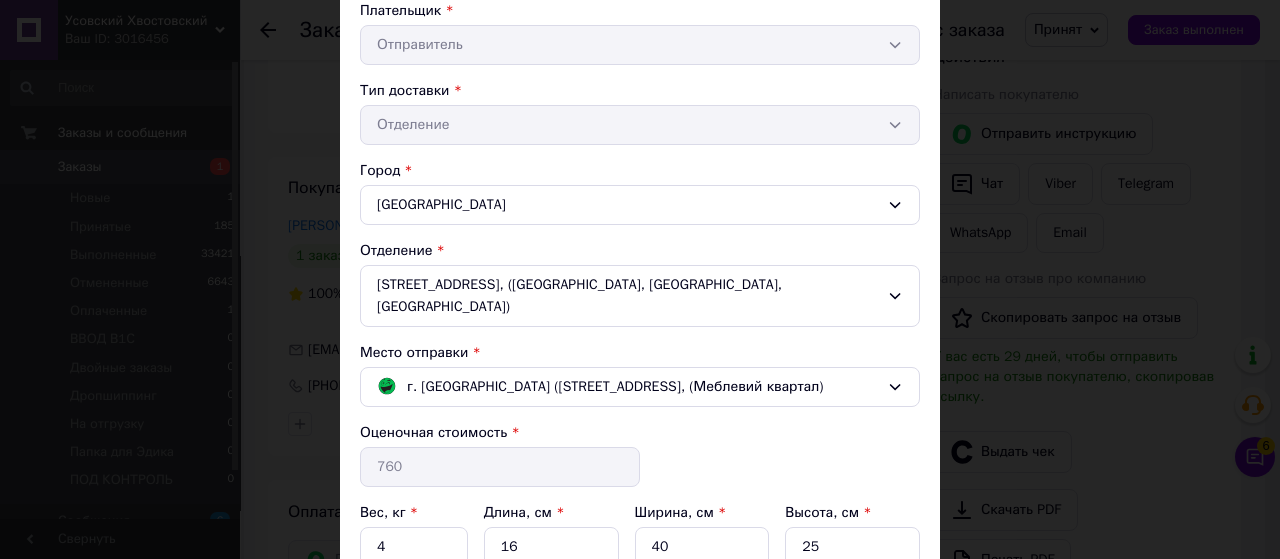 scroll, scrollTop: 400, scrollLeft: 0, axis: vertical 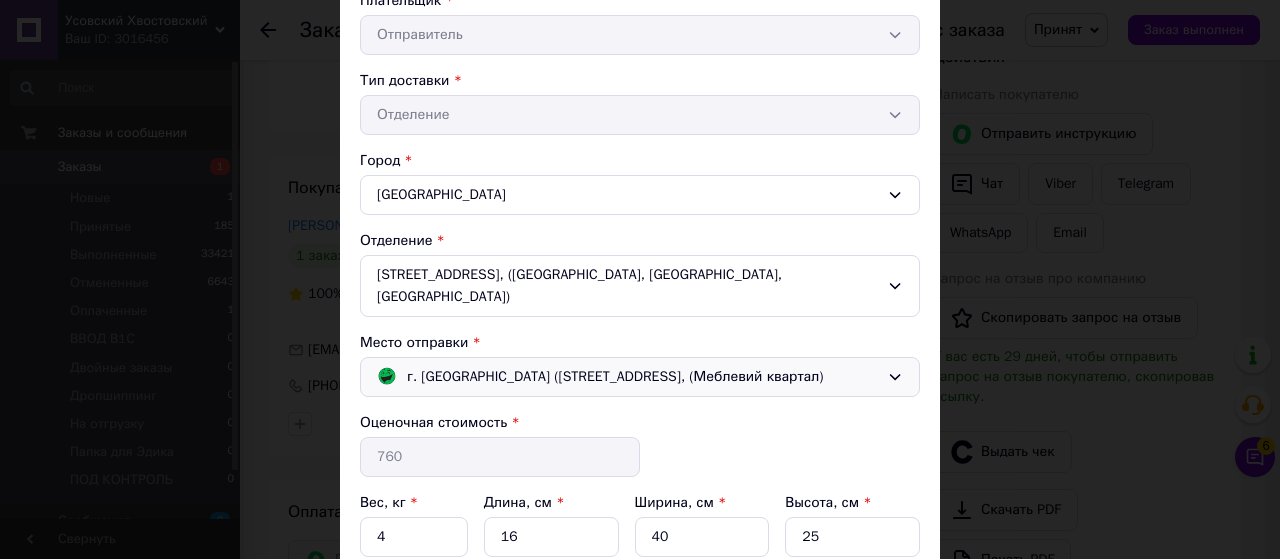 click on "г. [GEOGRAPHIC_DATA] ([STREET_ADDRESS], (Меблевий квартал)" at bounding box center [615, 377] 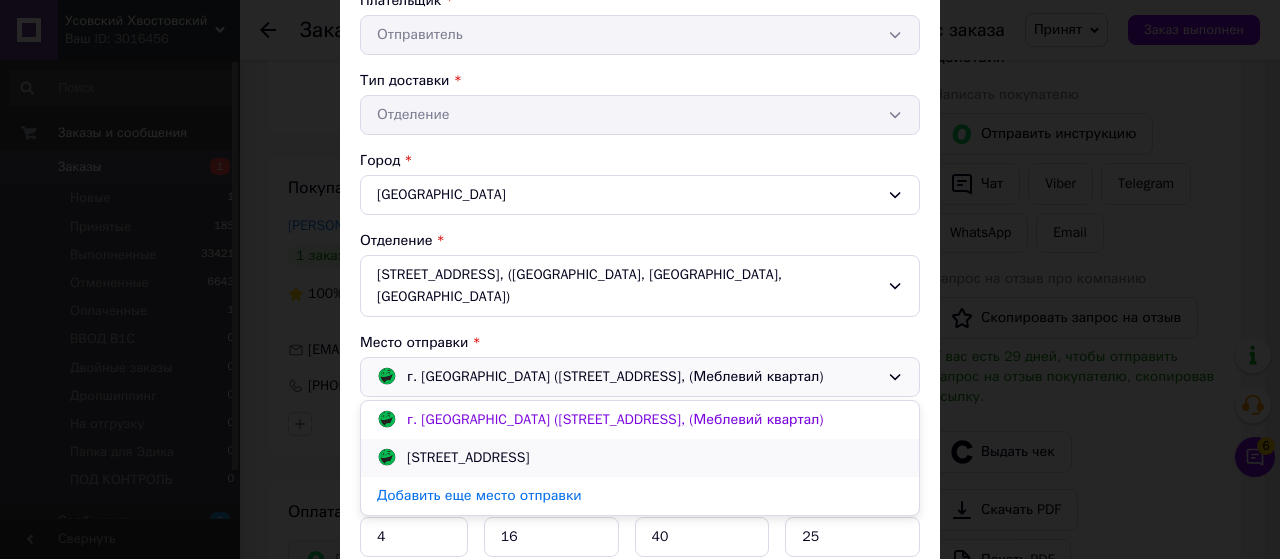 click on "[STREET_ADDRESS]" at bounding box center (468, 458) 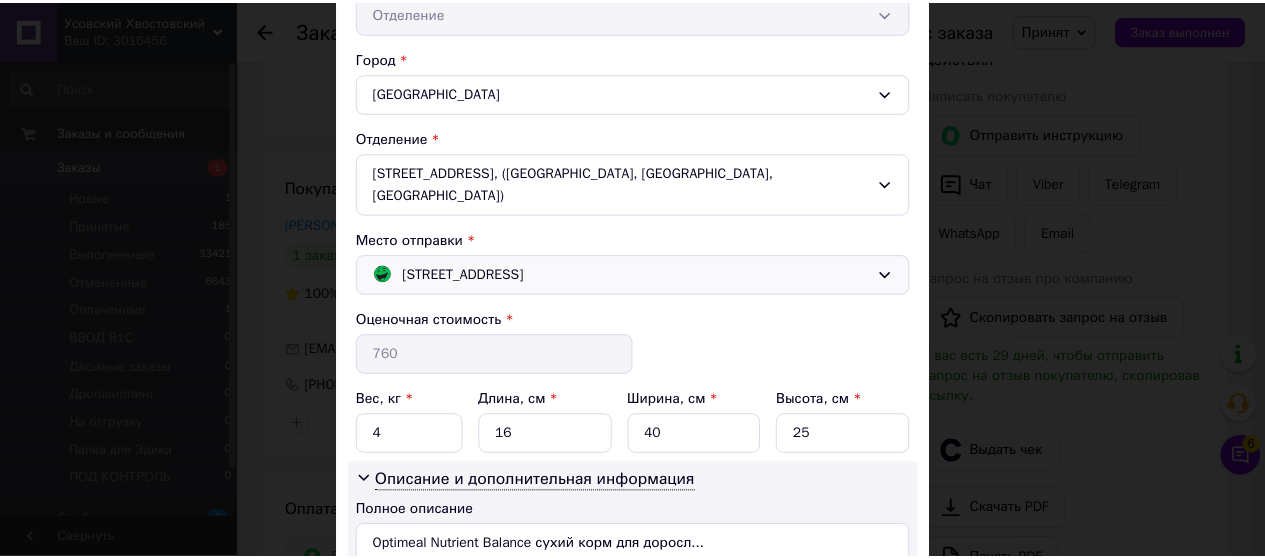 scroll, scrollTop: 694, scrollLeft: 0, axis: vertical 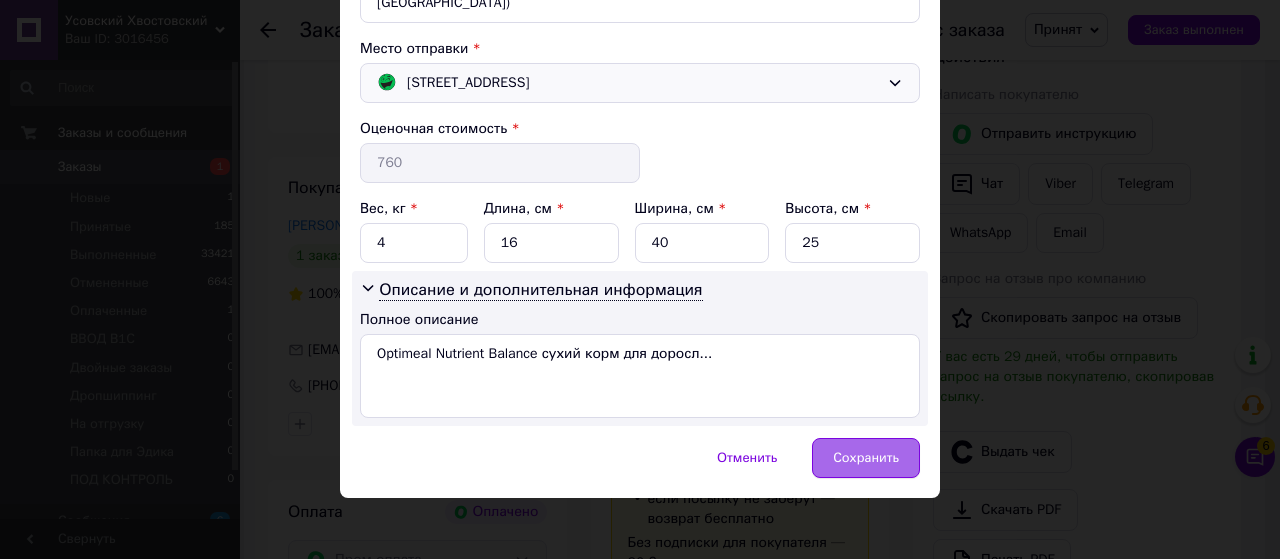 click on "Сохранить" at bounding box center (866, 458) 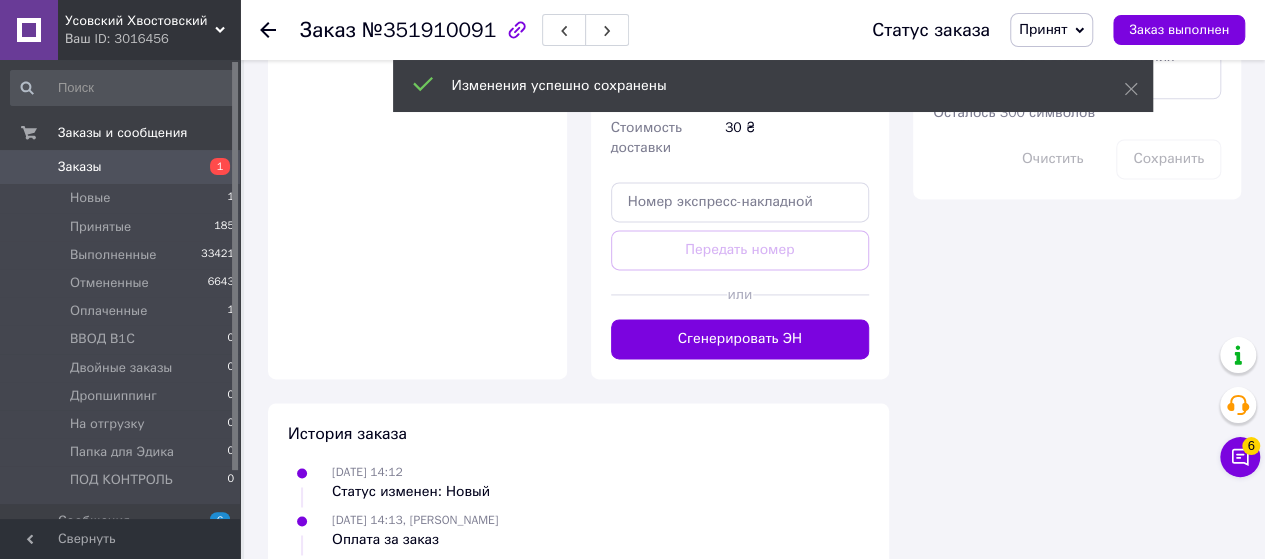 scroll, scrollTop: 1400, scrollLeft: 0, axis: vertical 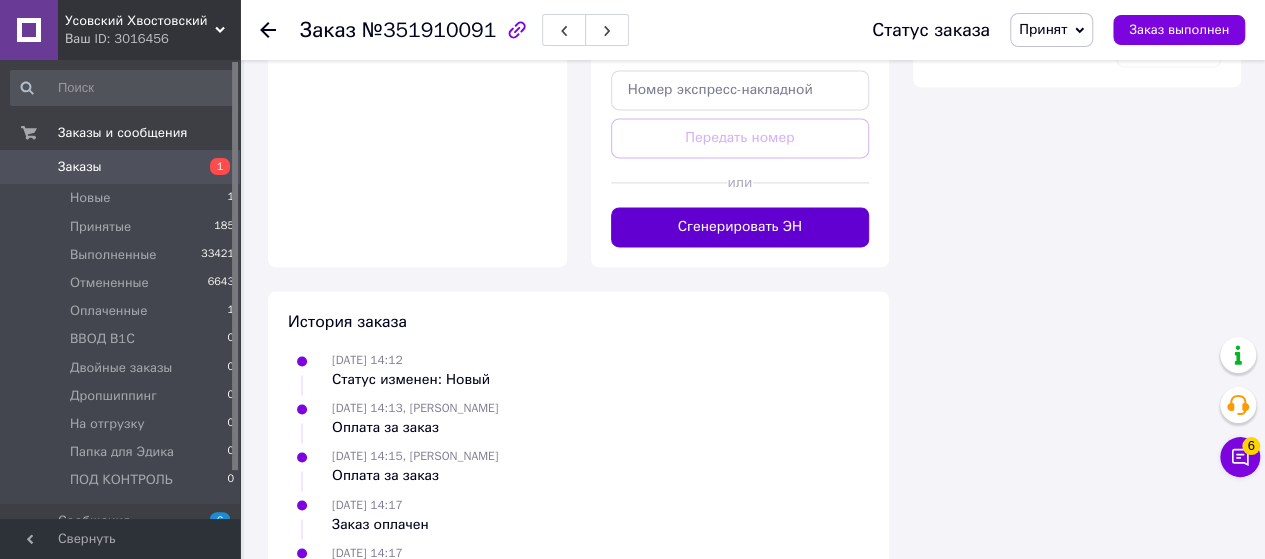 click on "Сгенерировать ЭН" at bounding box center [740, 227] 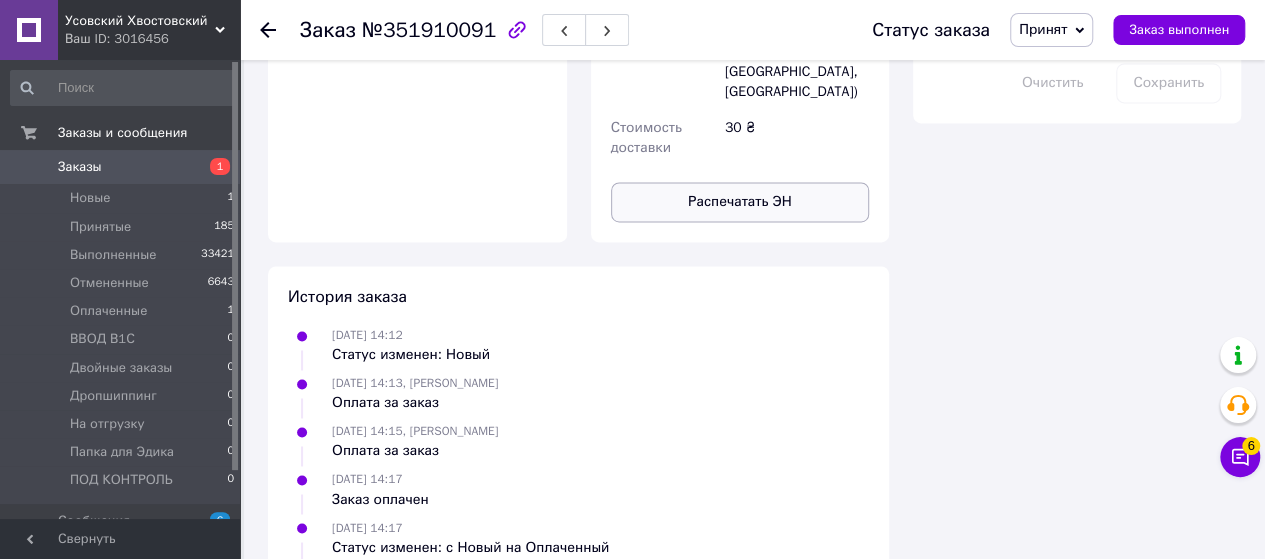 click on "Распечатать ЭН" at bounding box center (740, 202) 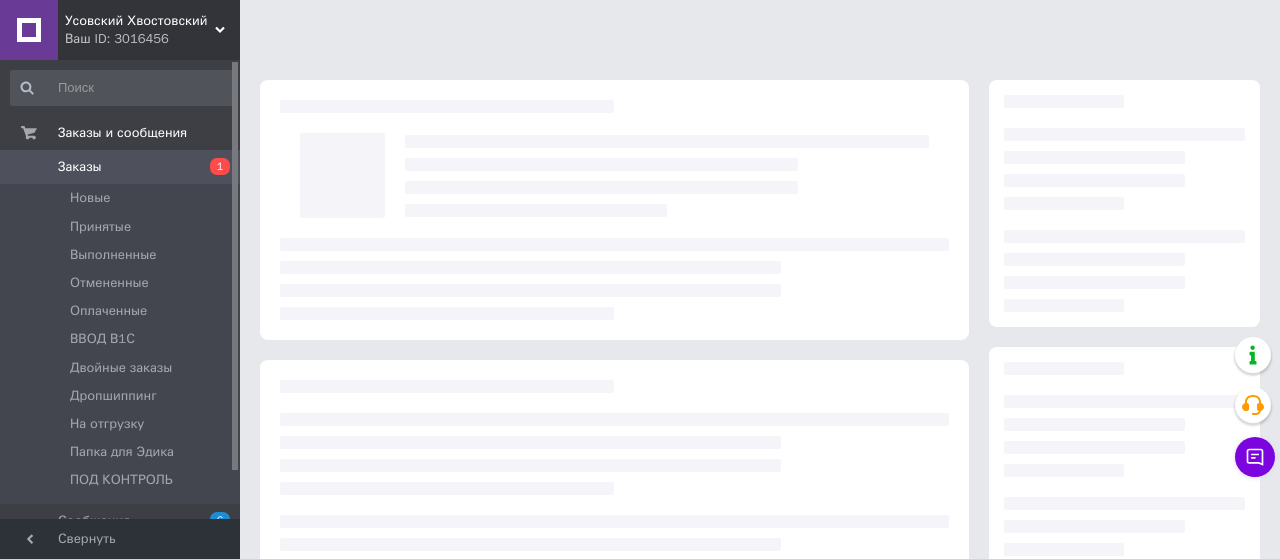 scroll, scrollTop: 0, scrollLeft: 0, axis: both 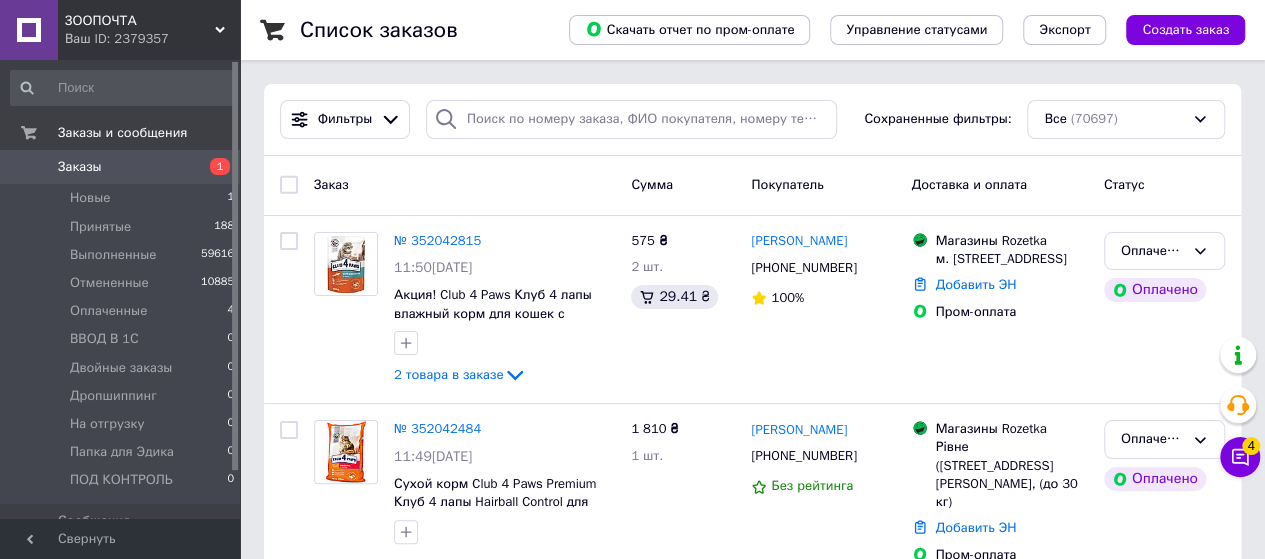 click on "ЗООПОЧТА Ваш ID: 2379357" at bounding box center (149, 30) 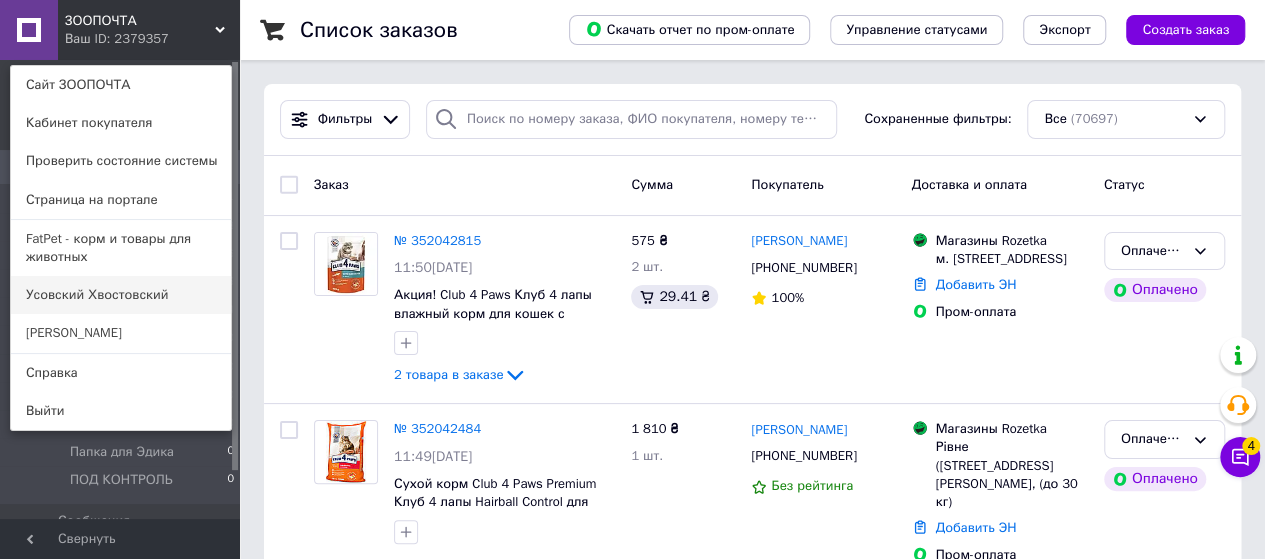 click on "Усовский Хвостовский" at bounding box center (121, 295) 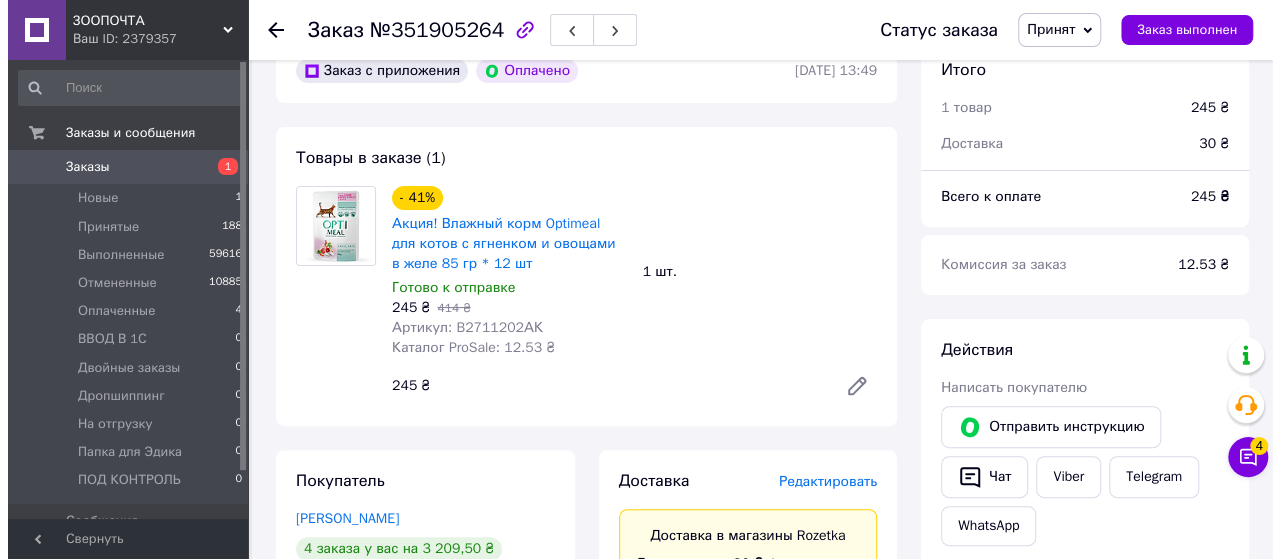 scroll, scrollTop: 400, scrollLeft: 0, axis: vertical 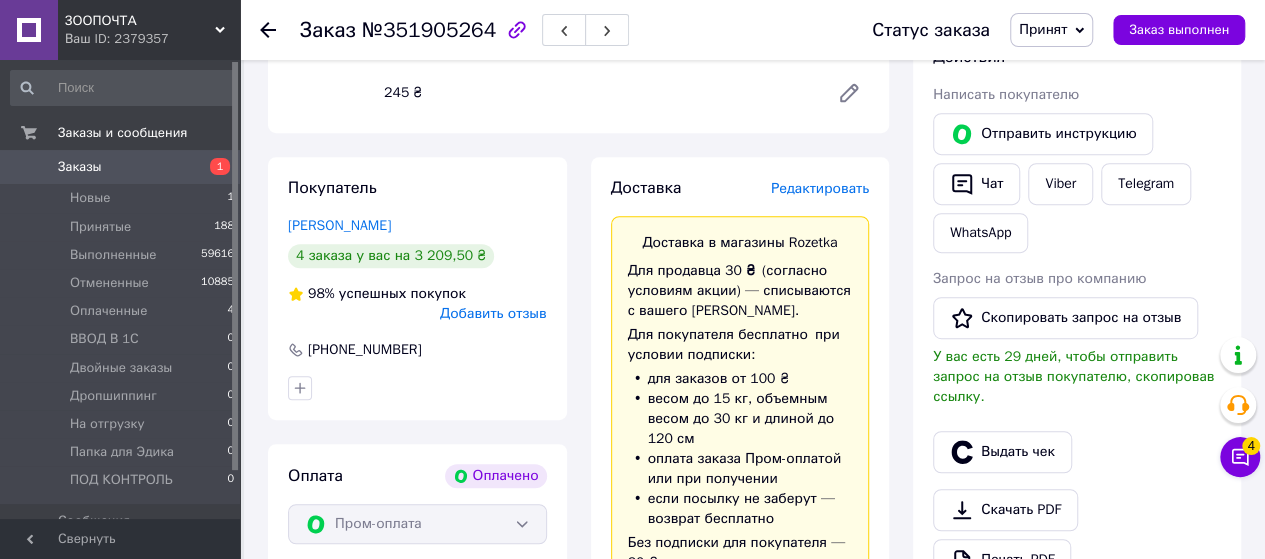 click on "Редактировать" at bounding box center (820, 188) 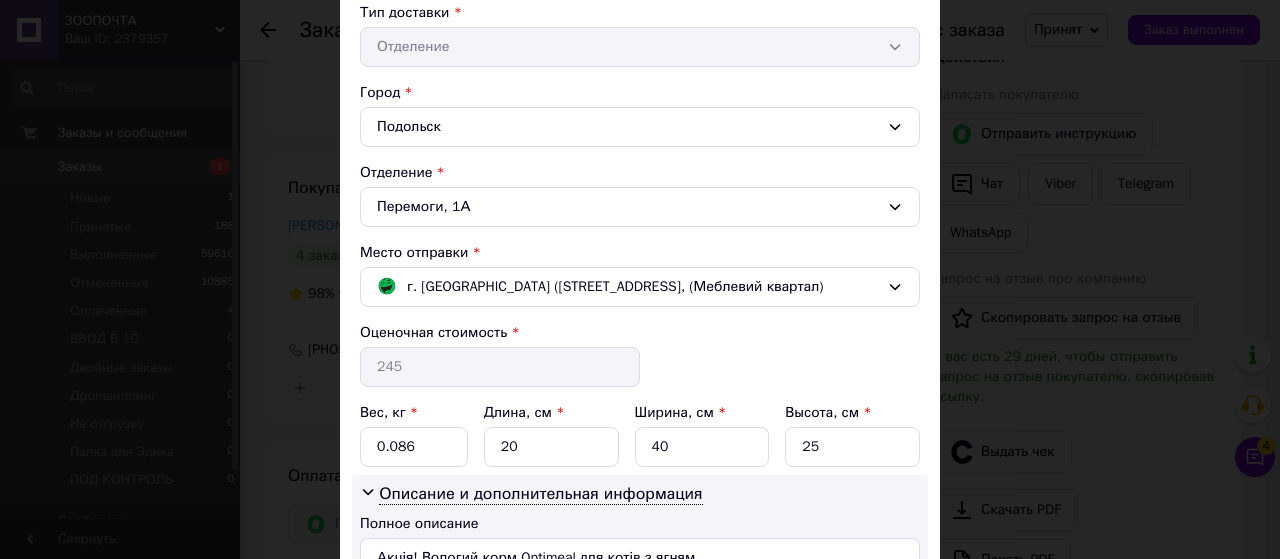 scroll, scrollTop: 500, scrollLeft: 0, axis: vertical 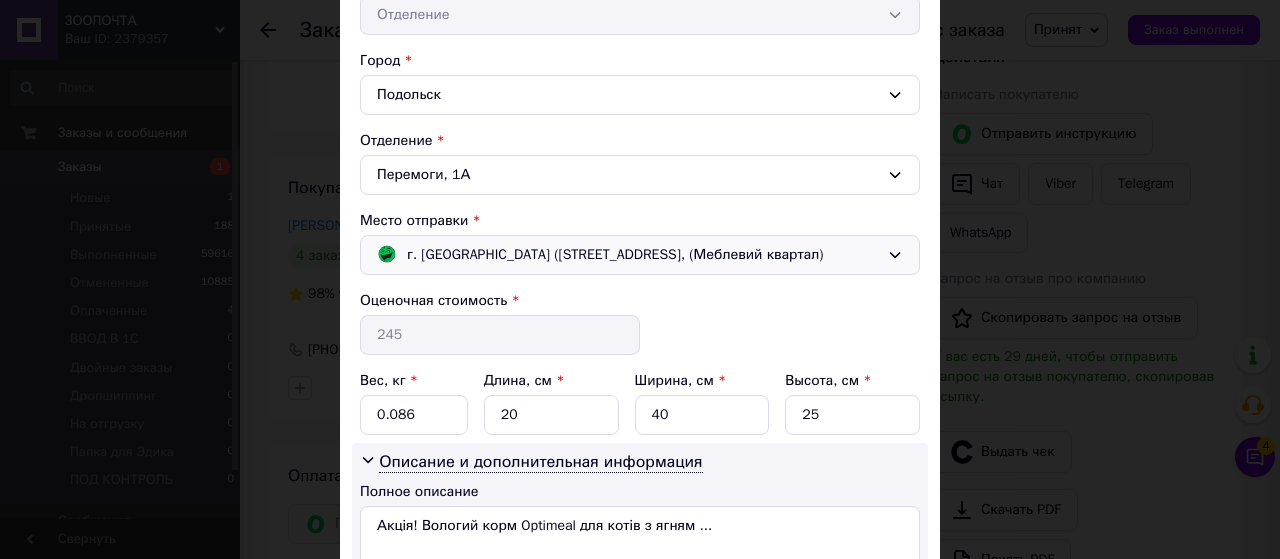 click on "г. Полтава (Полтавская обл.); Ветеринарная ул., 22, (Меблевий квартал)" at bounding box center [615, 255] 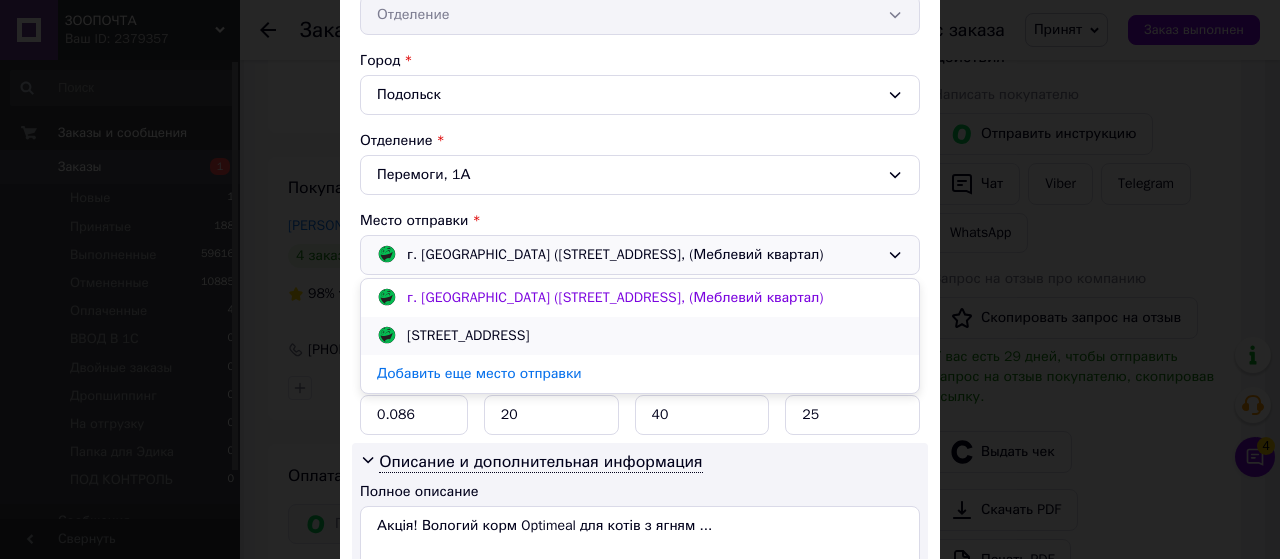 click on "Харьков; Полтавский Шлях ул., 140А" at bounding box center (468, 336) 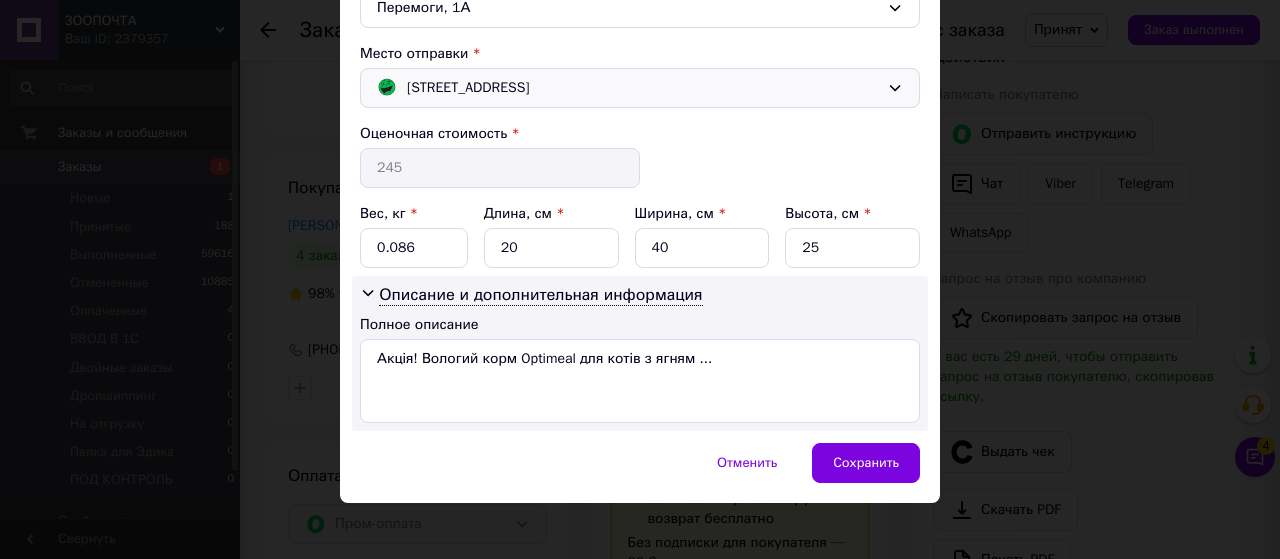scroll, scrollTop: 672, scrollLeft: 0, axis: vertical 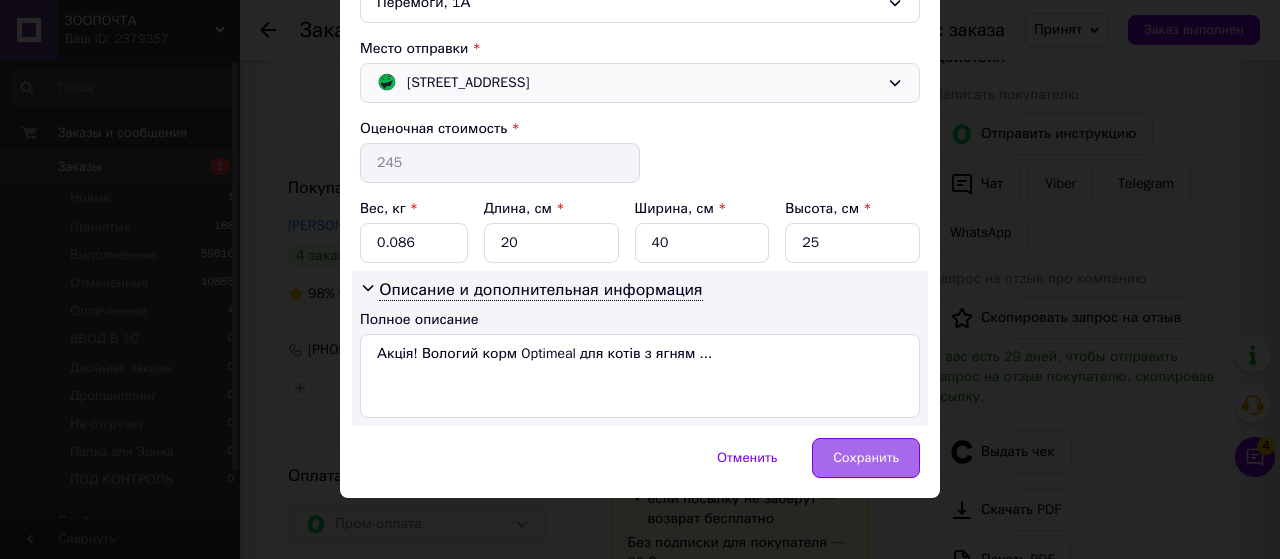 click on "Сохранить" at bounding box center (866, 458) 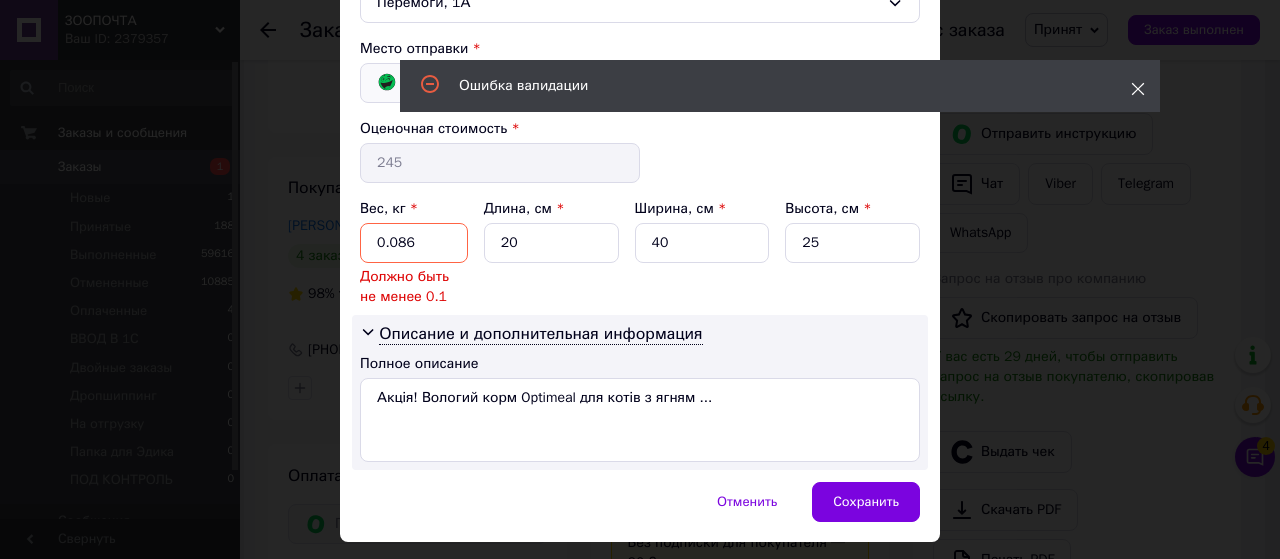 click 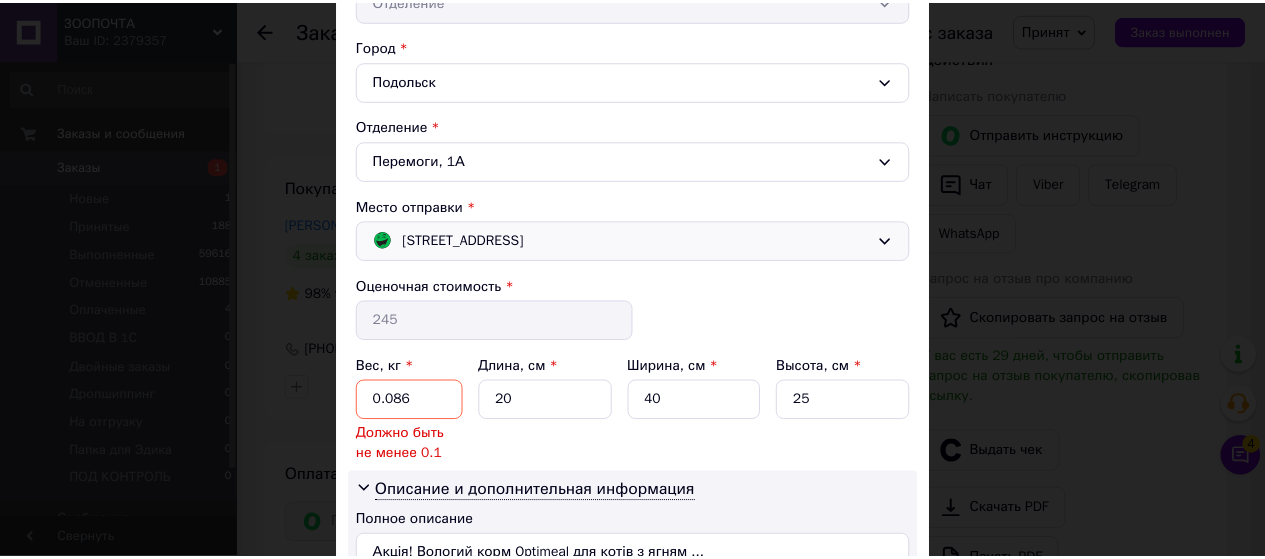 scroll, scrollTop: 600, scrollLeft: 0, axis: vertical 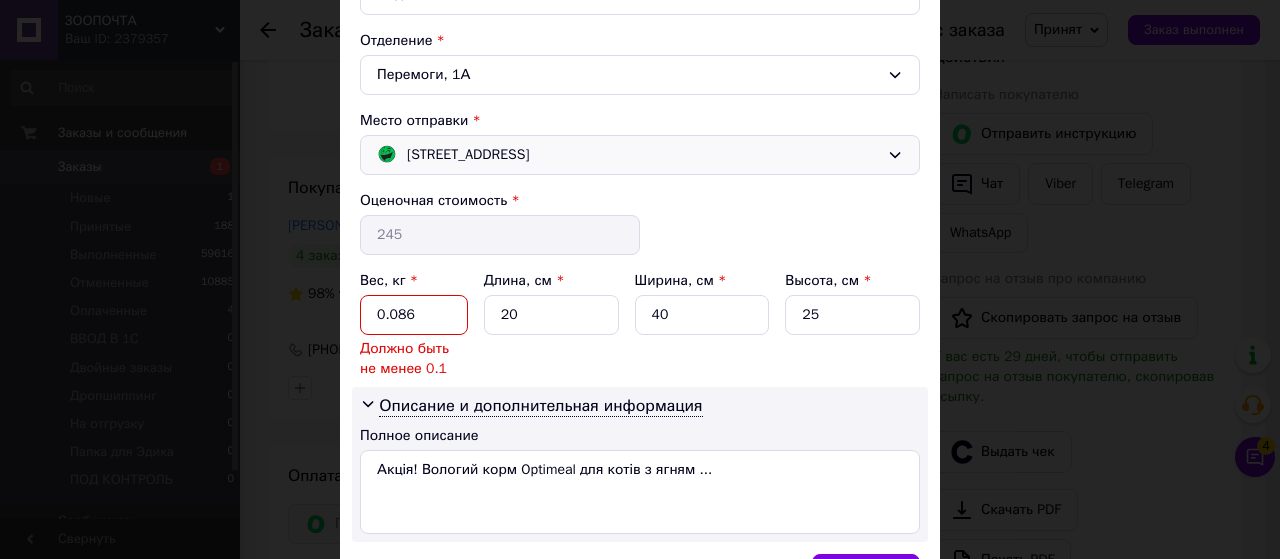 click on "0.086" at bounding box center [414, 315] 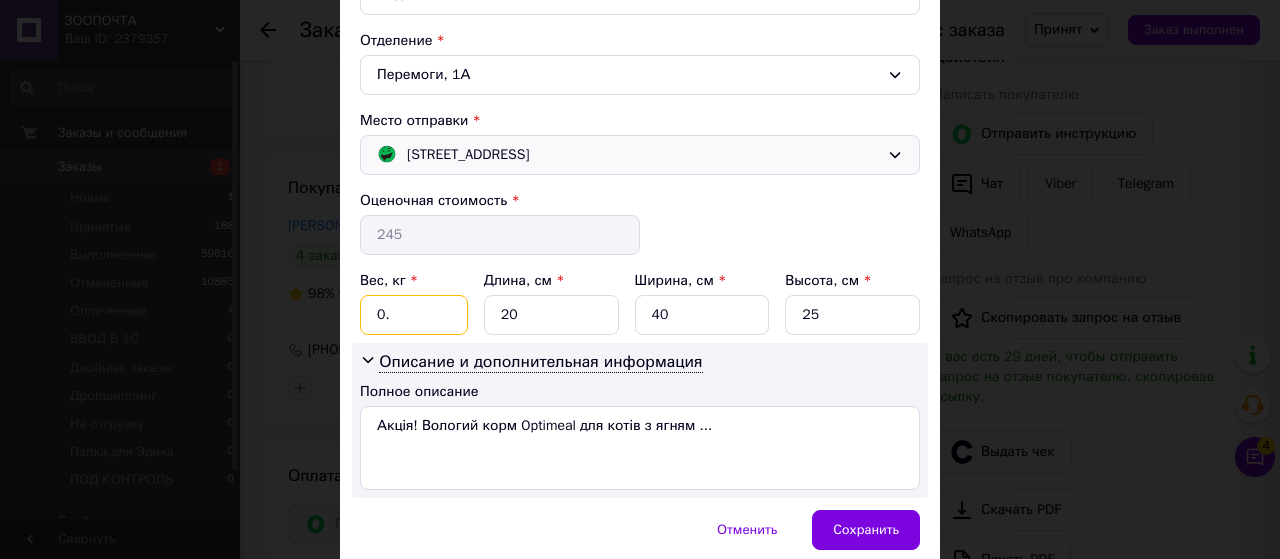 type on "0" 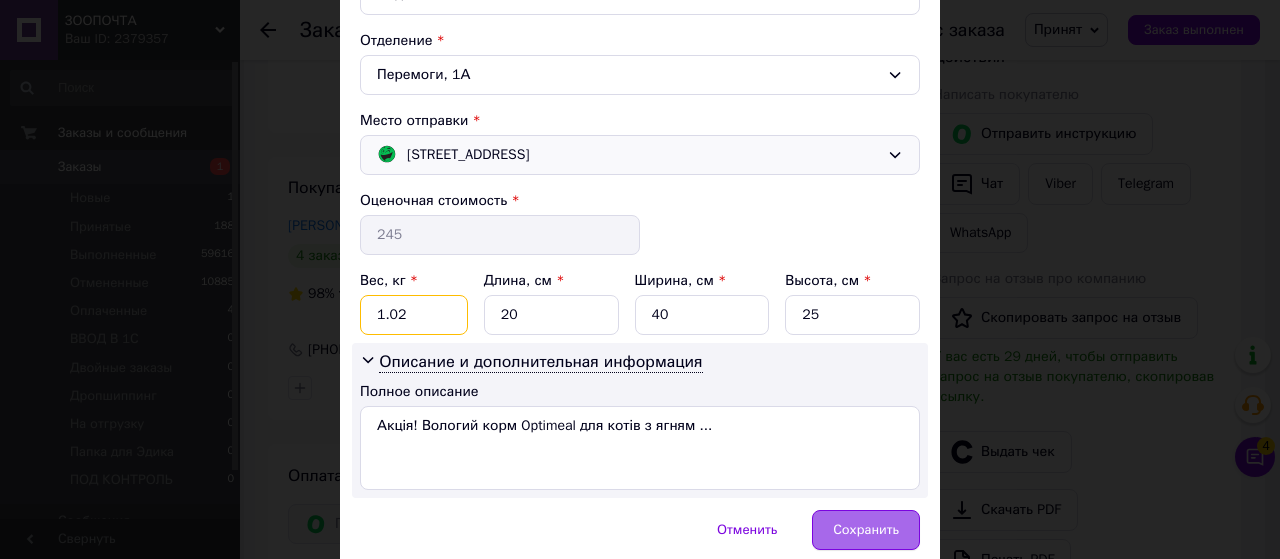 type on "1.02" 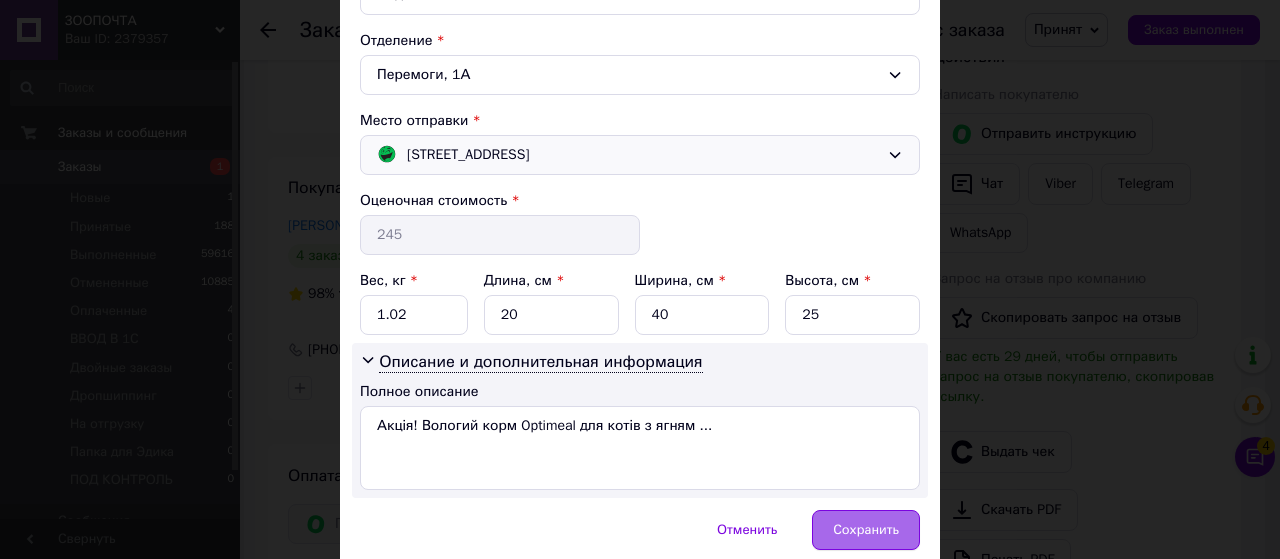 click on "Сохранить" at bounding box center [866, 530] 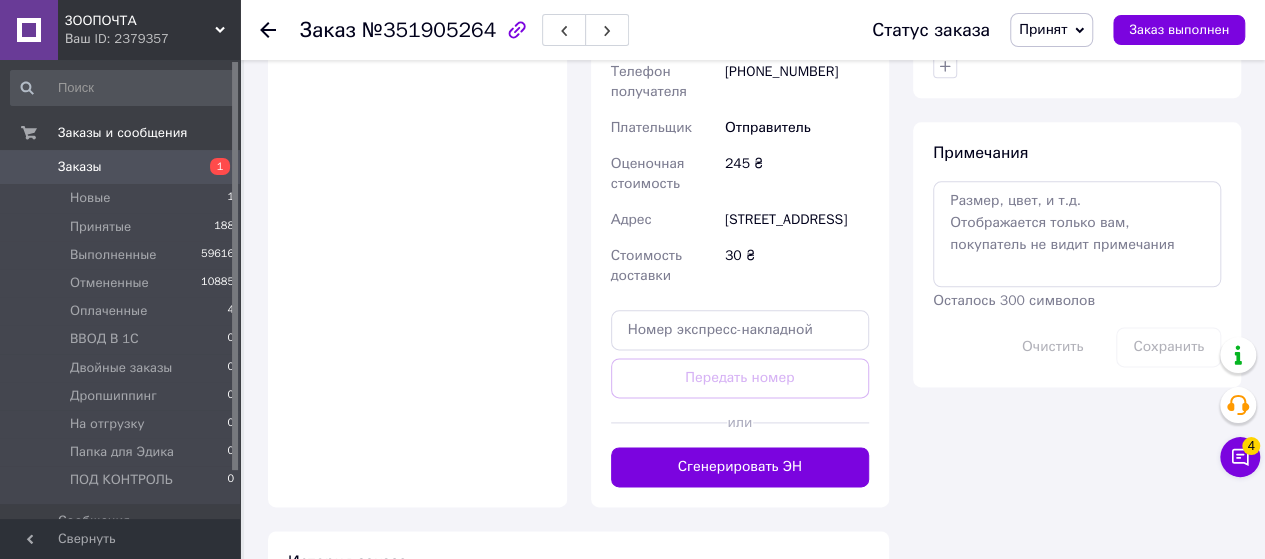 scroll, scrollTop: 1200, scrollLeft: 0, axis: vertical 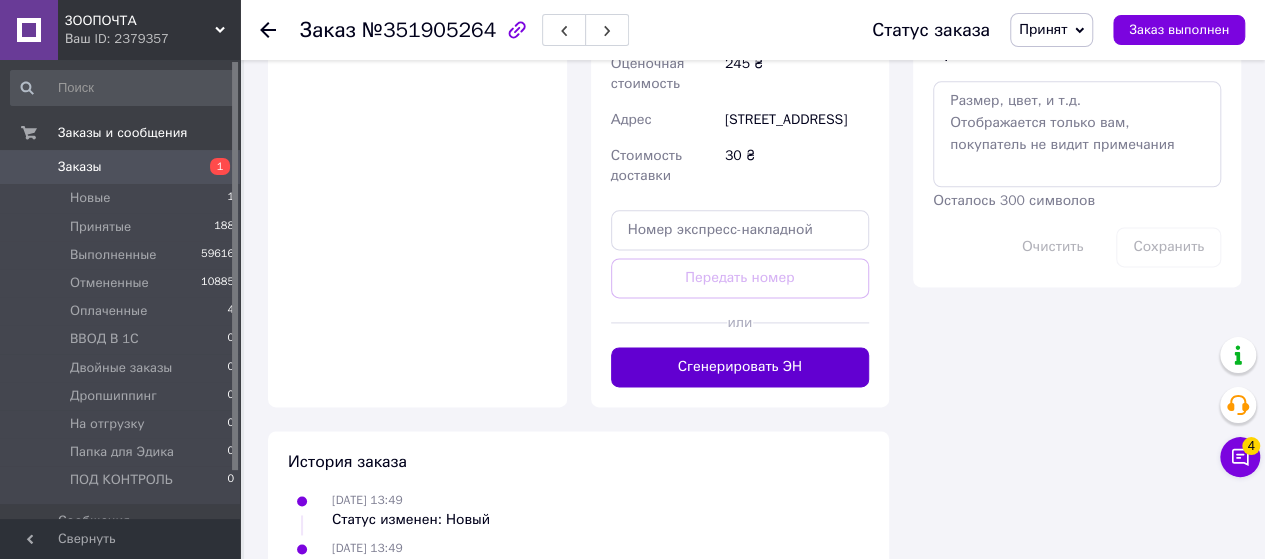 click on "Сгенерировать ЭН" at bounding box center (740, 367) 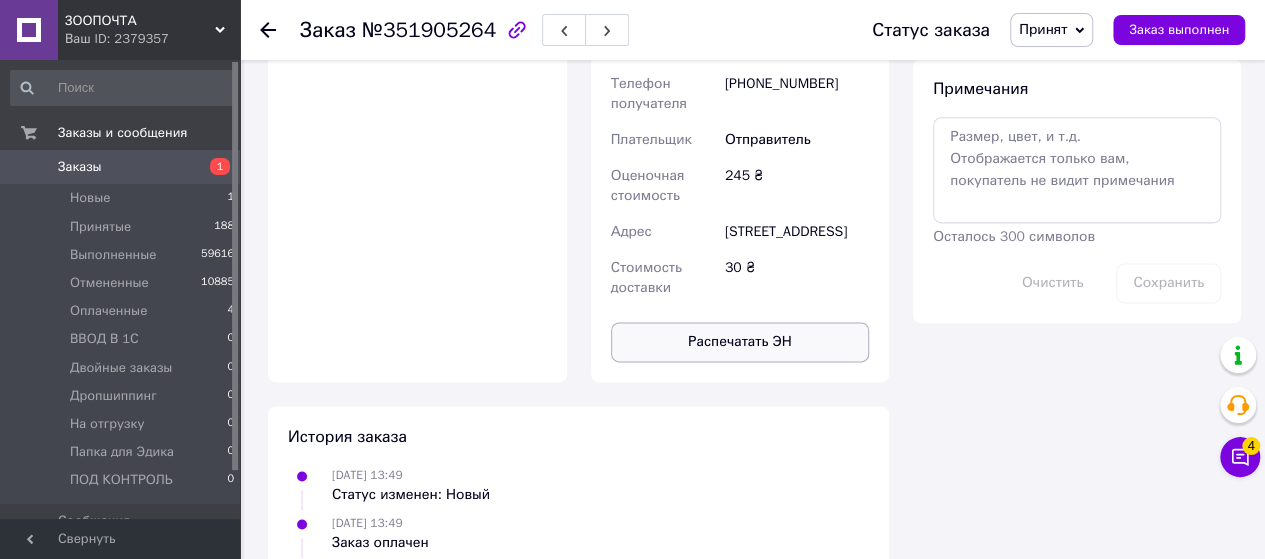 click on "Распечатать ЭН" at bounding box center (740, 342) 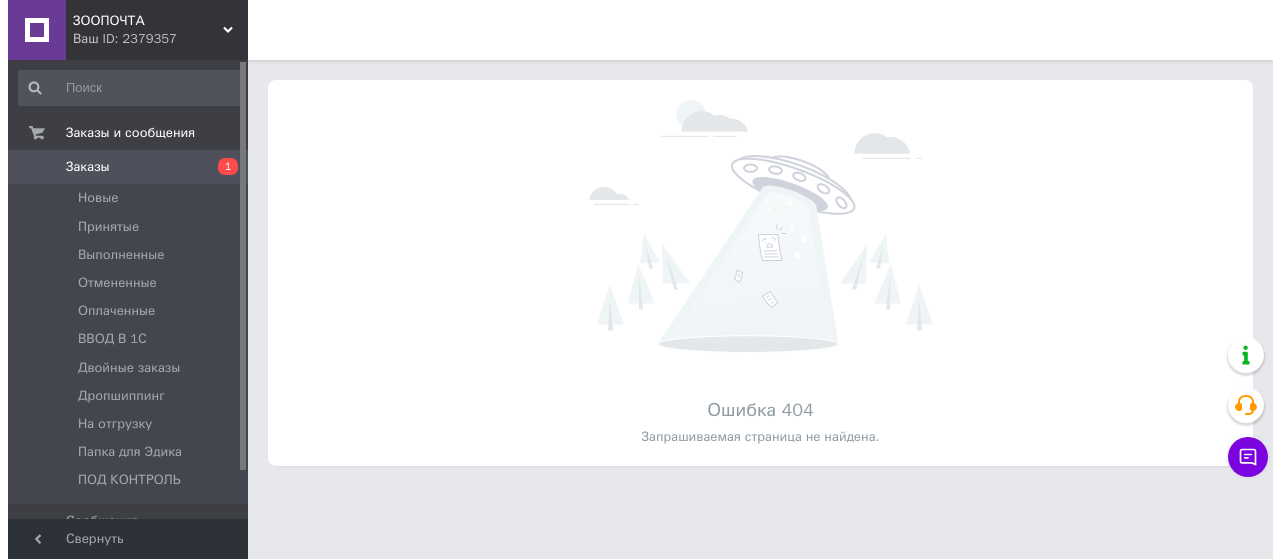 scroll, scrollTop: 0, scrollLeft: 0, axis: both 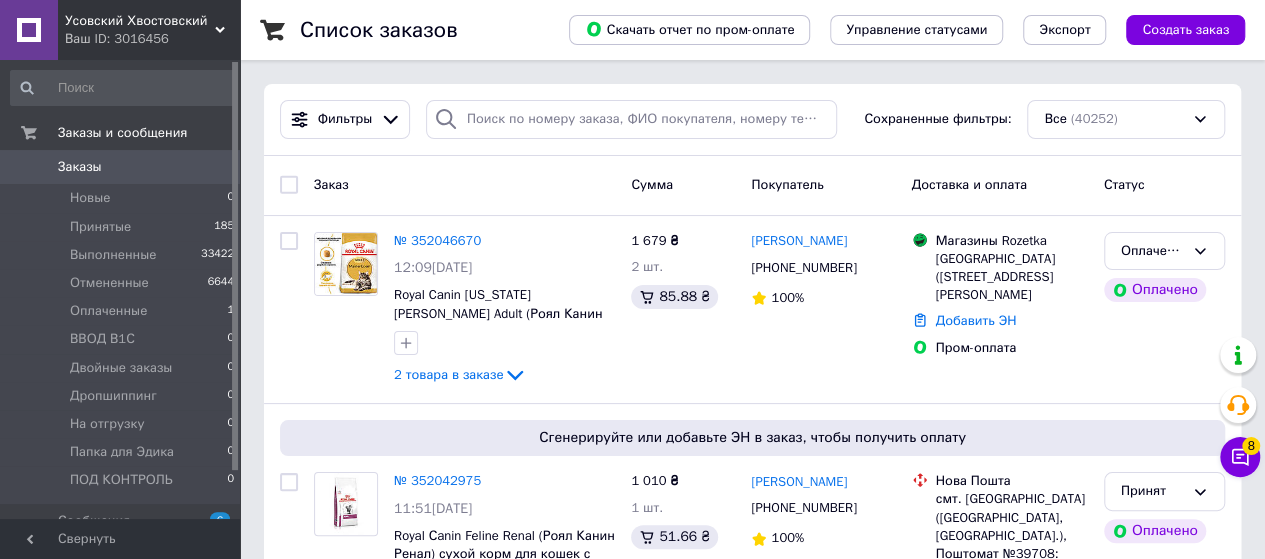 click 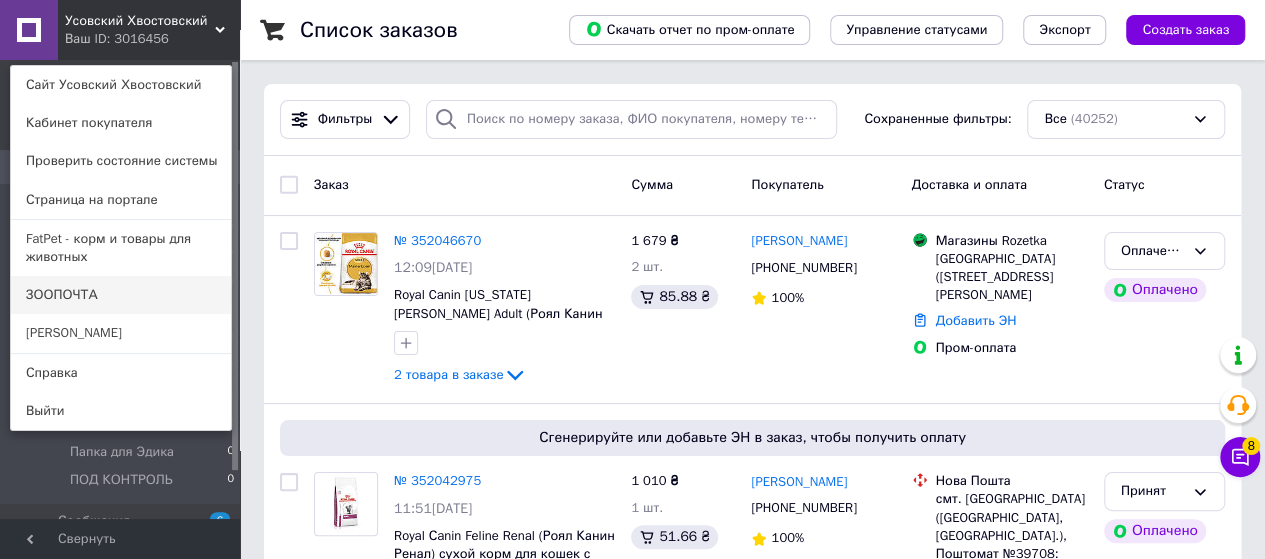 click on "ЗООПОЧТА" at bounding box center (121, 295) 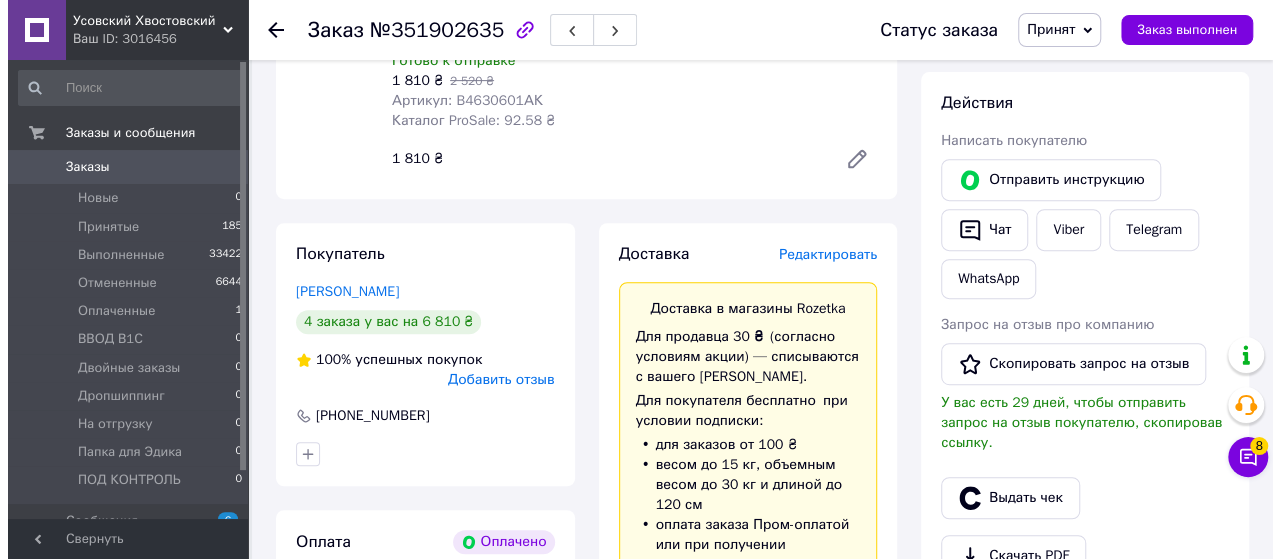 scroll, scrollTop: 400, scrollLeft: 0, axis: vertical 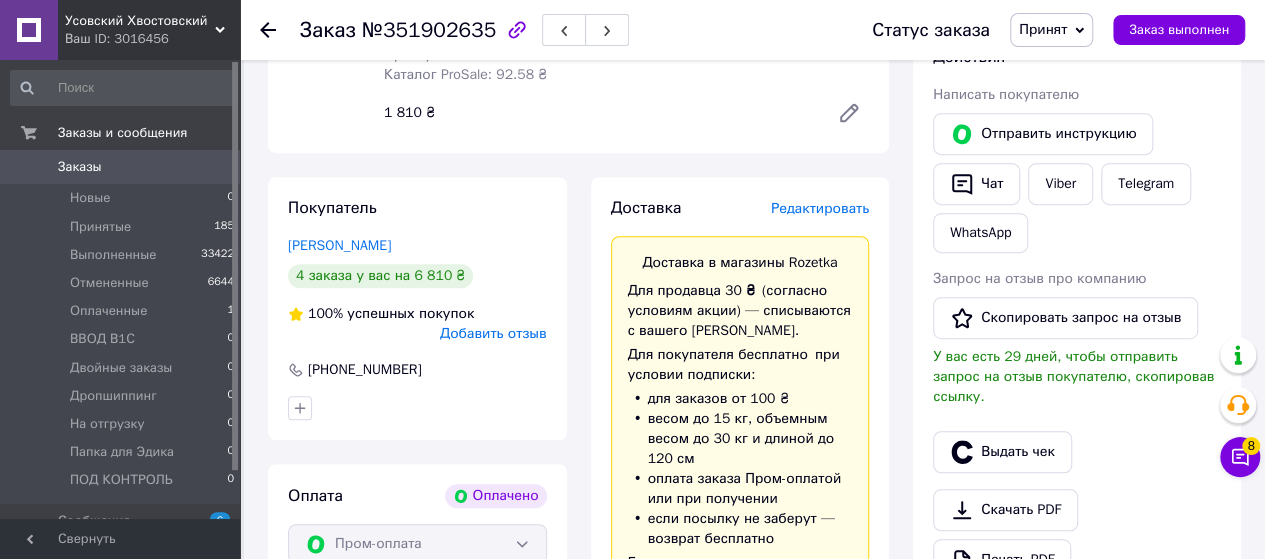 click on "Редактировать" at bounding box center [820, 208] 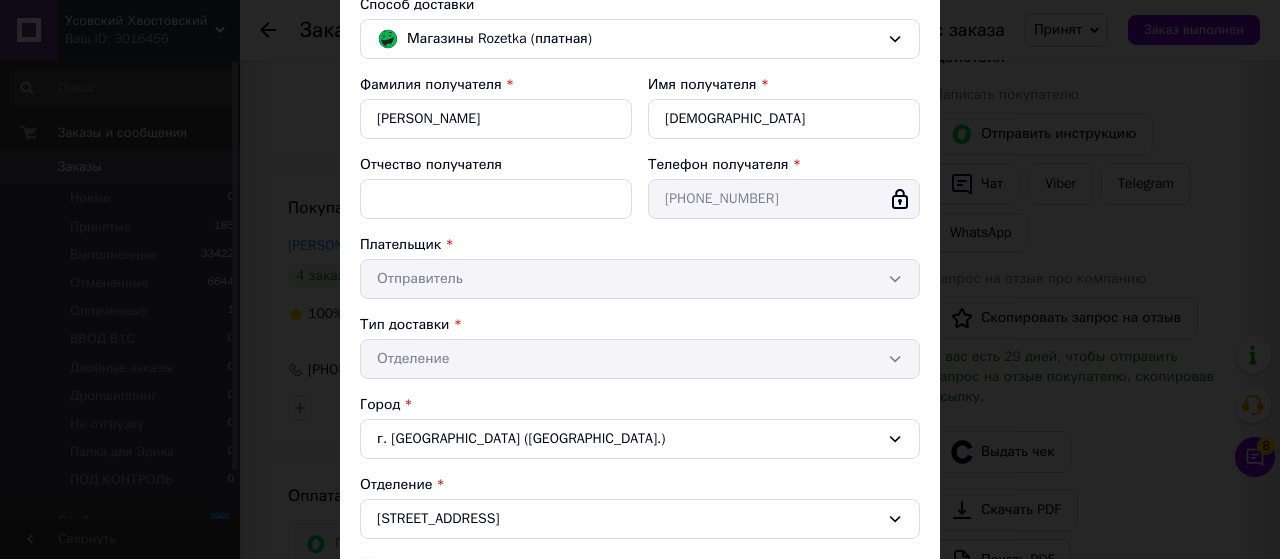 scroll, scrollTop: 400, scrollLeft: 0, axis: vertical 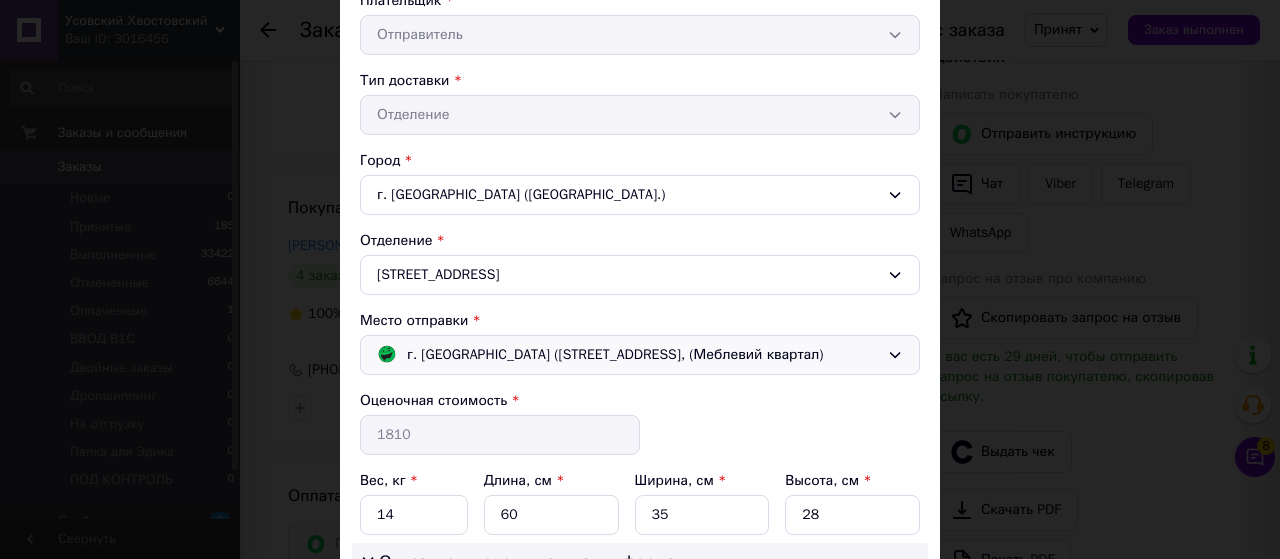 click on "г. [GEOGRAPHIC_DATA] ([STREET_ADDRESS], (Меблевий квартал)" at bounding box center [615, 355] 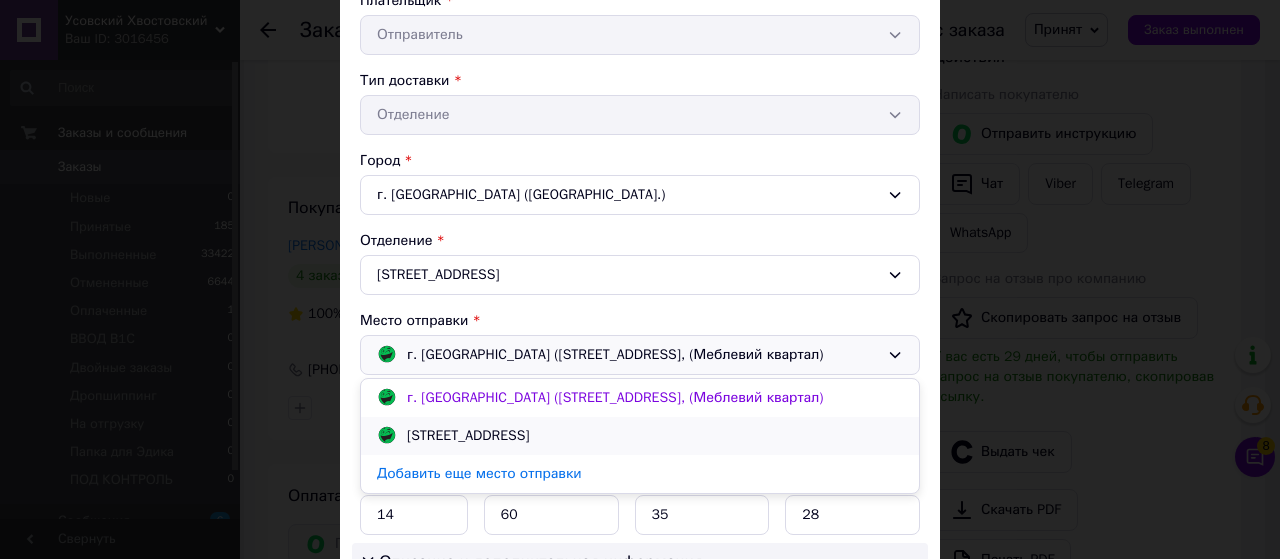 click on "[STREET_ADDRESS]" at bounding box center (468, 436) 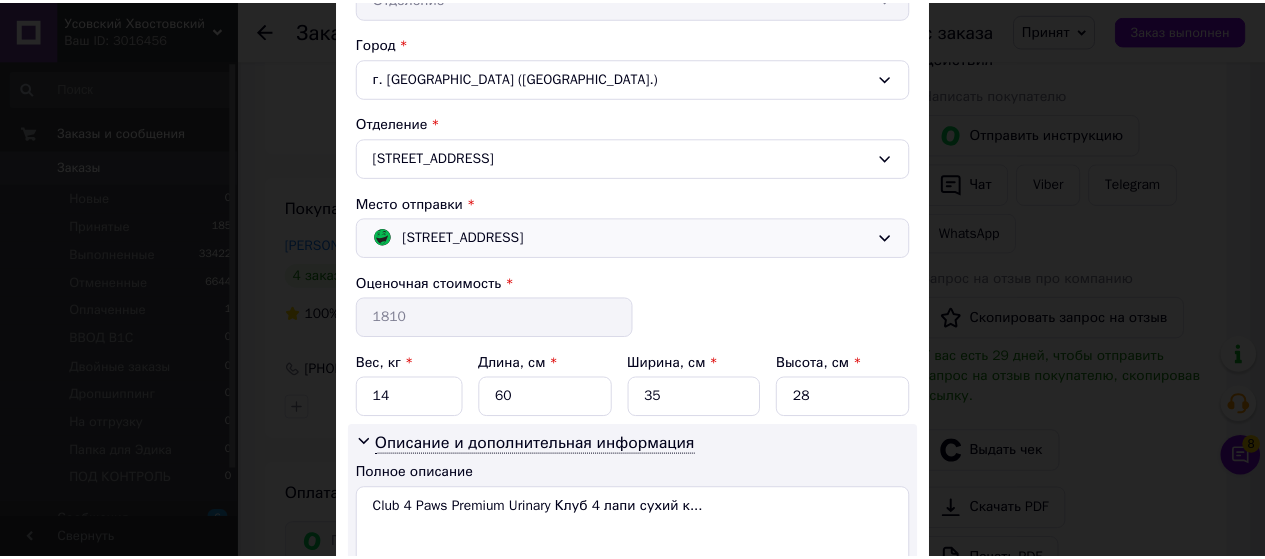 scroll, scrollTop: 672, scrollLeft: 0, axis: vertical 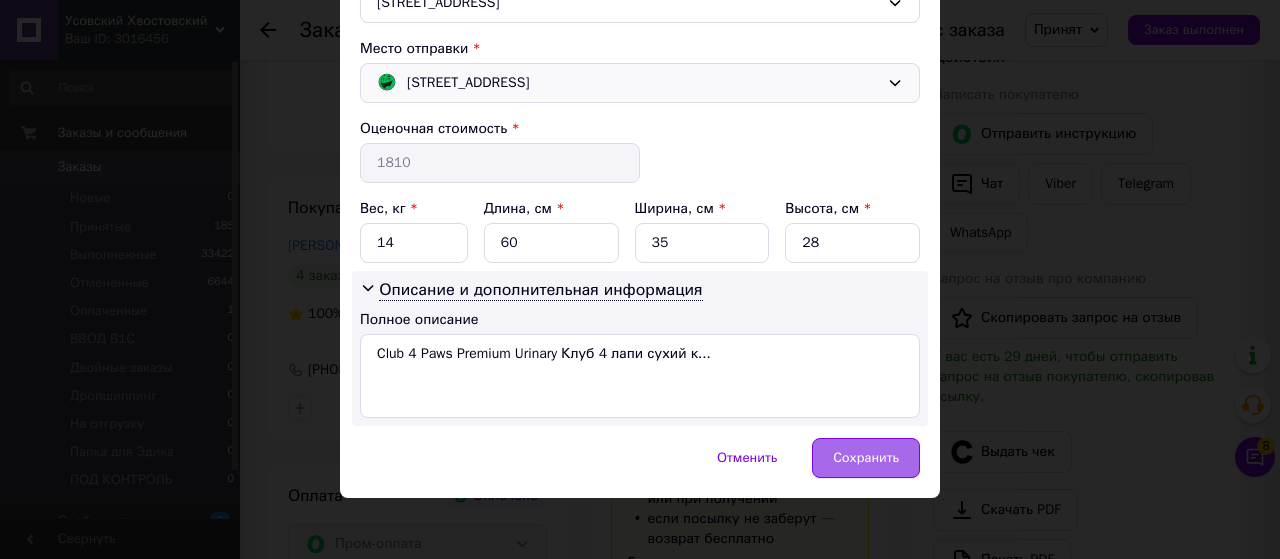 click on "Сохранить" at bounding box center [866, 458] 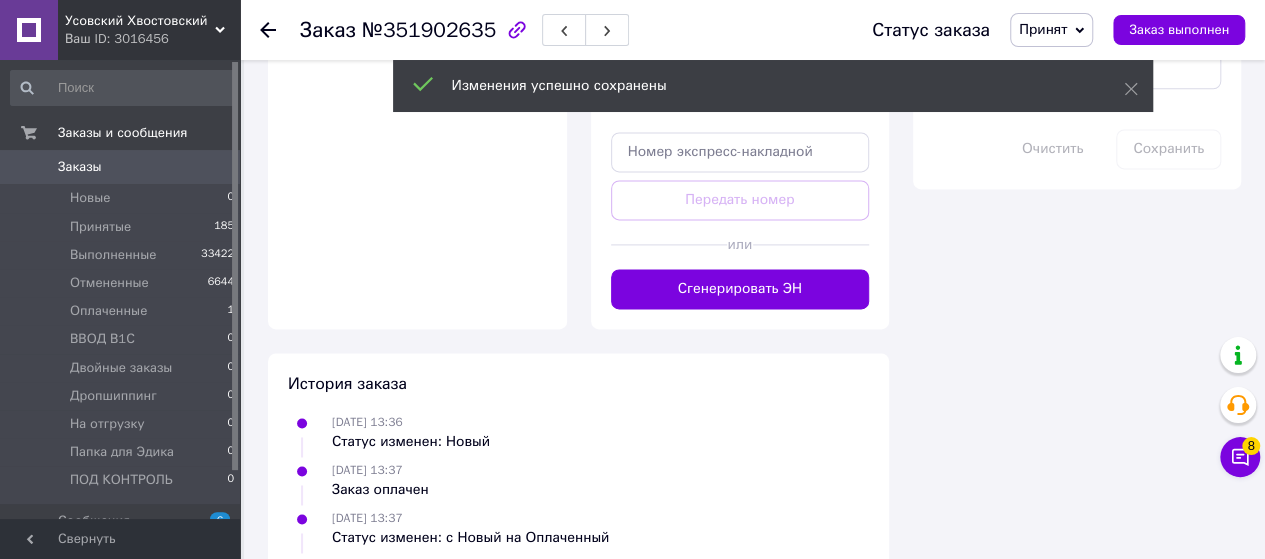 scroll, scrollTop: 1300, scrollLeft: 0, axis: vertical 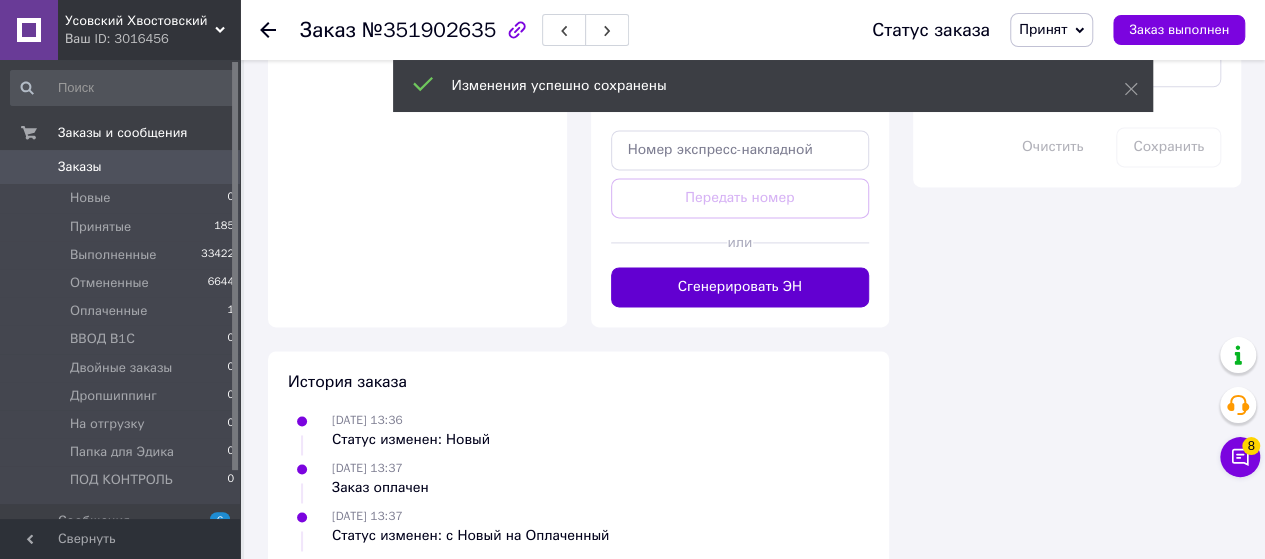 click on "Сгенерировать ЭН" at bounding box center (740, 287) 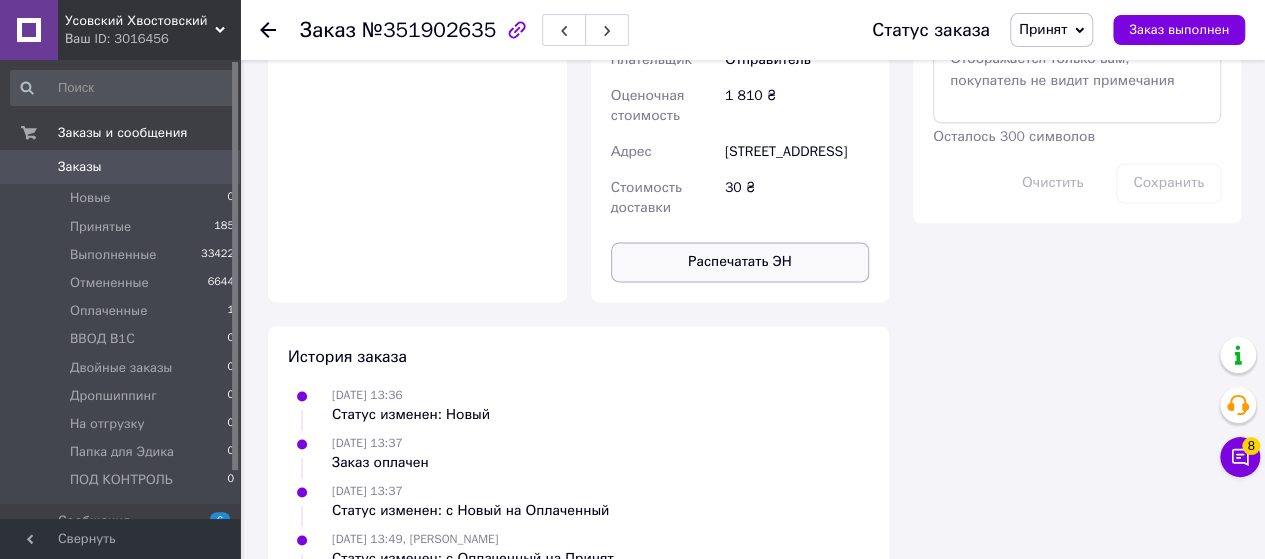 click on "Распечатать ЭН" at bounding box center [740, 262] 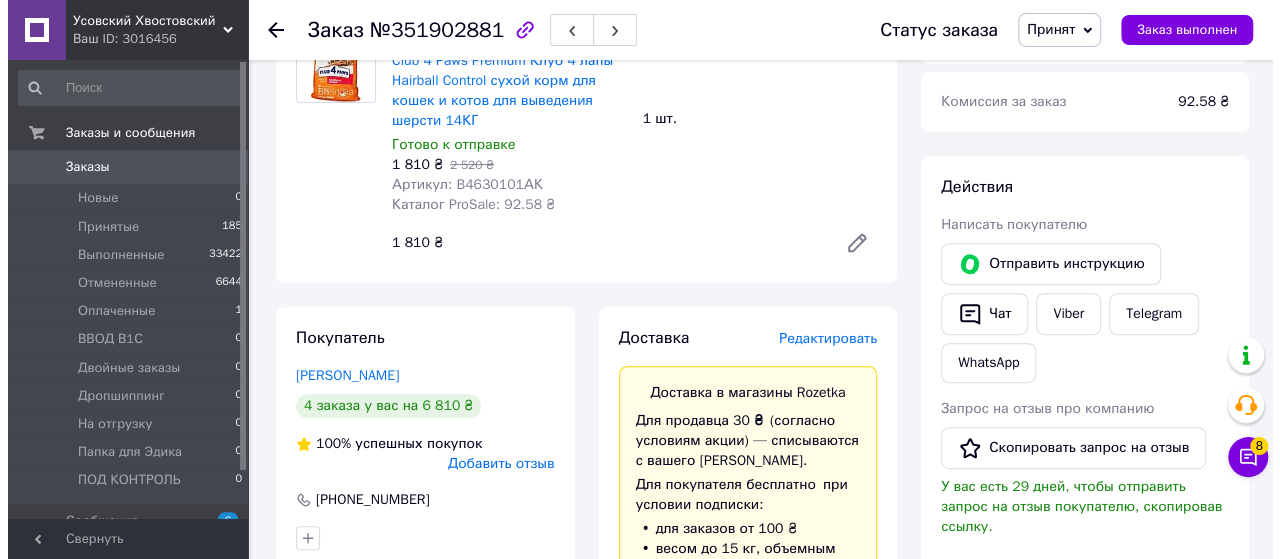 scroll, scrollTop: 300, scrollLeft: 0, axis: vertical 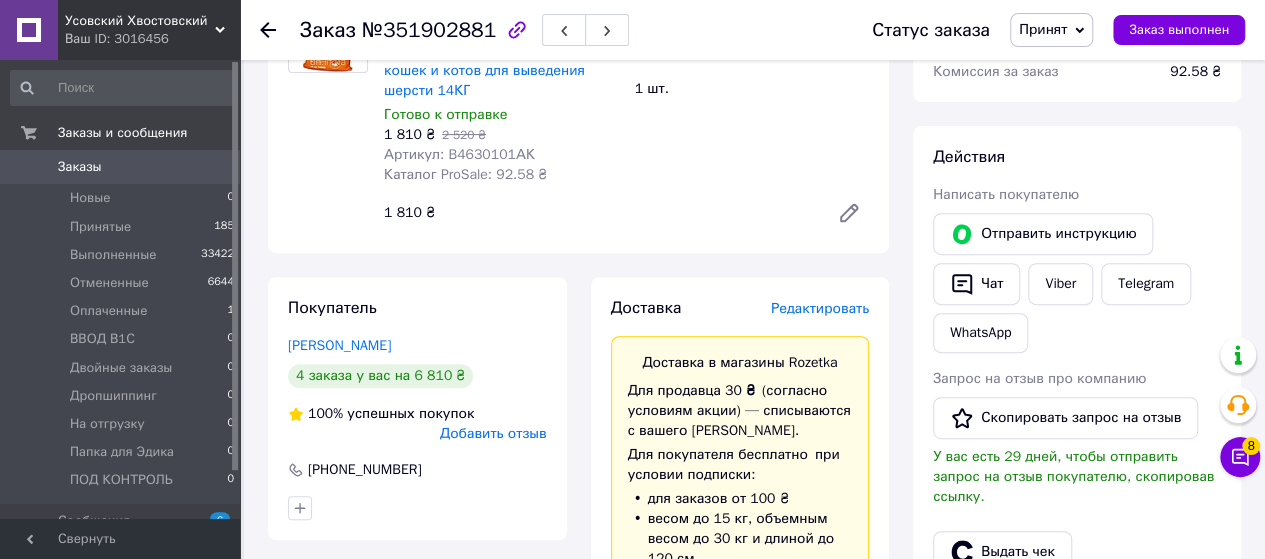 click on "Редактировать" at bounding box center (820, 308) 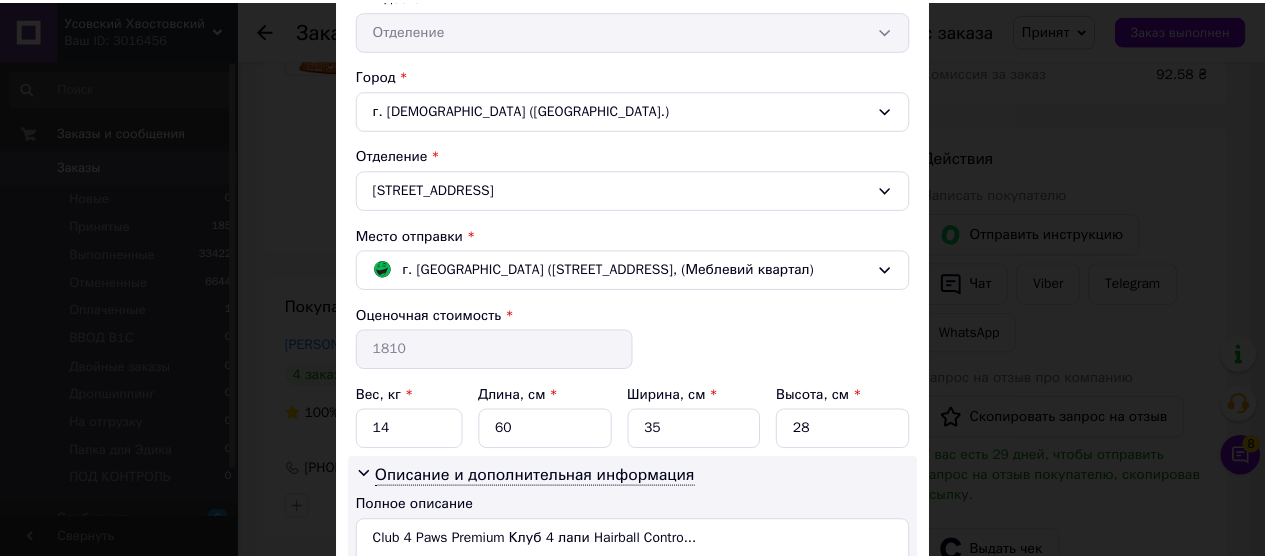 scroll, scrollTop: 600, scrollLeft: 0, axis: vertical 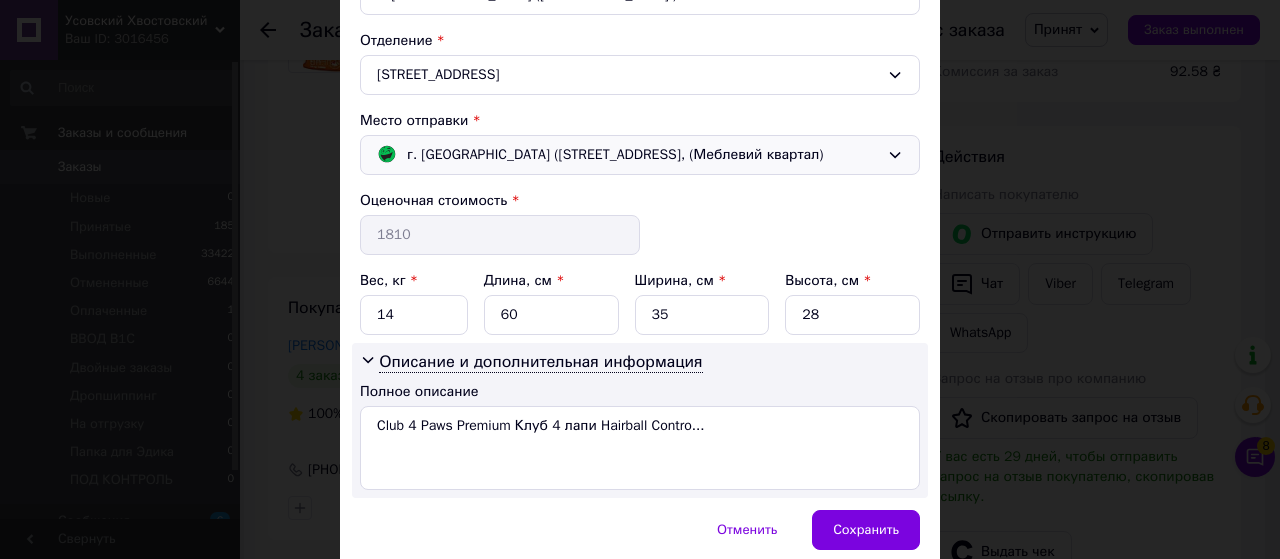 click on "г. [GEOGRAPHIC_DATA] ([STREET_ADDRESS], (Меблевий квартал)" at bounding box center [615, 155] 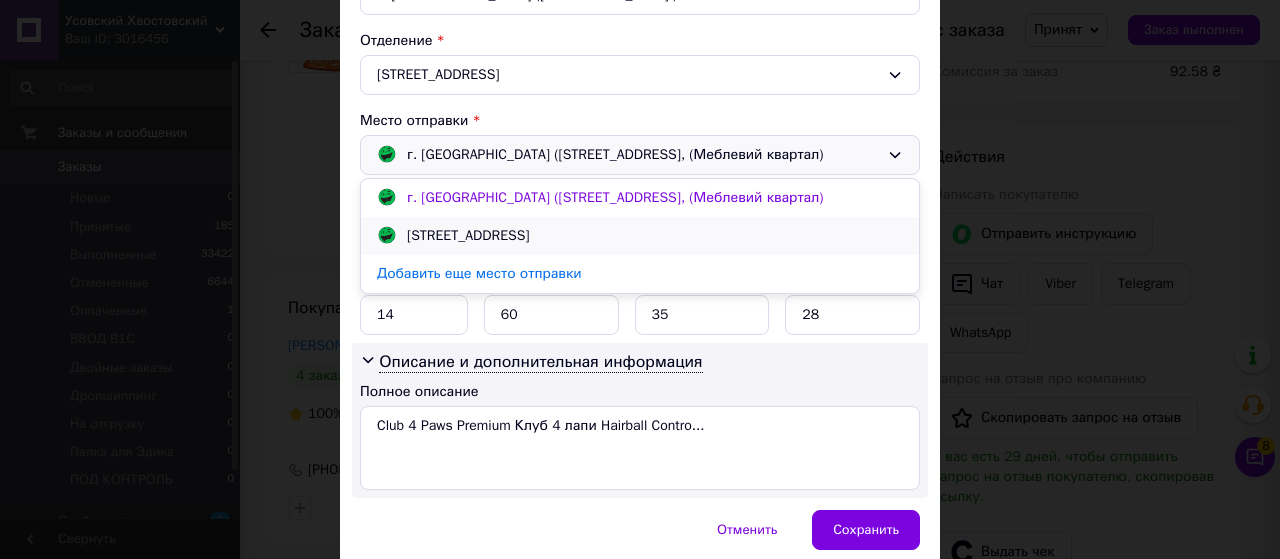 click on "[STREET_ADDRESS]" at bounding box center (468, 236) 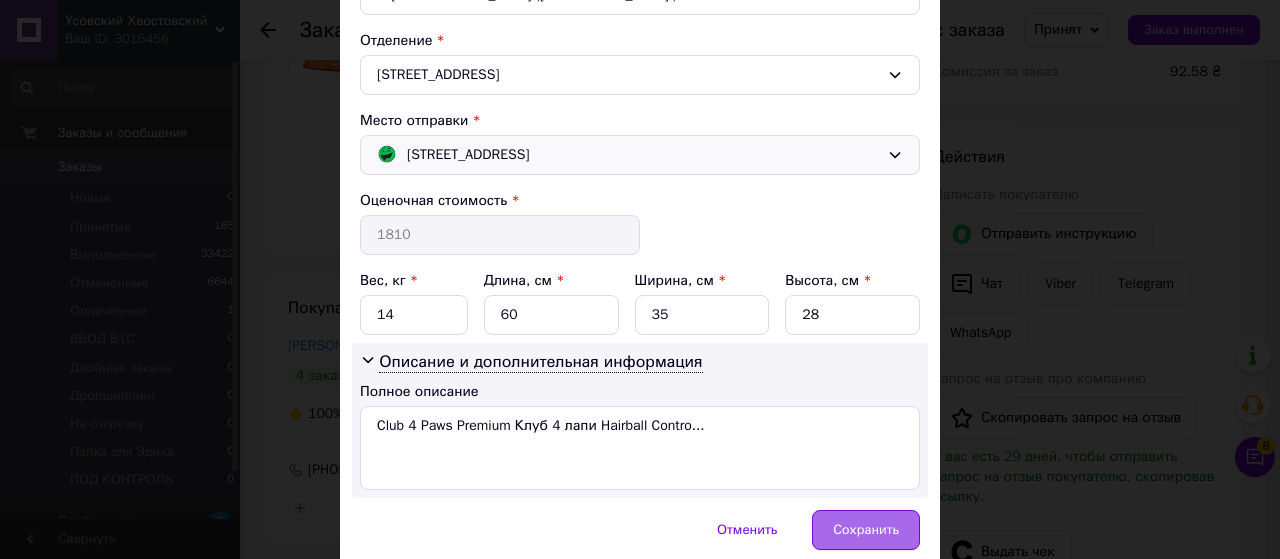 click on "Сохранить" at bounding box center (866, 530) 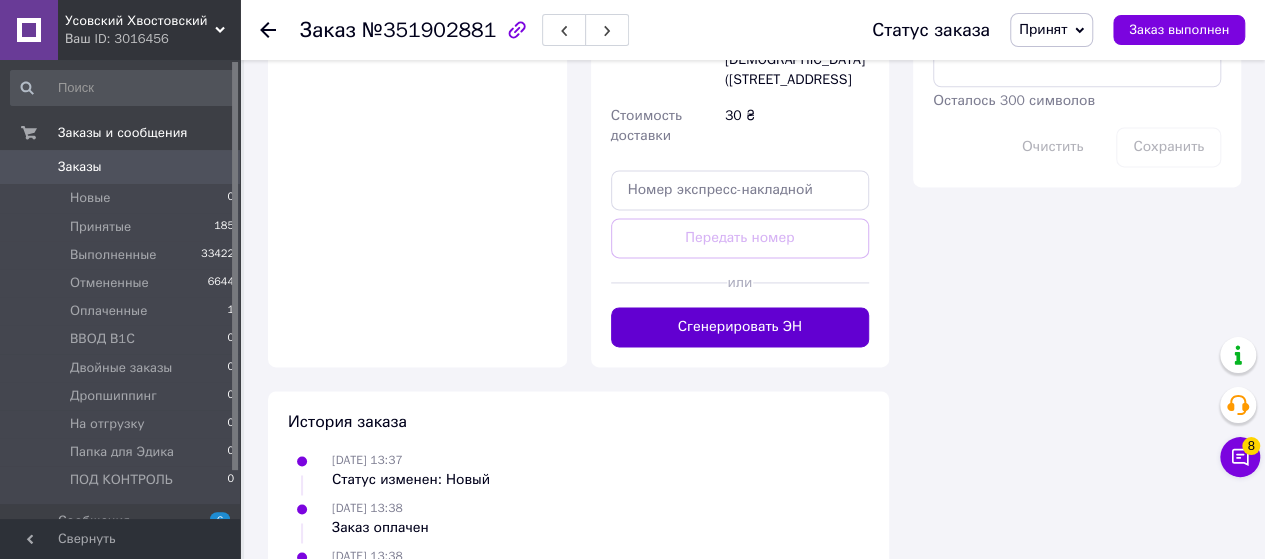 click on "Сгенерировать ЭН" at bounding box center (740, 327) 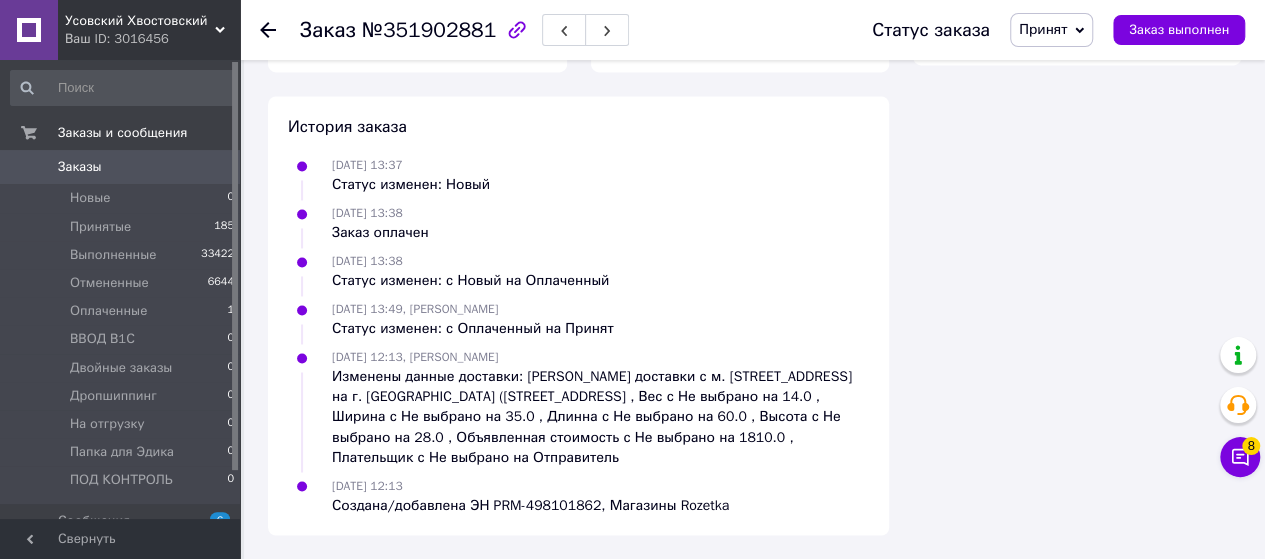 scroll, scrollTop: 1500, scrollLeft: 0, axis: vertical 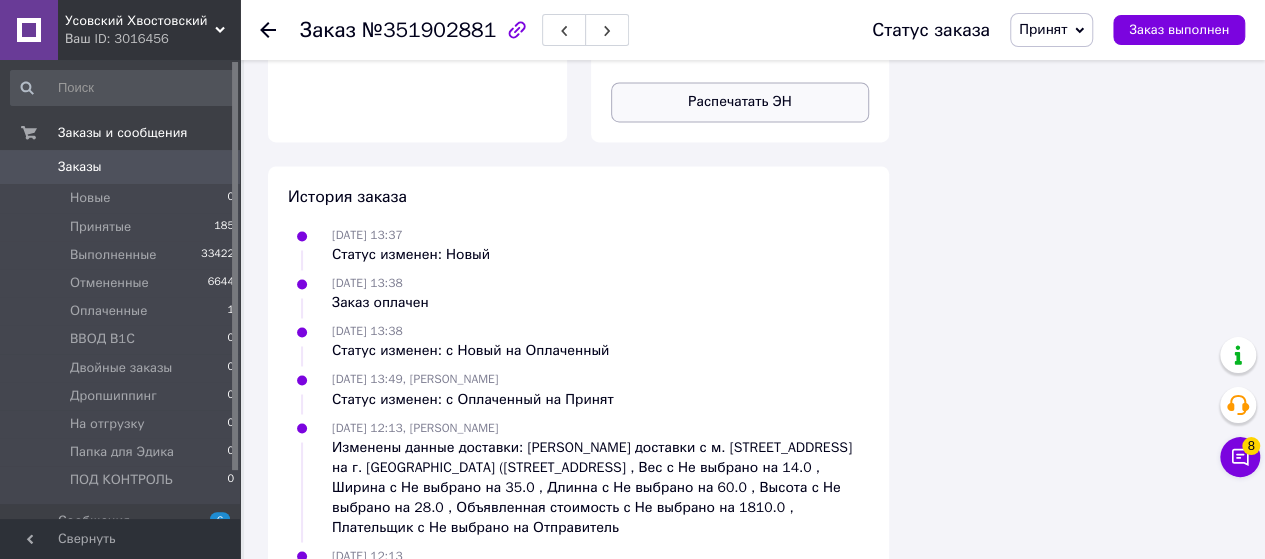 click on "Распечатать ЭН" at bounding box center (740, 102) 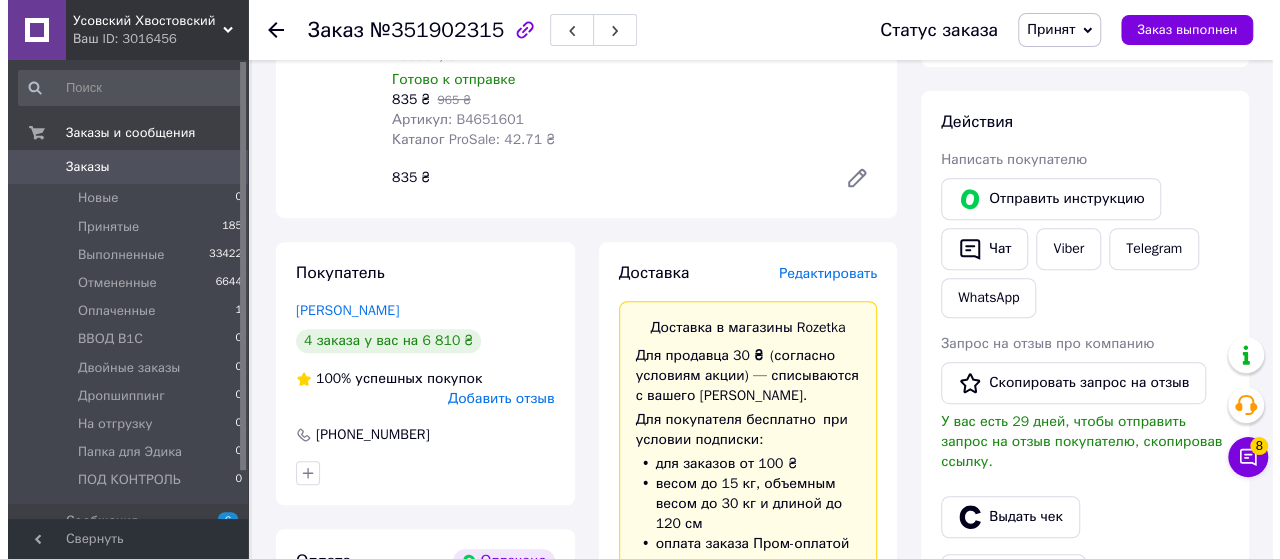 scroll, scrollTop: 400, scrollLeft: 0, axis: vertical 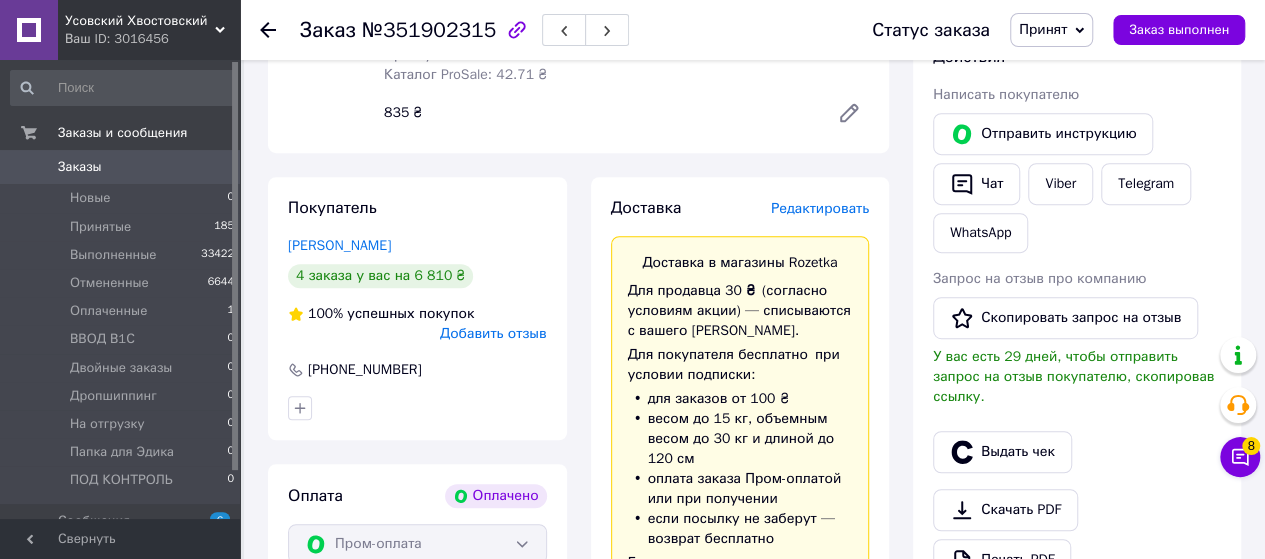 click on "Редактировать" at bounding box center [820, 208] 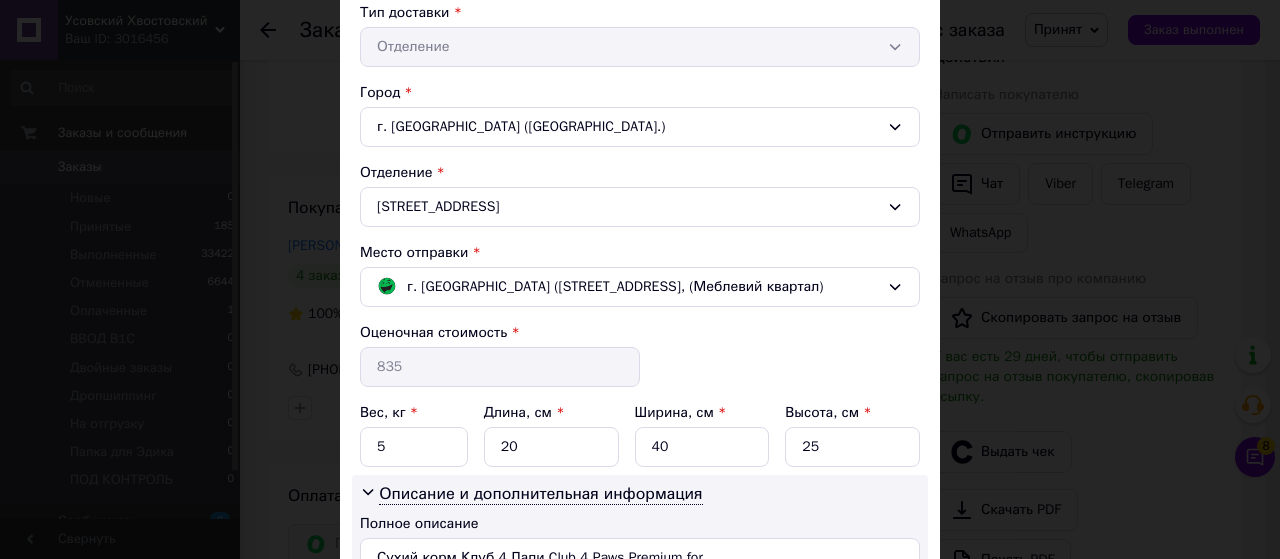 scroll, scrollTop: 600, scrollLeft: 0, axis: vertical 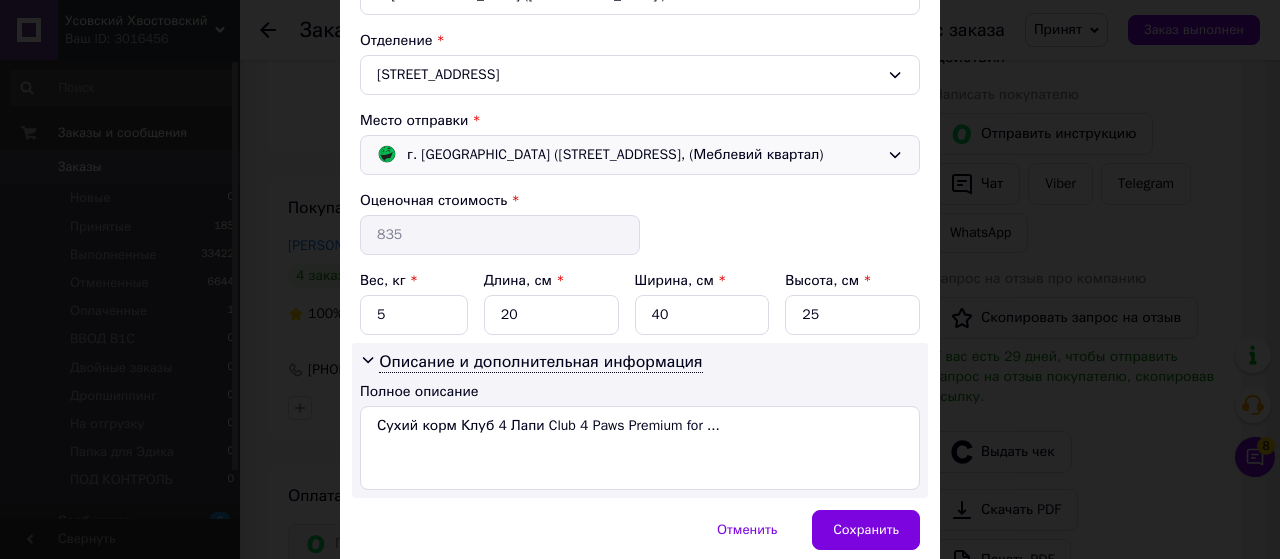 click on "г. [GEOGRAPHIC_DATA] ([STREET_ADDRESS], (Меблевий квартал)" at bounding box center (615, 155) 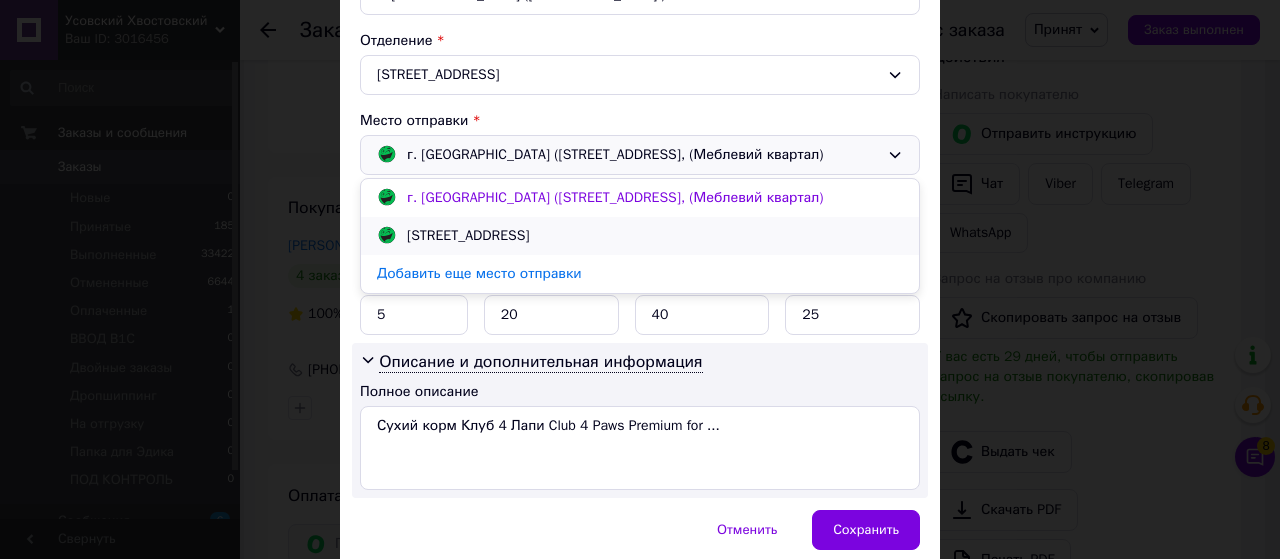click on "[STREET_ADDRESS]" at bounding box center [468, 236] 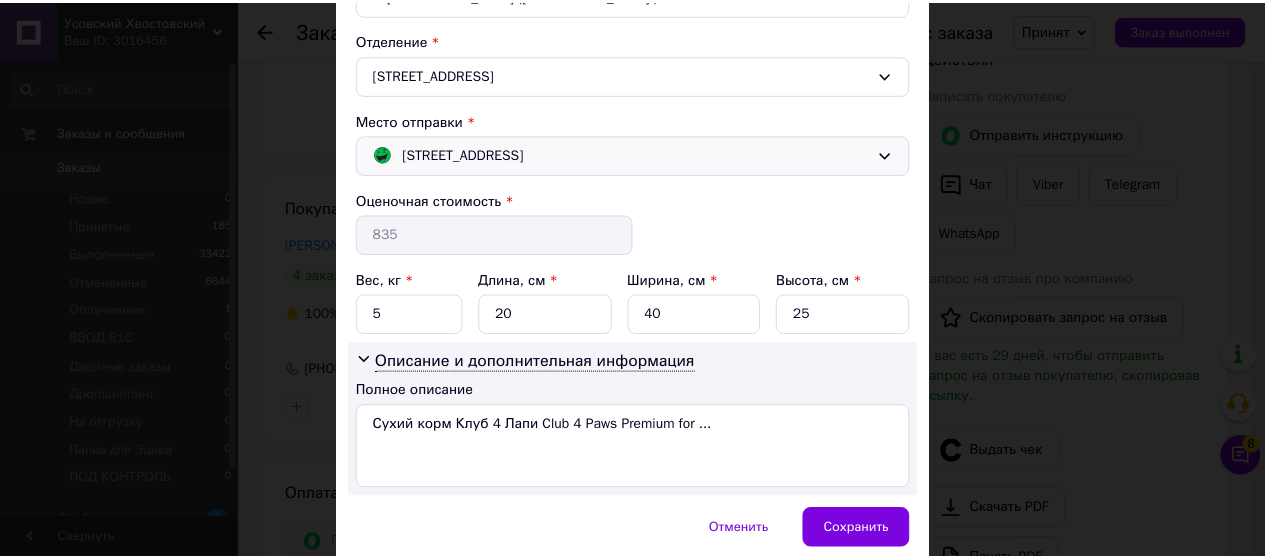 scroll, scrollTop: 672, scrollLeft: 0, axis: vertical 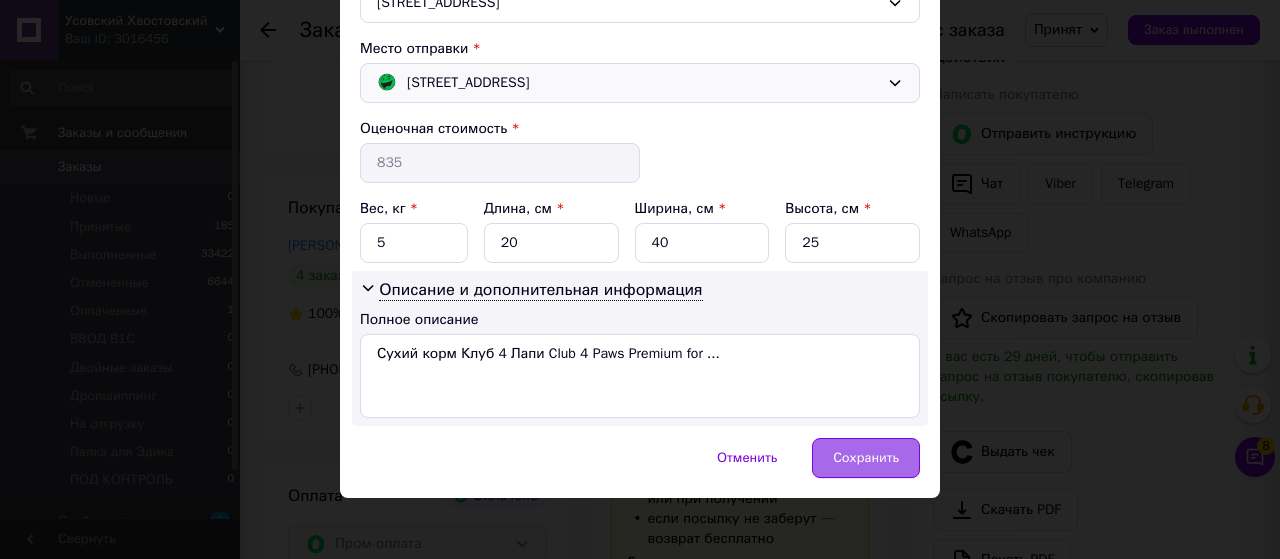 click on "Сохранить" at bounding box center [866, 458] 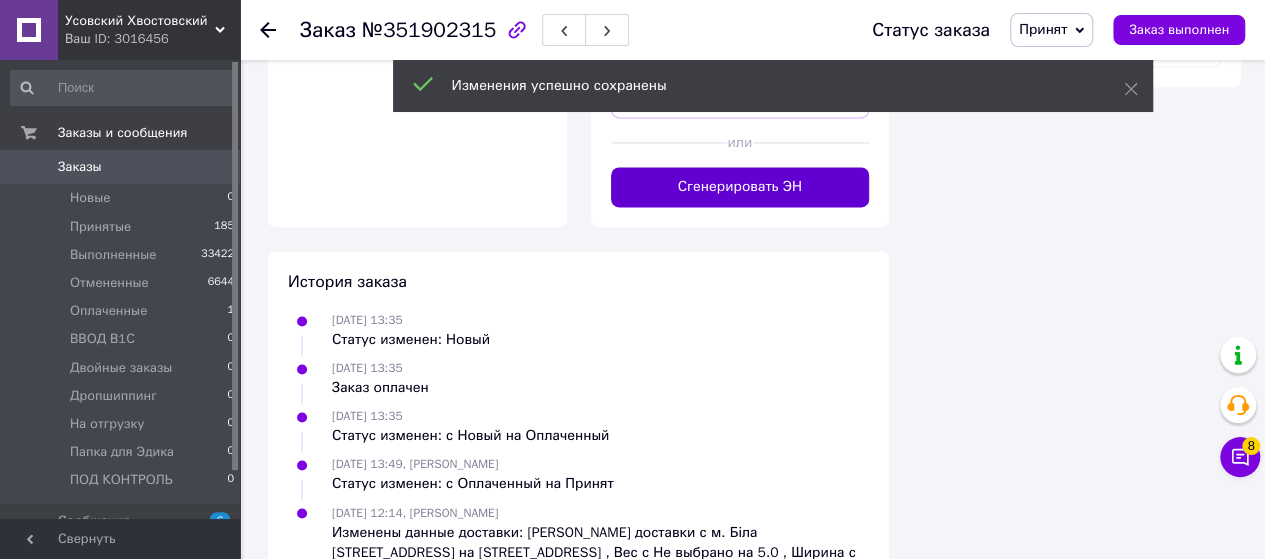 click on "Сгенерировать ЭН" at bounding box center (740, 187) 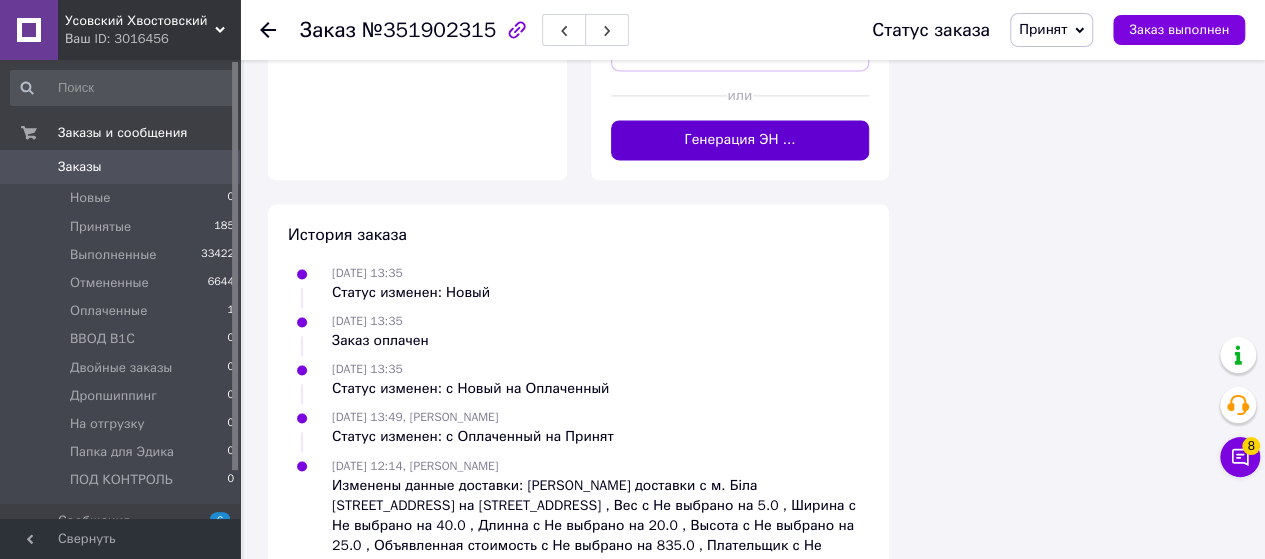 scroll, scrollTop: 1349, scrollLeft: 0, axis: vertical 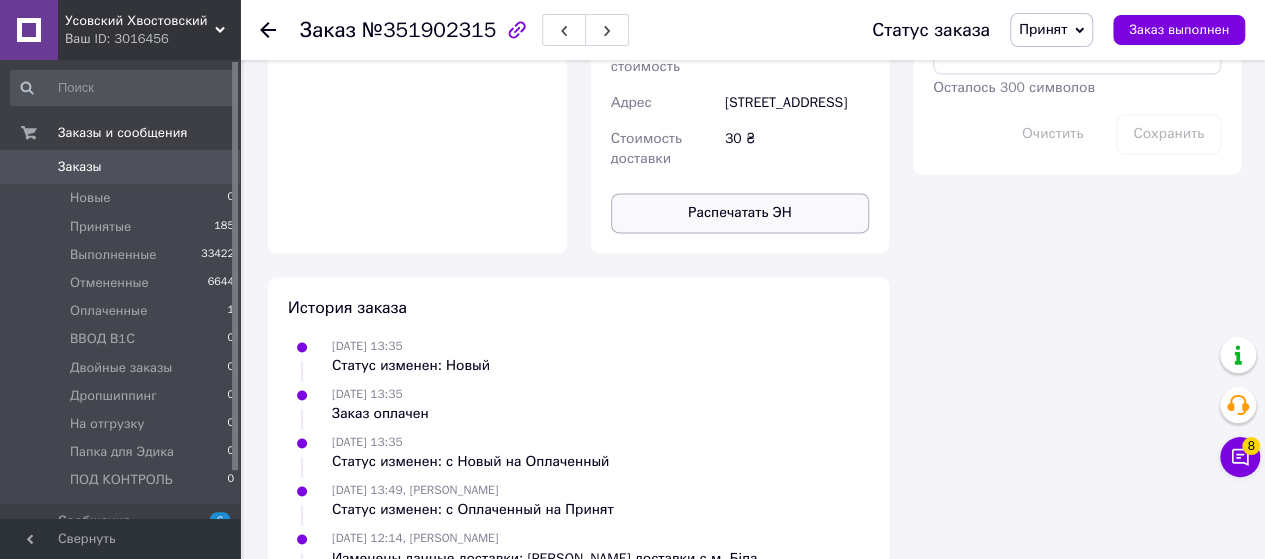 click on "Распечатать ЭН" at bounding box center (740, 213) 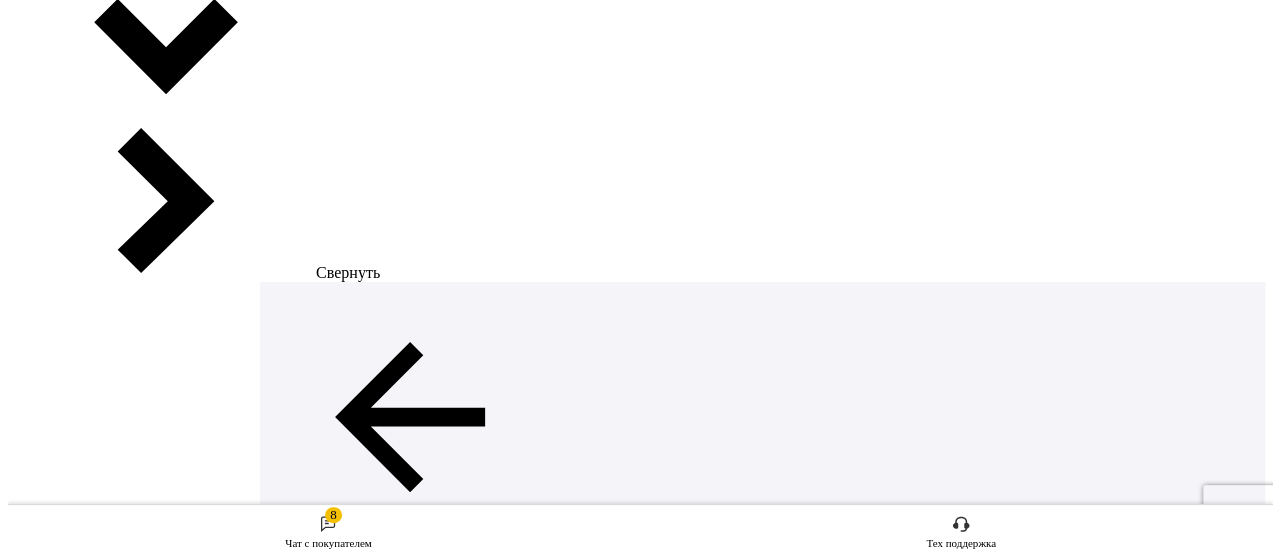 scroll, scrollTop: 400, scrollLeft: 0, axis: vertical 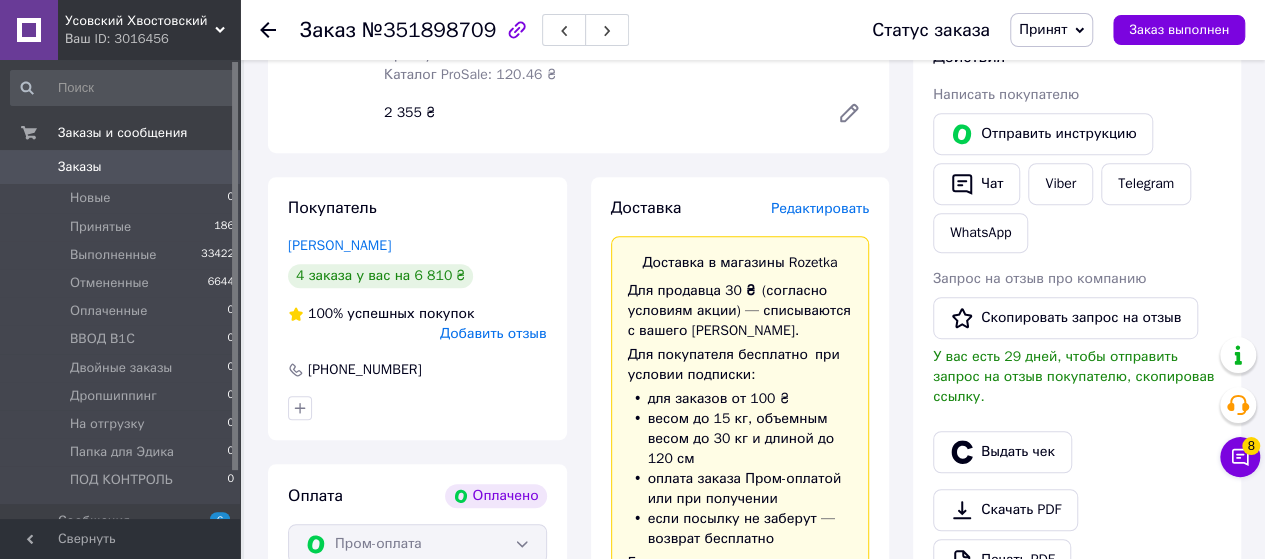click on "Редактировать" at bounding box center (820, 208) 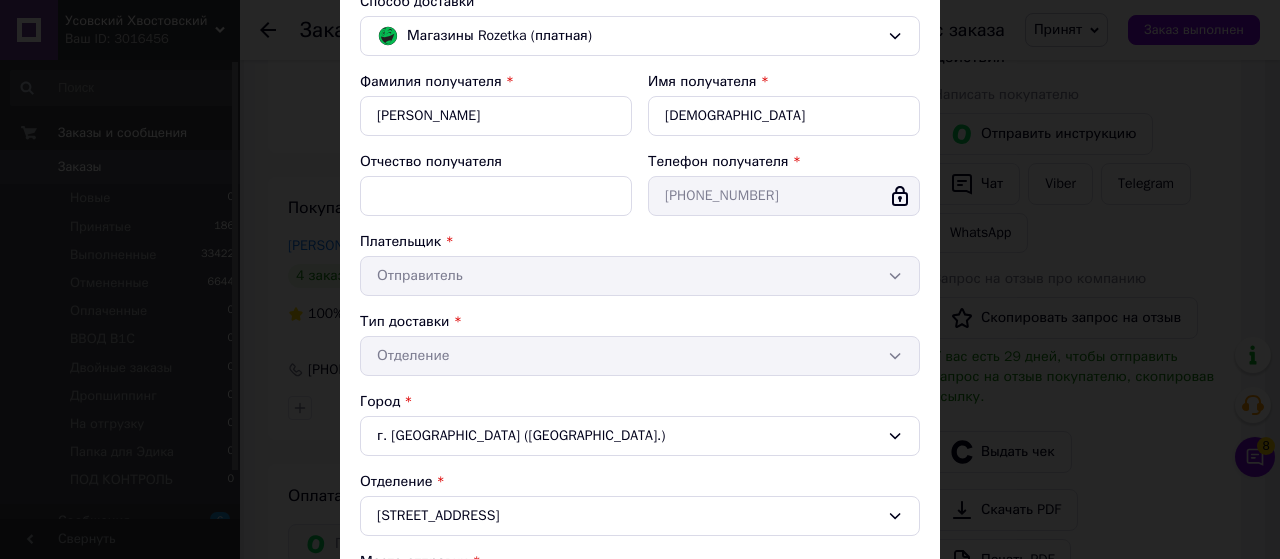 scroll, scrollTop: 400, scrollLeft: 0, axis: vertical 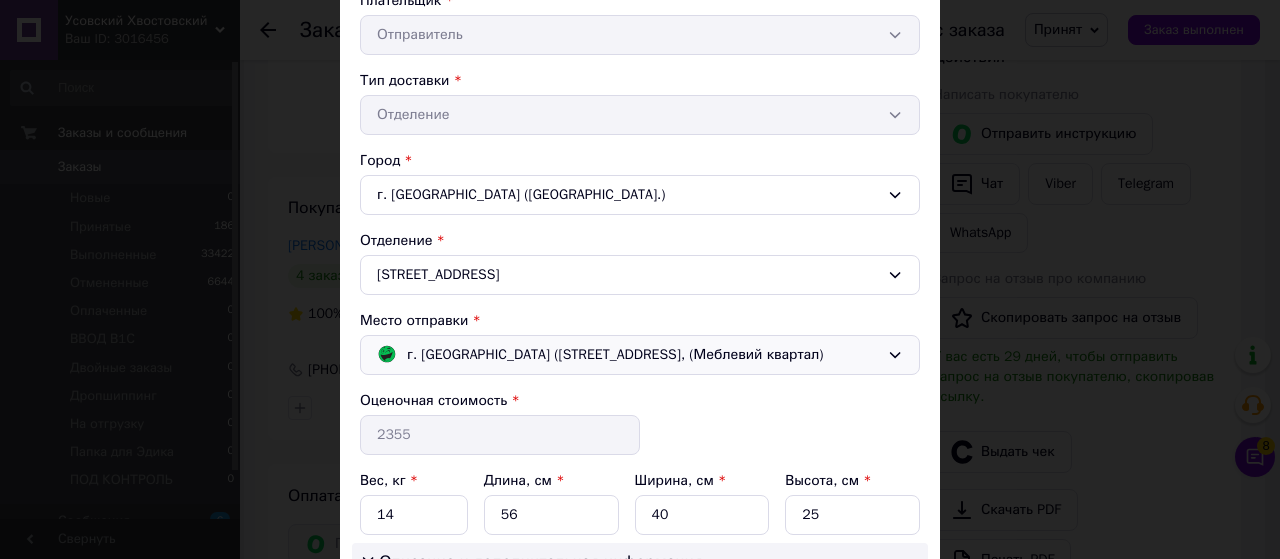 click on "г. [GEOGRAPHIC_DATA] ([STREET_ADDRESS], (Меблевий квартал)" at bounding box center [615, 355] 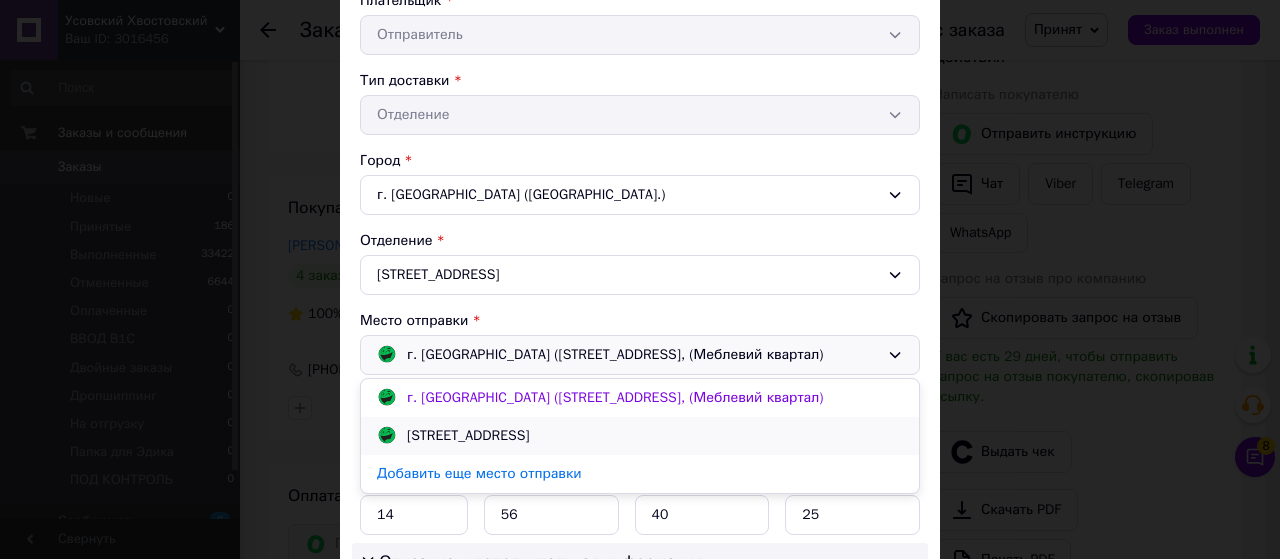 click on "[STREET_ADDRESS]" at bounding box center [468, 436] 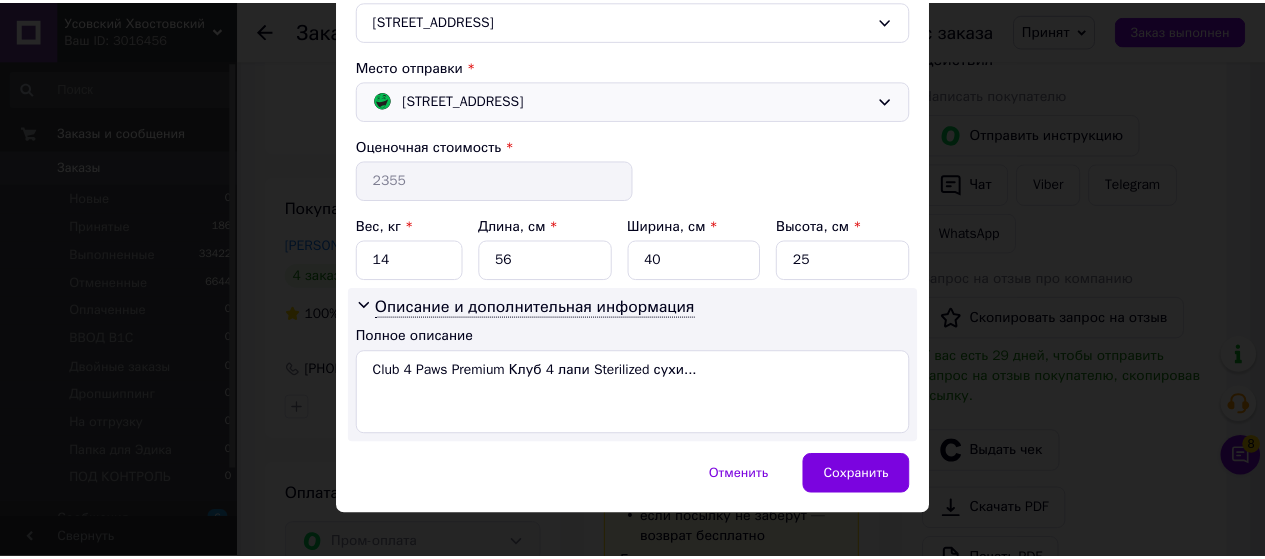 scroll, scrollTop: 672, scrollLeft: 0, axis: vertical 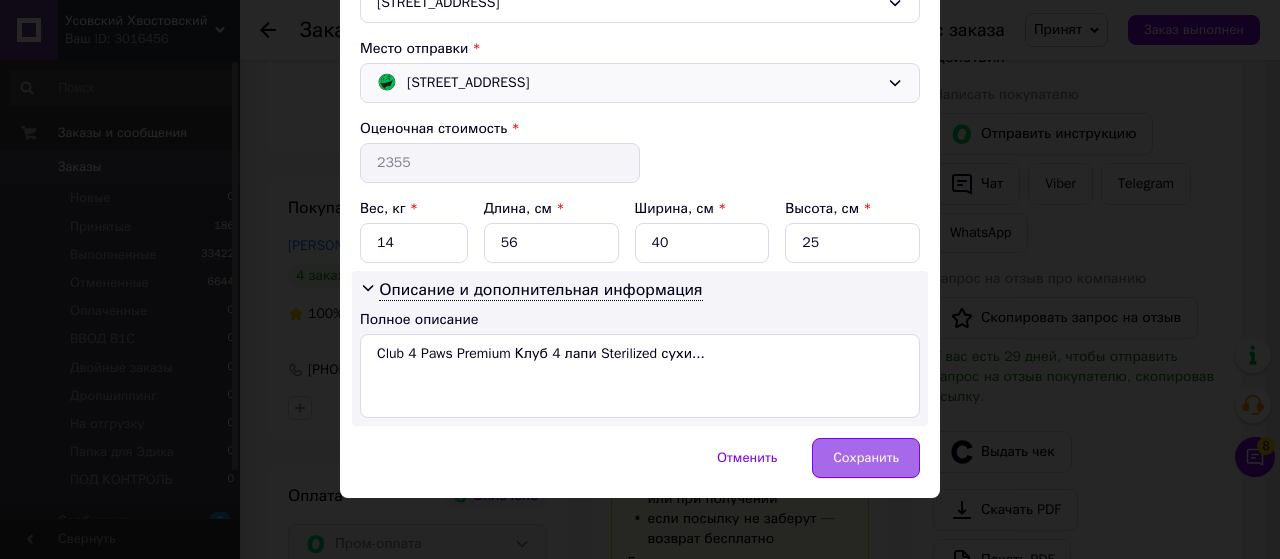 click on "Сохранить" at bounding box center (866, 458) 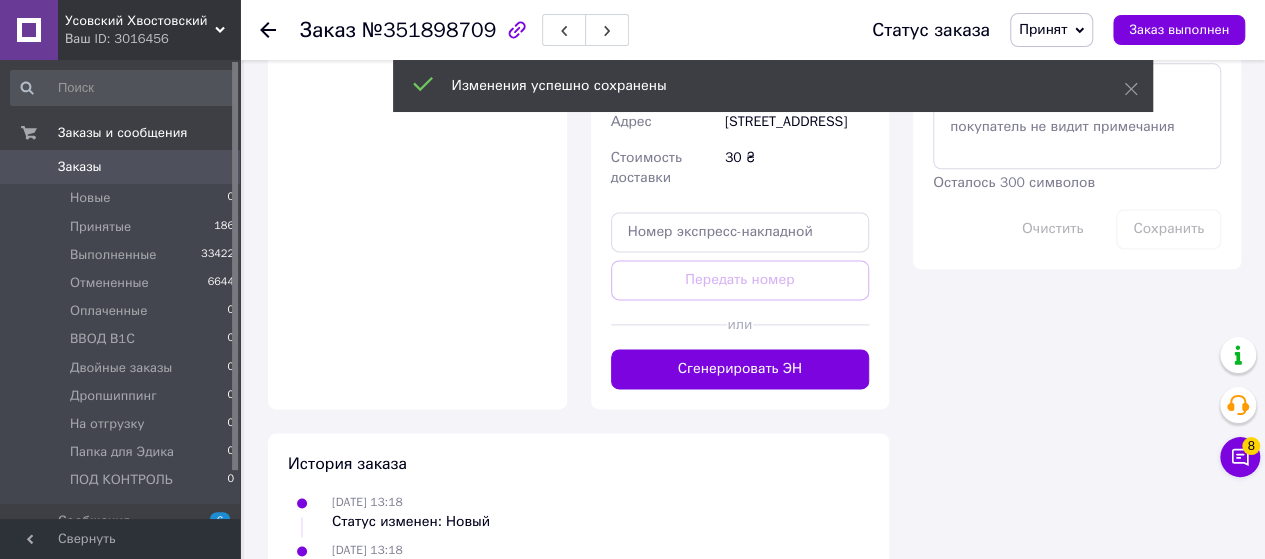 scroll, scrollTop: 1300, scrollLeft: 0, axis: vertical 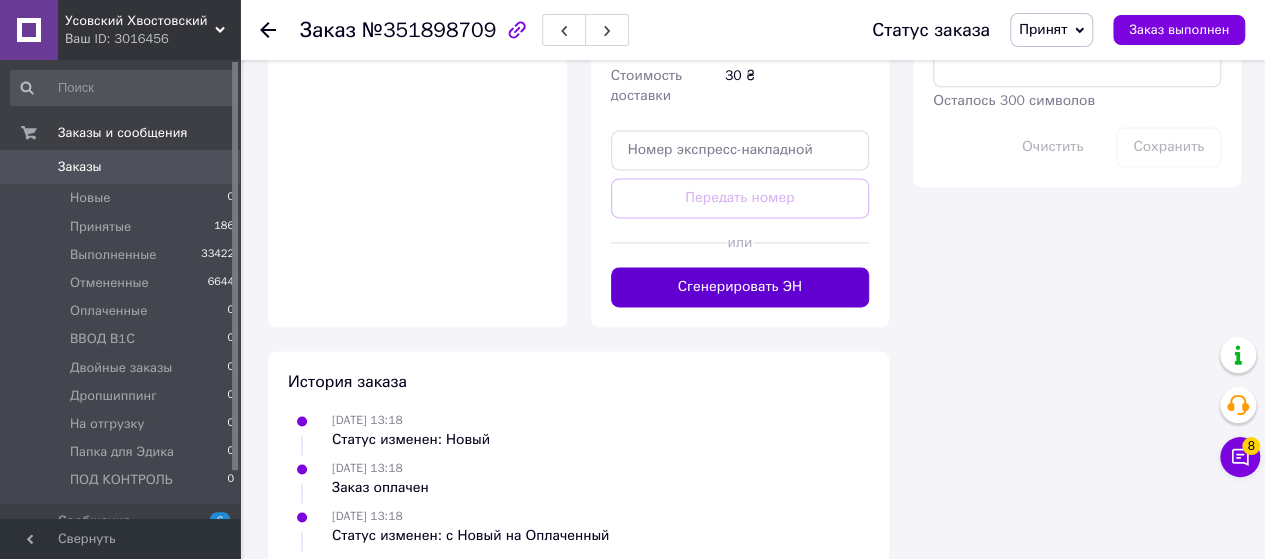 click on "Сгенерировать ЭН" at bounding box center [740, 287] 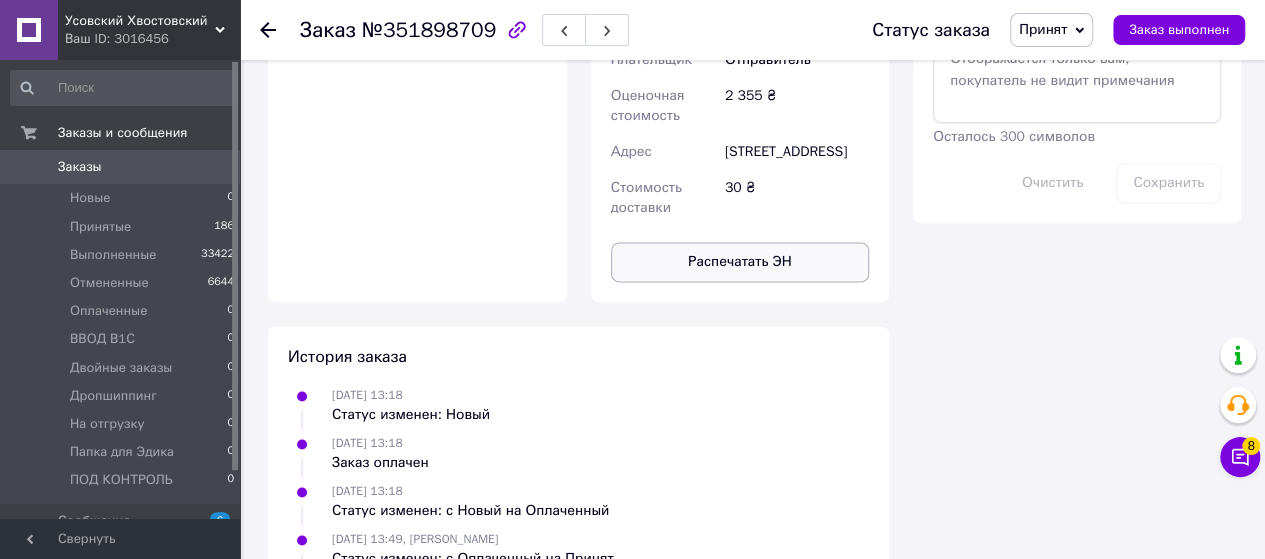 click on "Распечатать ЭН" at bounding box center [740, 262] 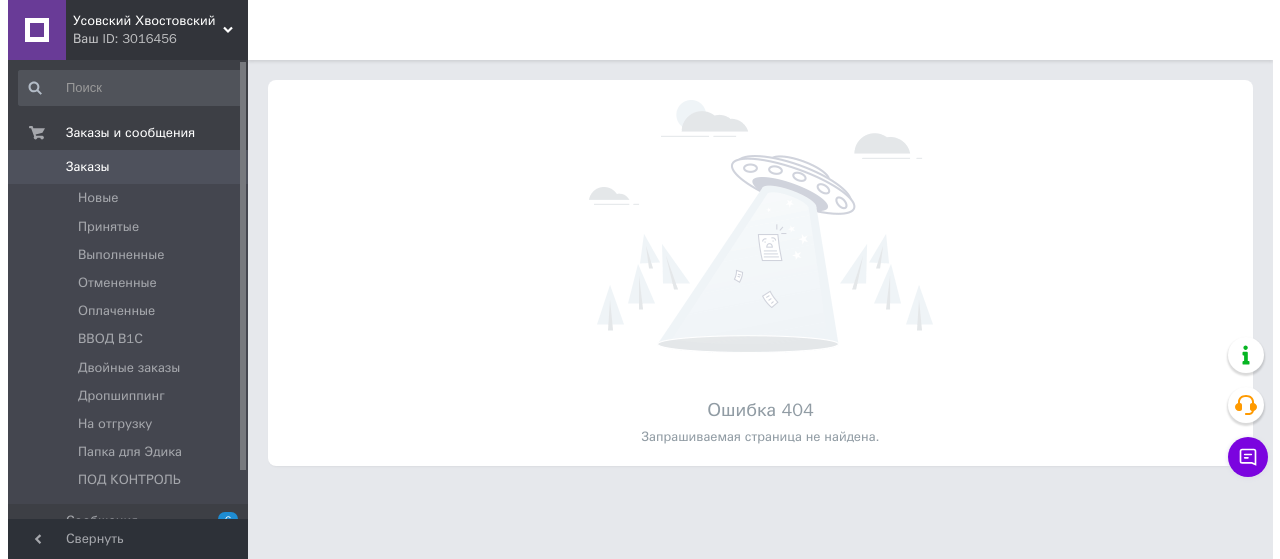 scroll, scrollTop: 0, scrollLeft: 0, axis: both 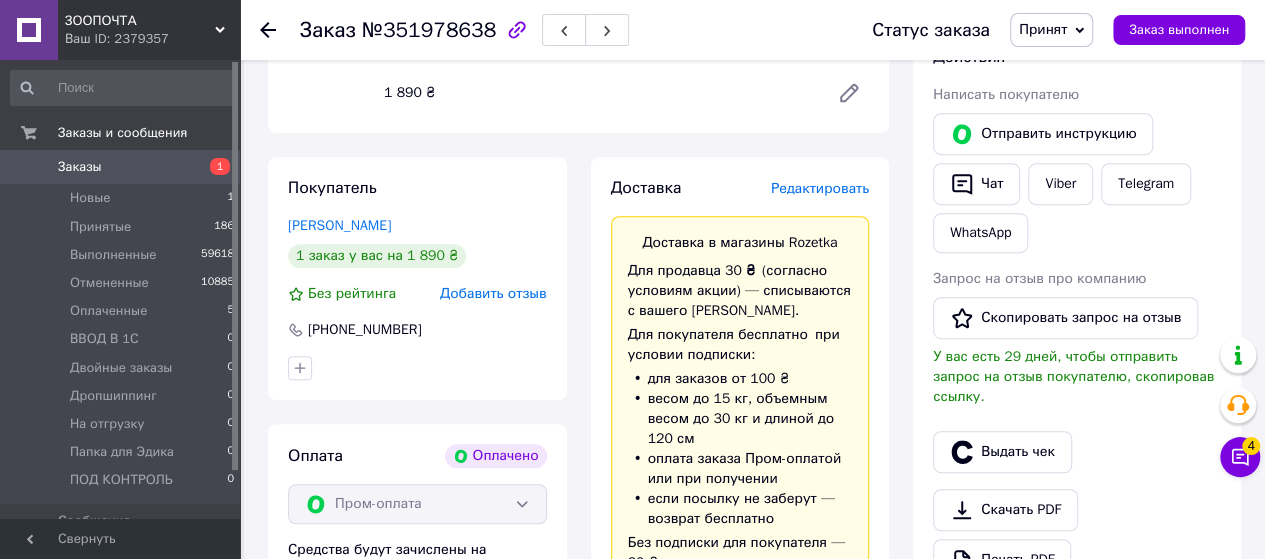 click on "Редактировать" at bounding box center [820, 188] 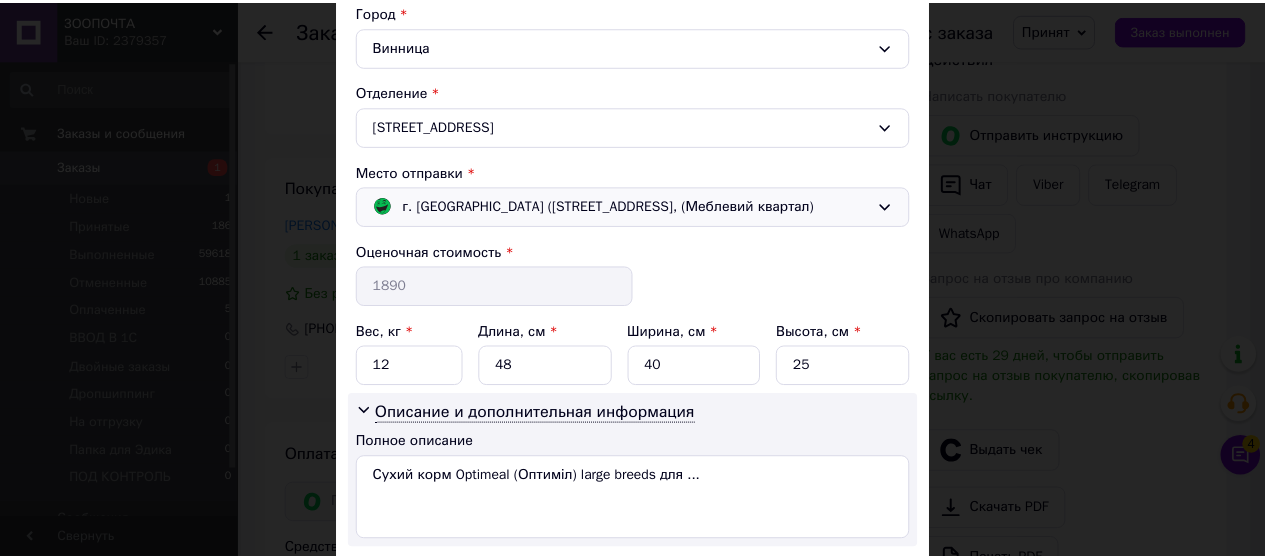 scroll, scrollTop: 600, scrollLeft: 0, axis: vertical 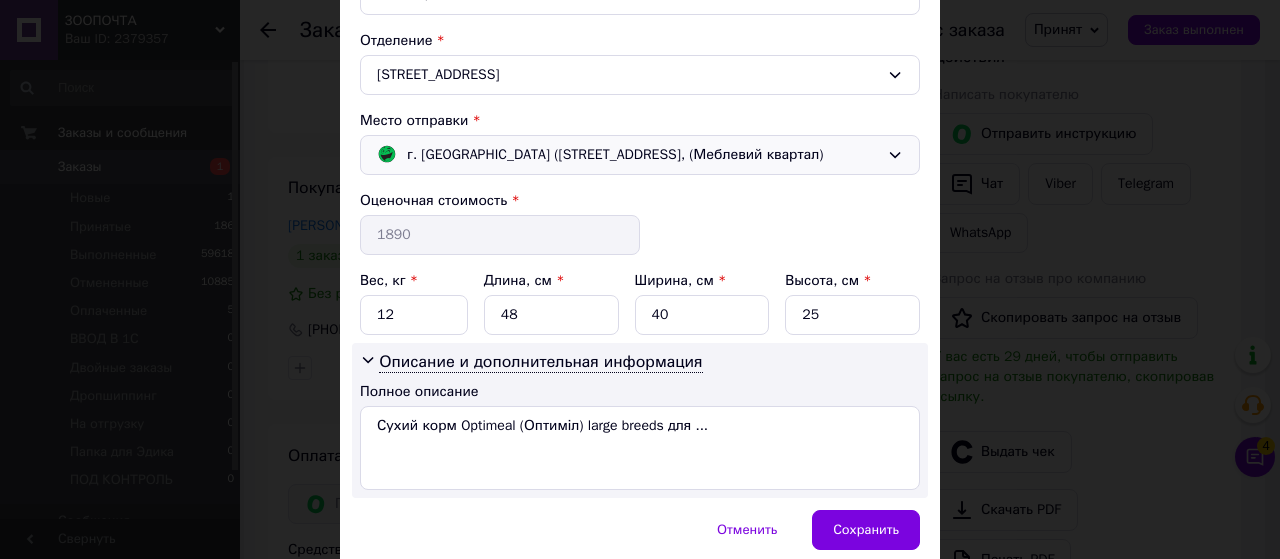 click on "г. [GEOGRAPHIC_DATA] ([STREET_ADDRESS], (Меблевий квартал)" at bounding box center (615, 155) 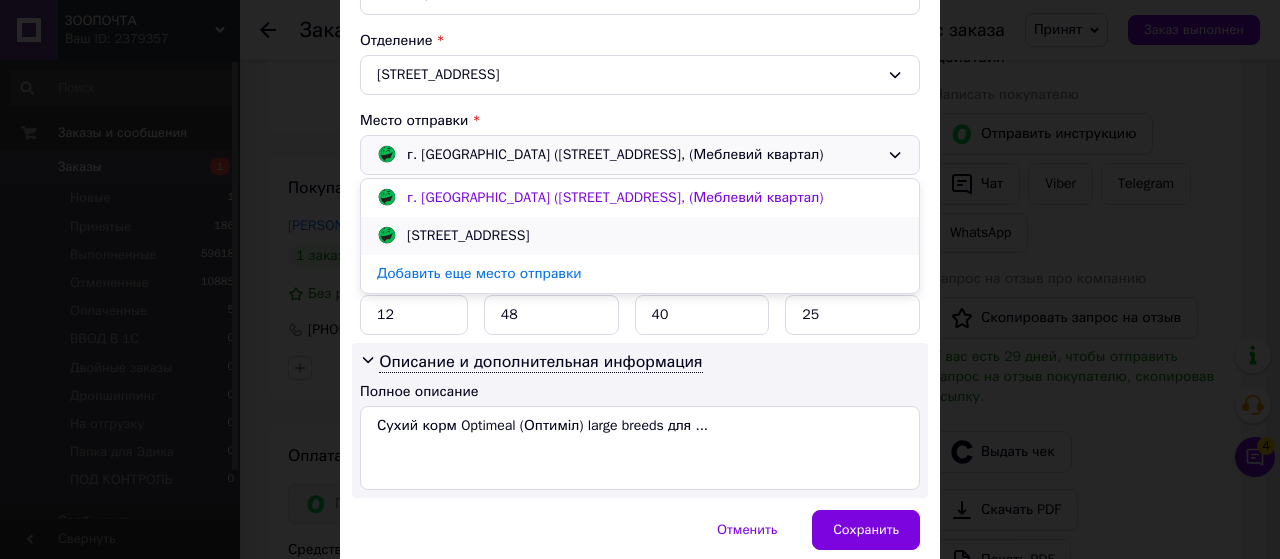 click on "[STREET_ADDRESS]" at bounding box center [468, 236] 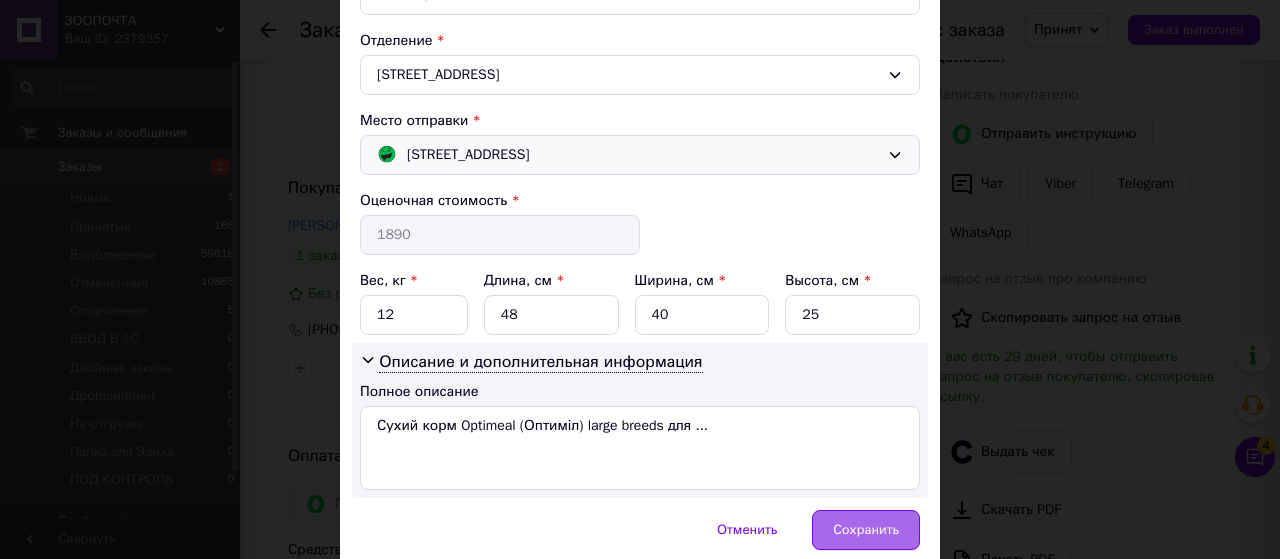 click on "Сохранить" at bounding box center [866, 530] 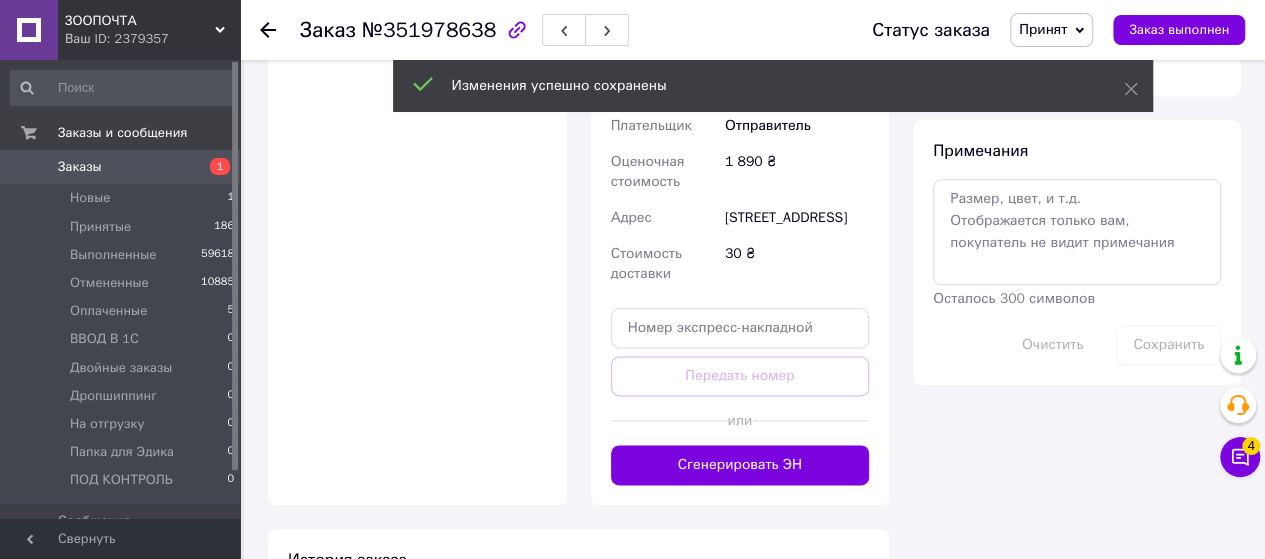 scroll, scrollTop: 1200, scrollLeft: 0, axis: vertical 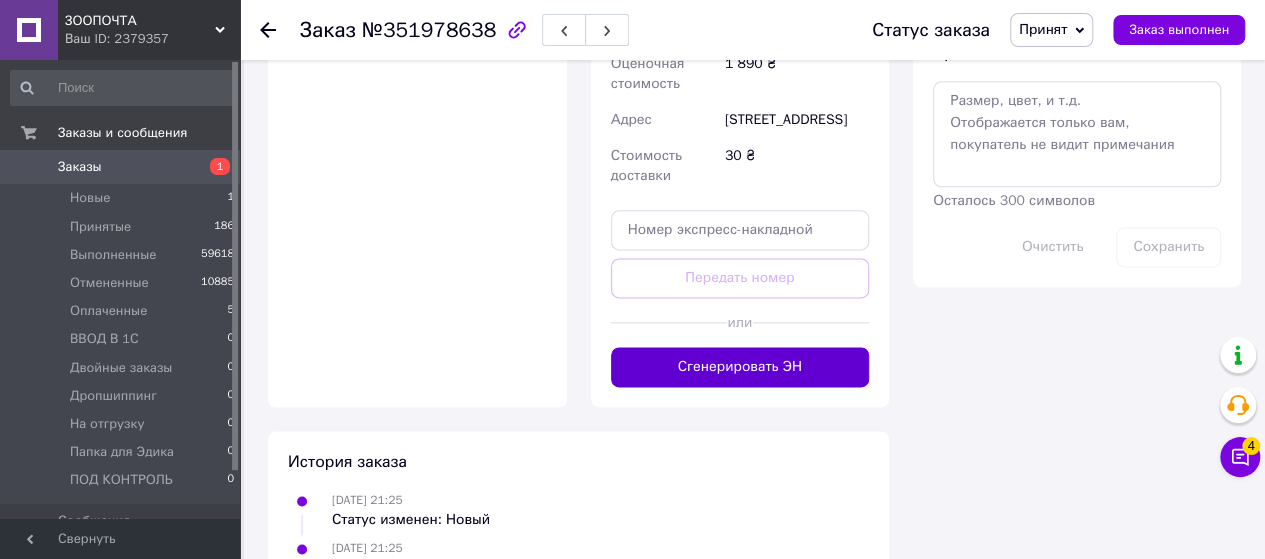 click on "Сгенерировать ЭН" at bounding box center [740, 367] 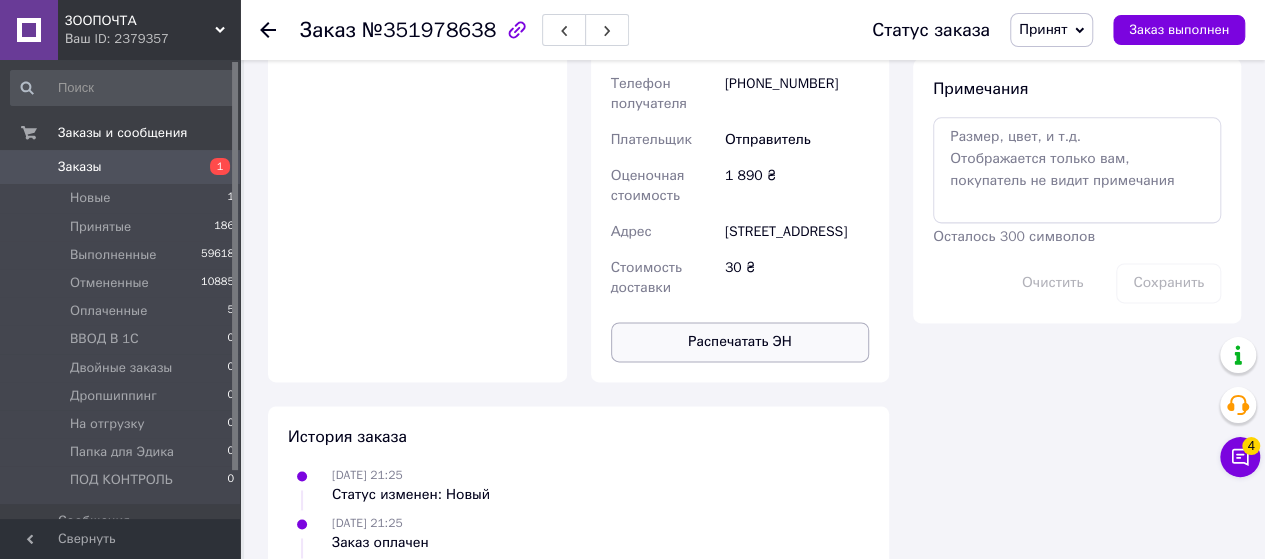 click on "Распечатать ЭН" at bounding box center (740, 342) 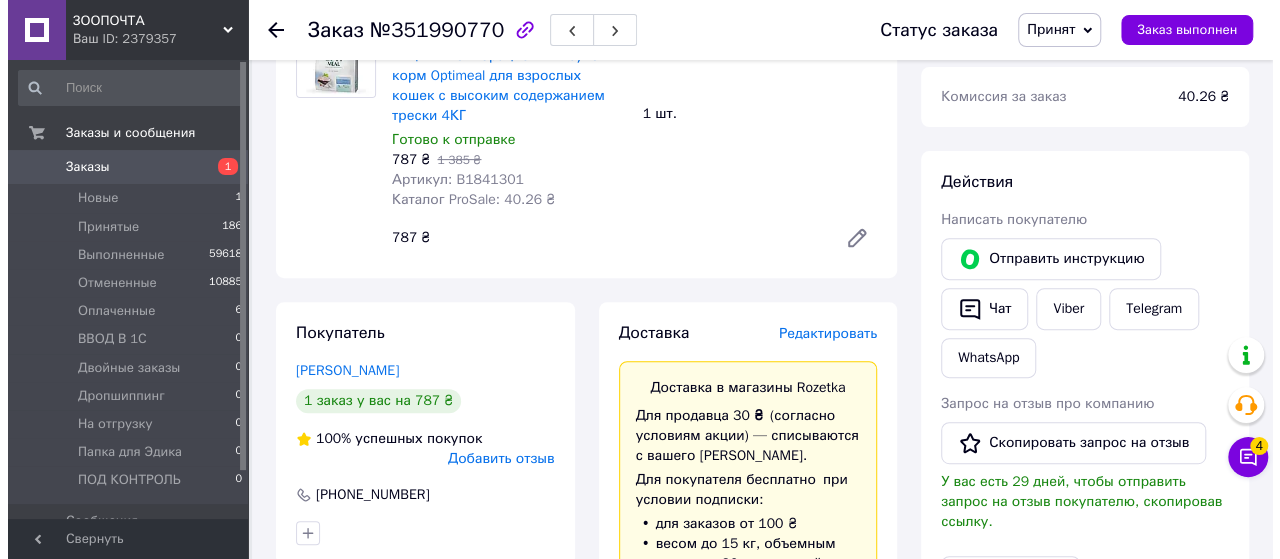 scroll, scrollTop: 300, scrollLeft: 0, axis: vertical 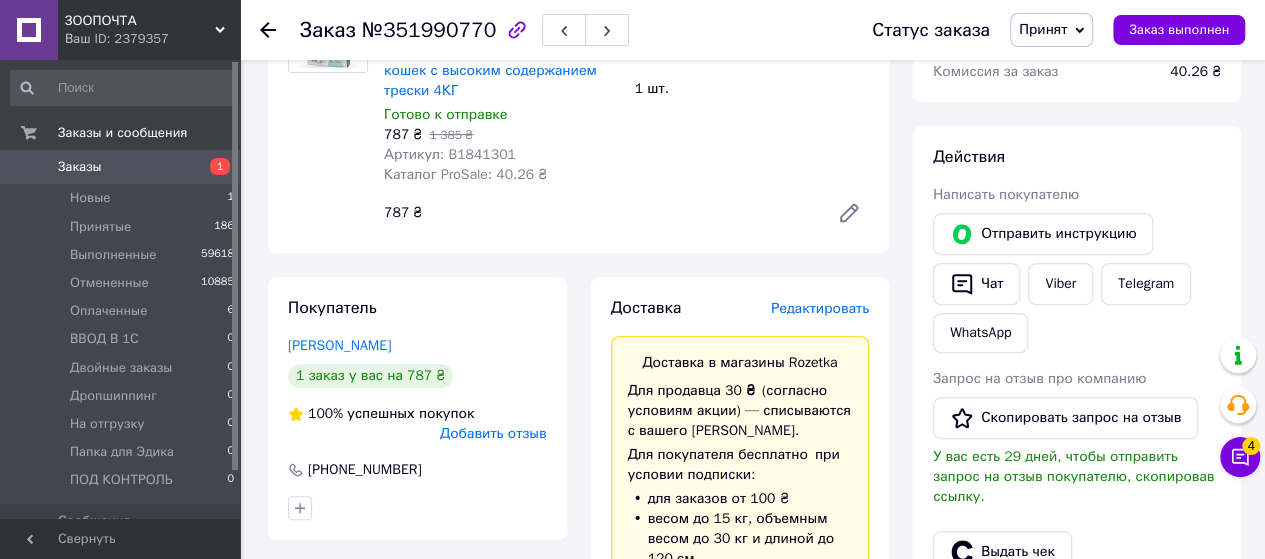 click on "Редактировать" at bounding box center (820, 308) 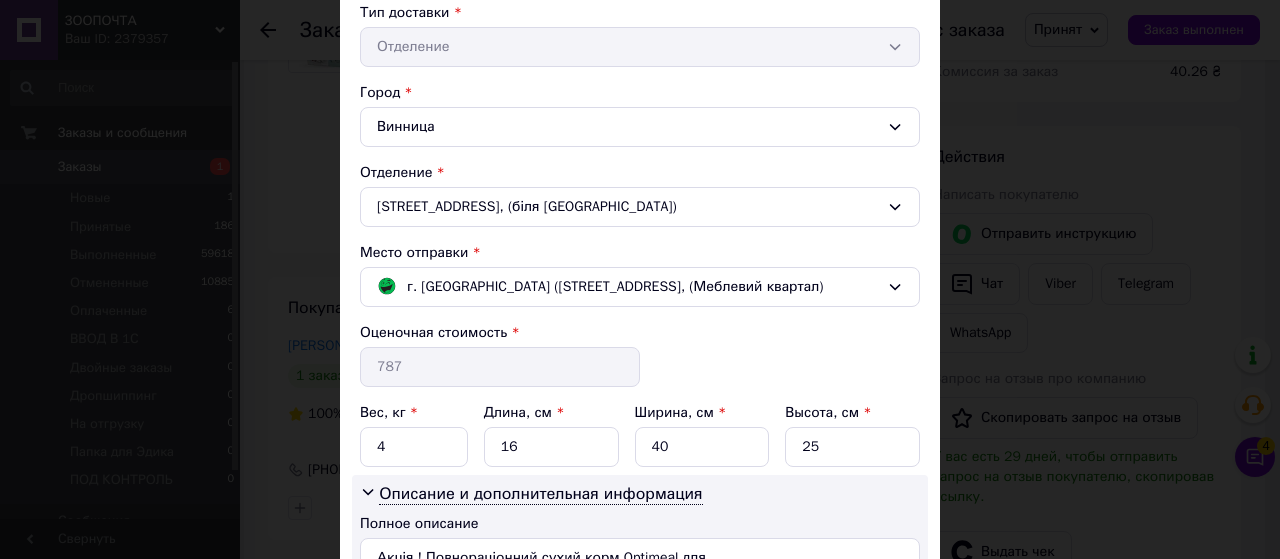 scroll, scrollTop: 500, scrollLeft: 0, axis: vertical 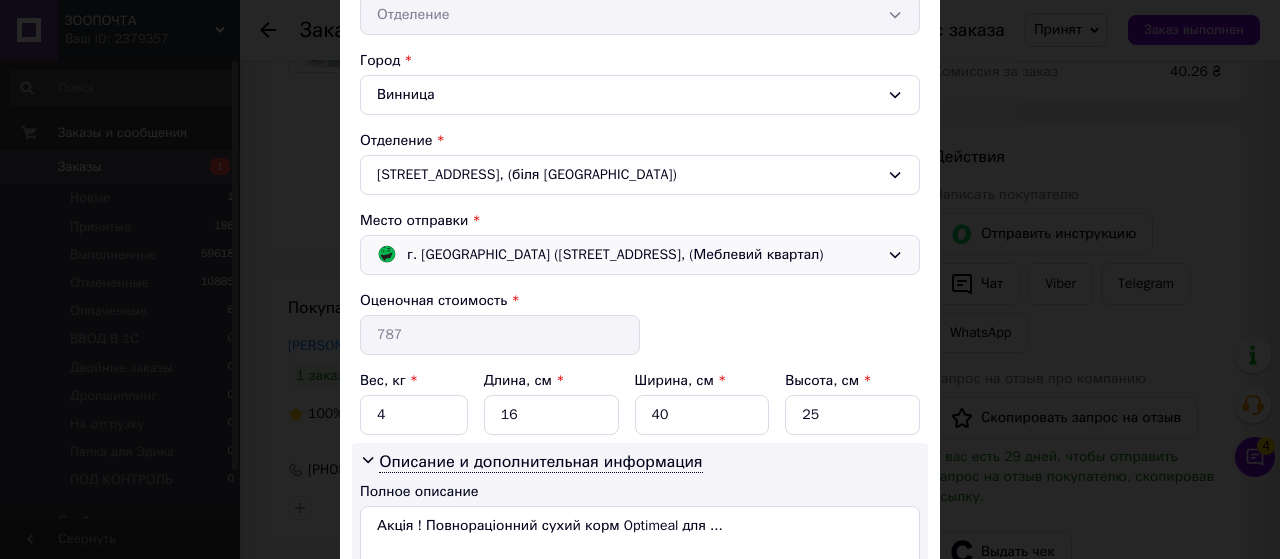 click on "г. Полтава (Полтавская обл.); Ветеринарная ул., 22, (Меблевий квартал)" at bounding box center [615, 255] 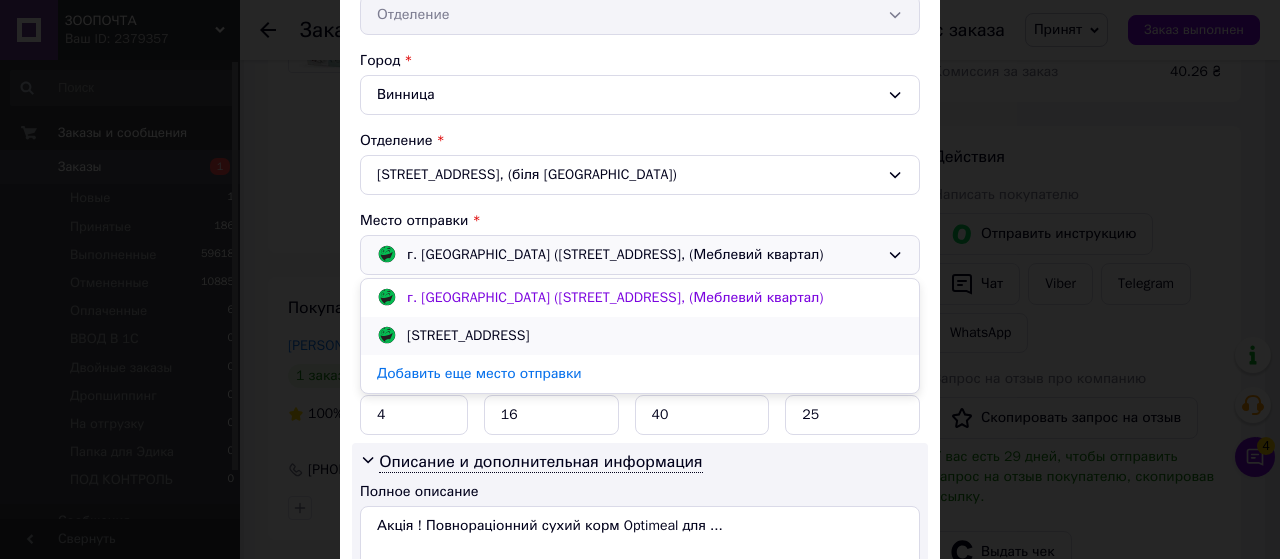 click on "Харьков; Полтавский Шлях ул., 140А" at bounding box center [640, 336] 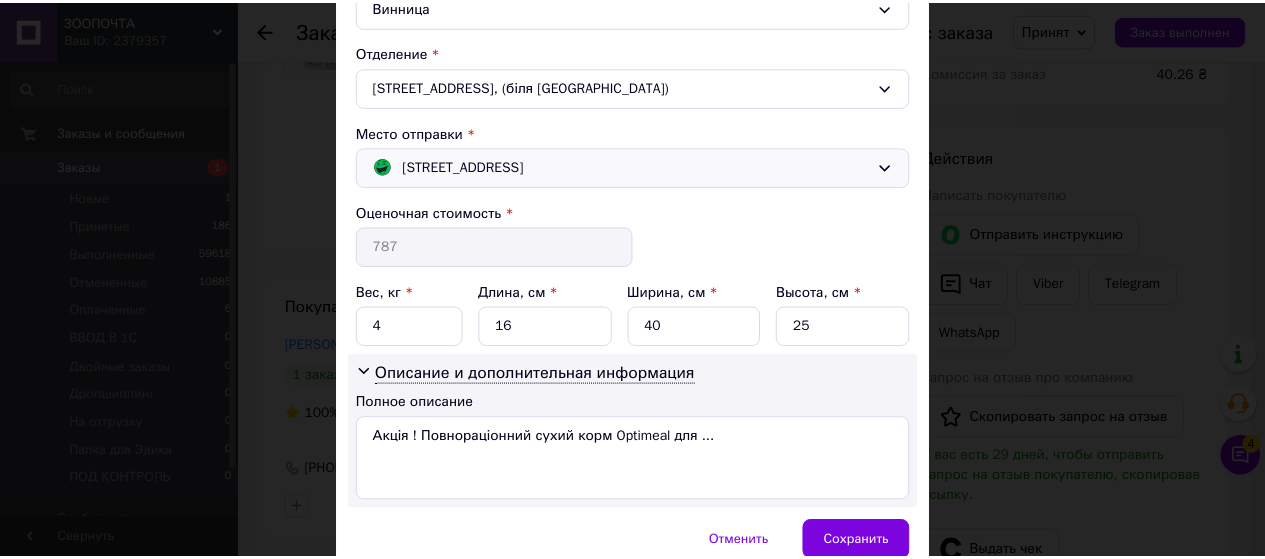 scroll, scrollTop: 672, scrollLeft: 0, axis: vertical 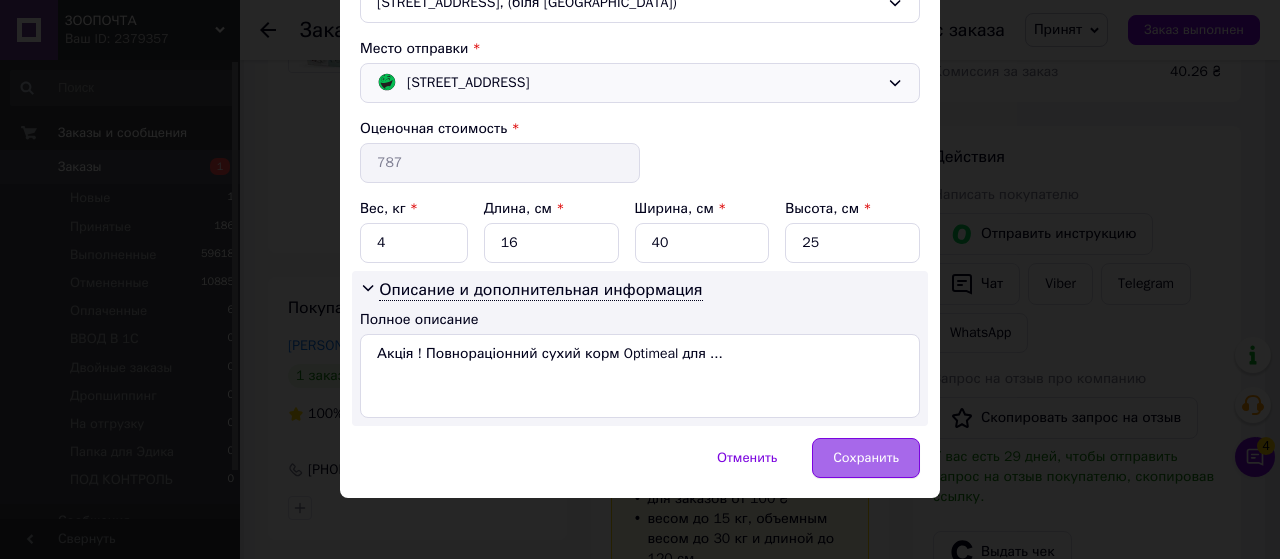 click on "Сохранить" at bounding box center [866, 458] 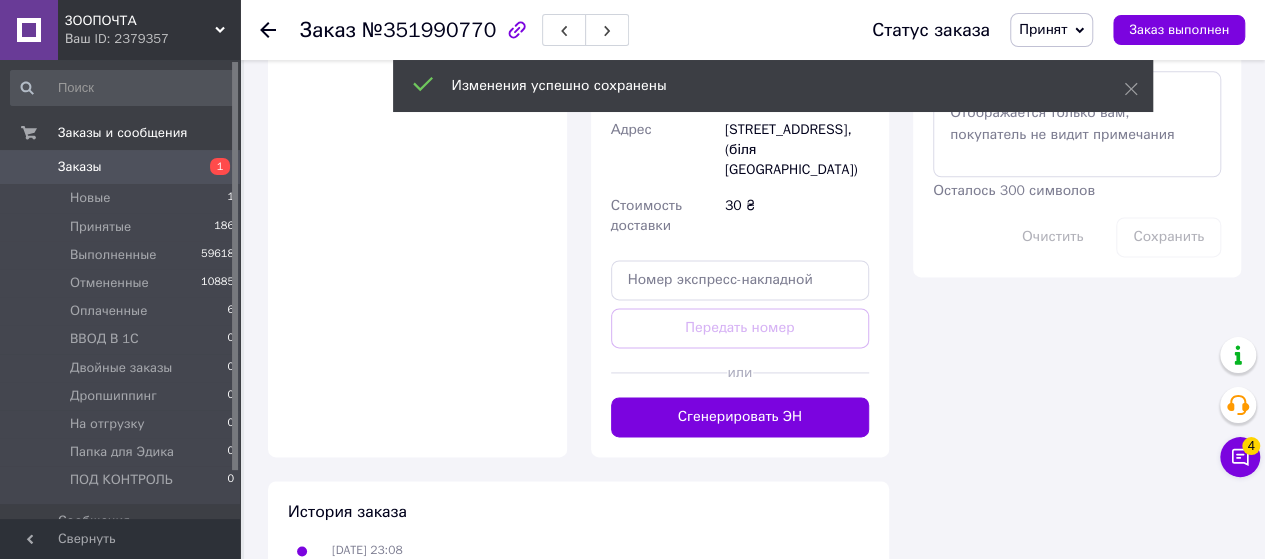 scroll, scrollTop: 1400, scrollLeft: 0, axis: vertical 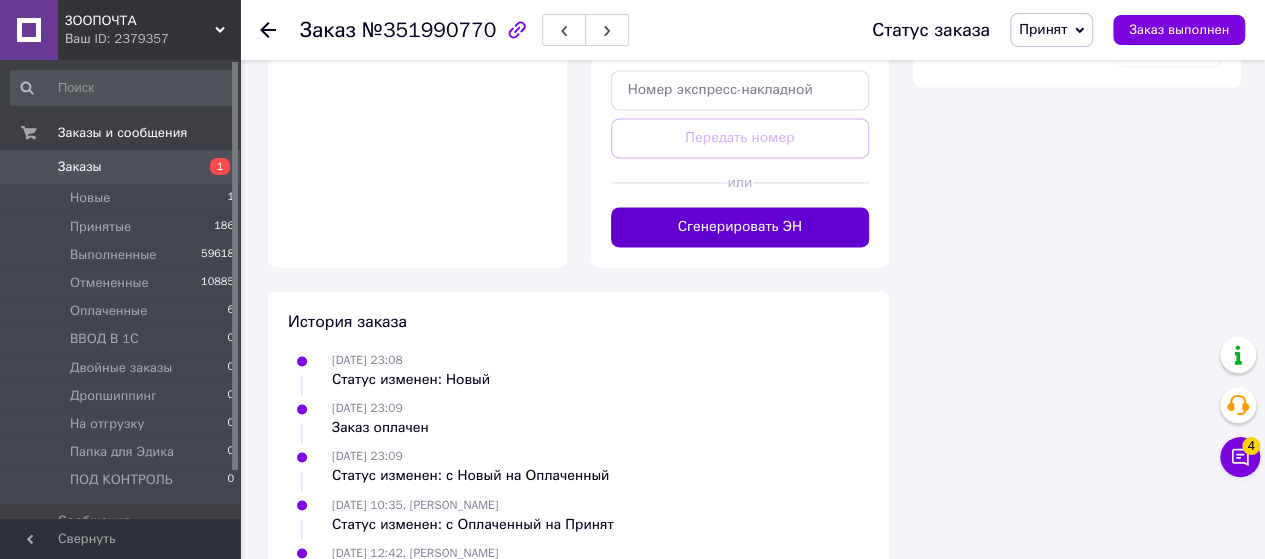 click on "Сгенерировать ЭН" at bounding box center [740, 227] 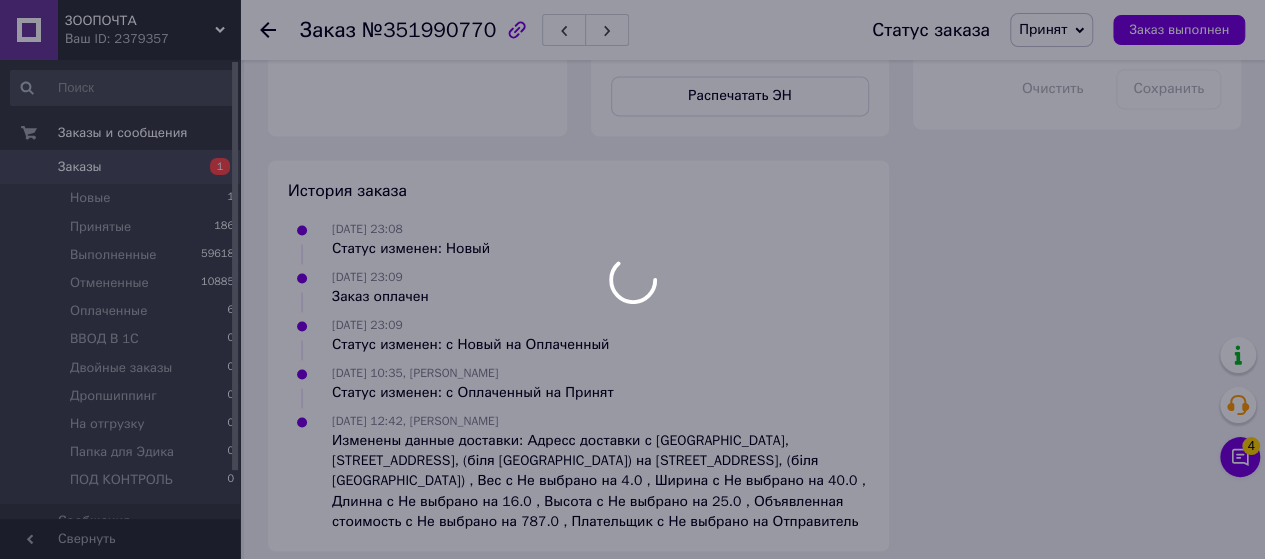 scroll, scrollTop: 1400, scrollLeft: 0, axis: vertical 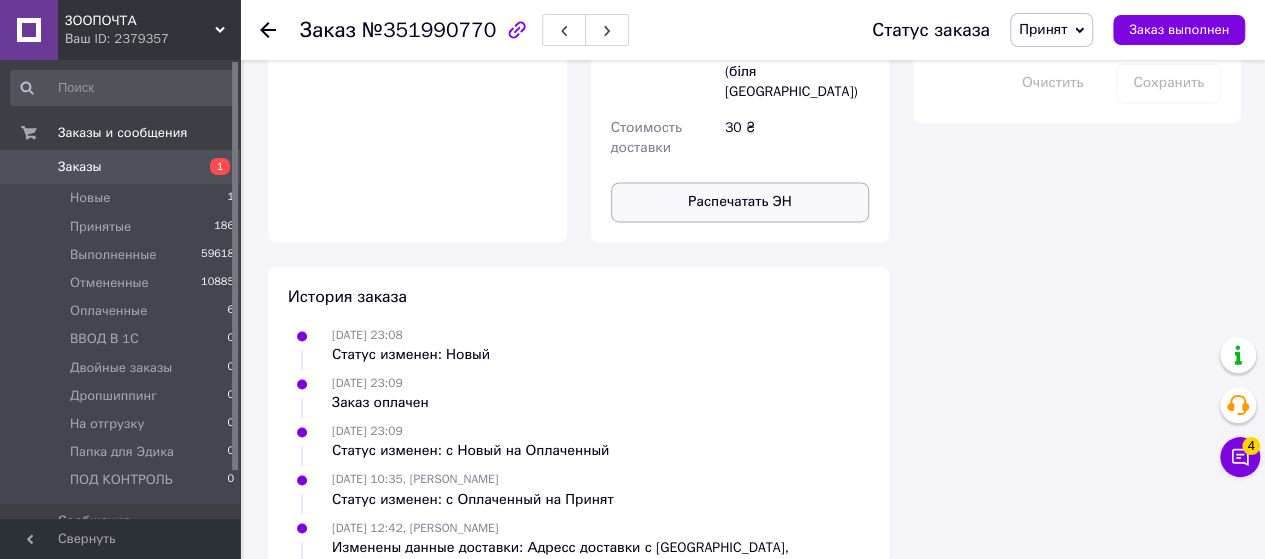 click on "Распечатать ЭН" at bounding box center (740, 202) 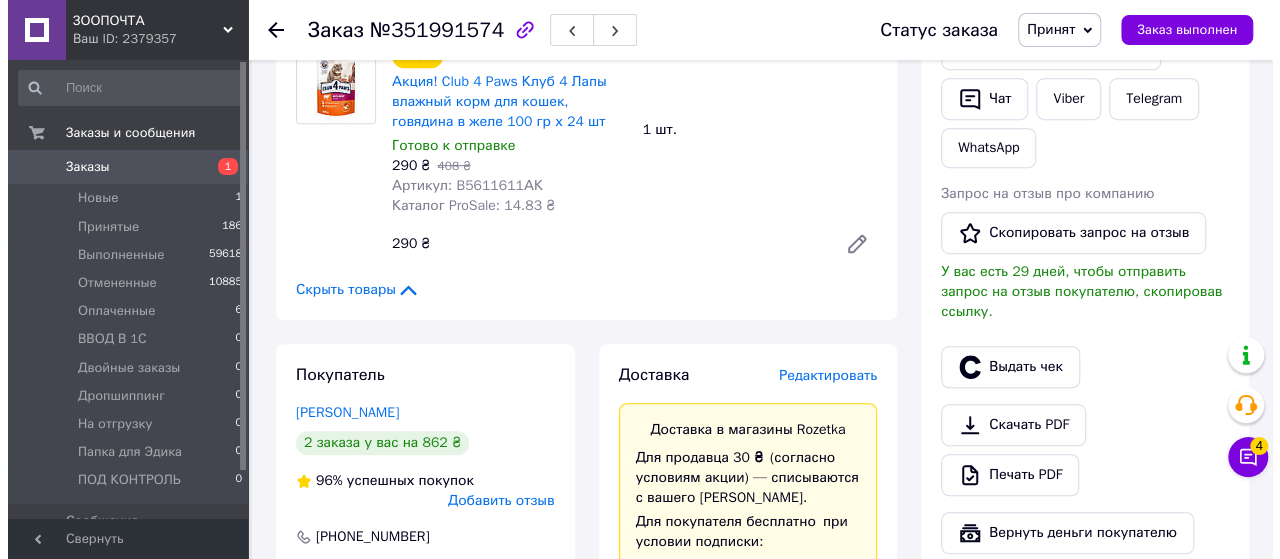 scroll, scrollTop: 600, scrollLeft: 0, axis: vertical 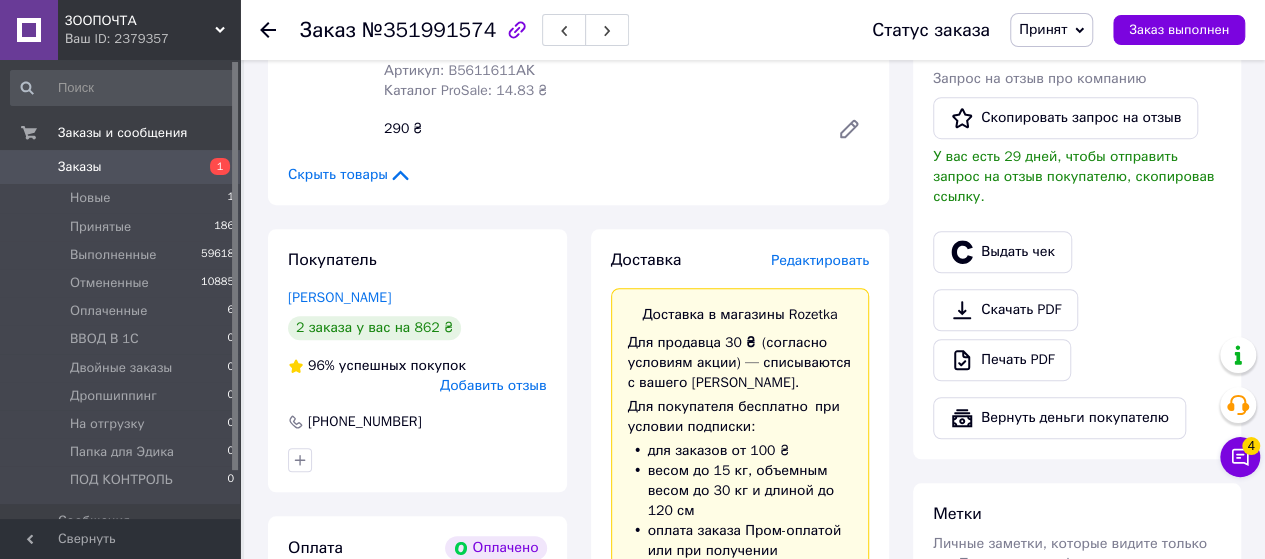 click on "Редактировать" at bounding box center (820, 260) 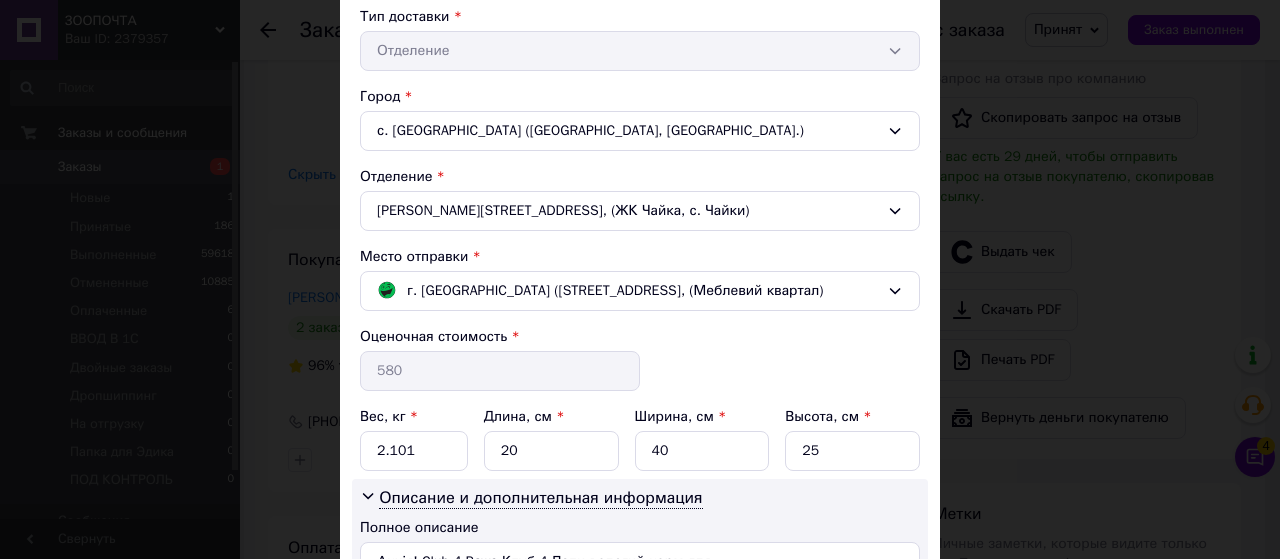 scroll, scrollTop: 500, scrollLeft: 0, axis: vertical 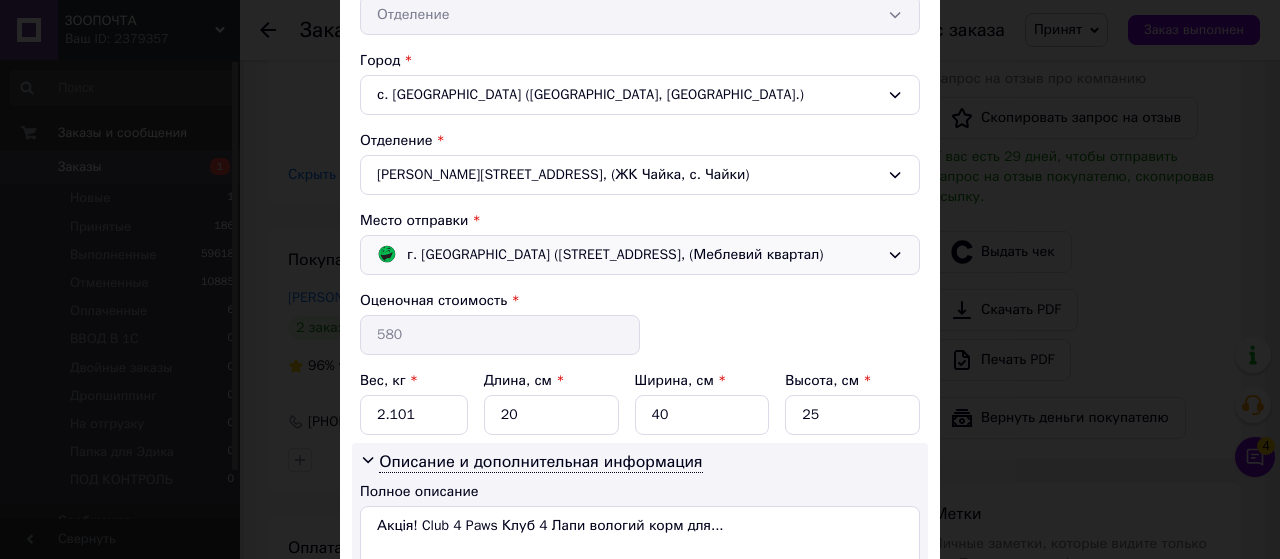 click on "г. [GEOGRAPHIC_DATA] ([STREET_ADDRESS], (Меблевий квартал)" at bounding box center [615, 255] 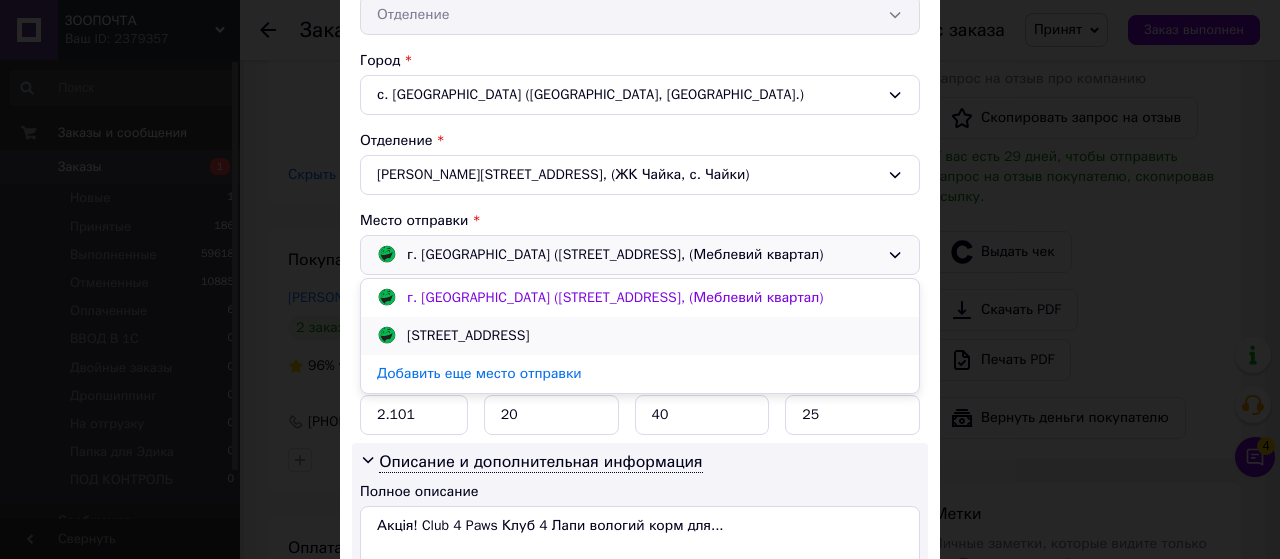 click on "[STREET_ADDRESS]" at bounding box center (640, 336) 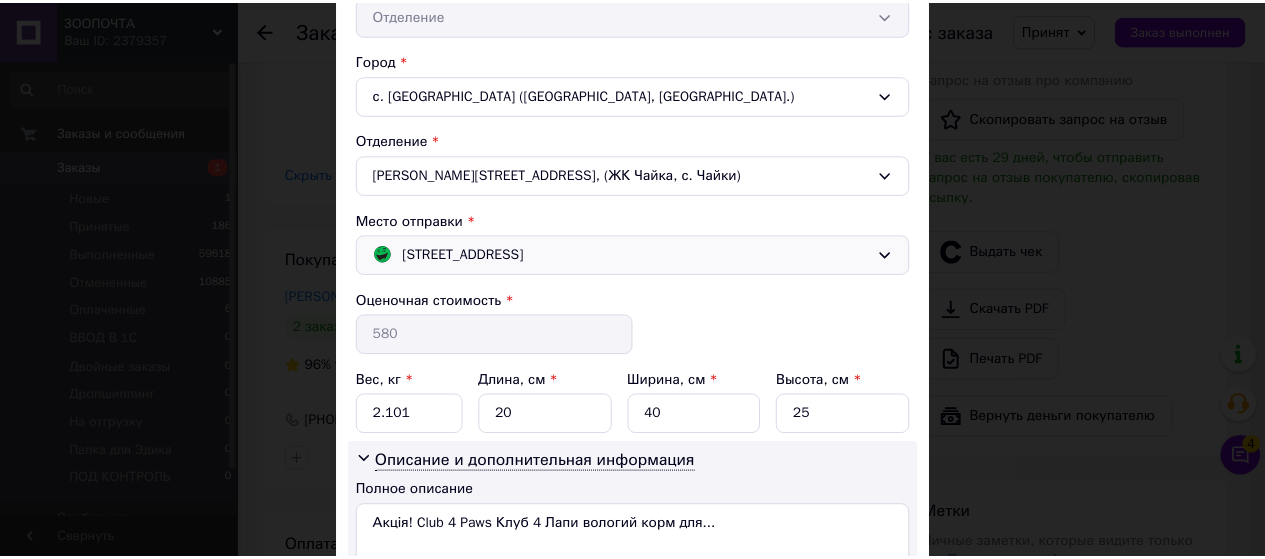 scroll, scrollTop: 672, scrollLeft: 0, axis: vertical 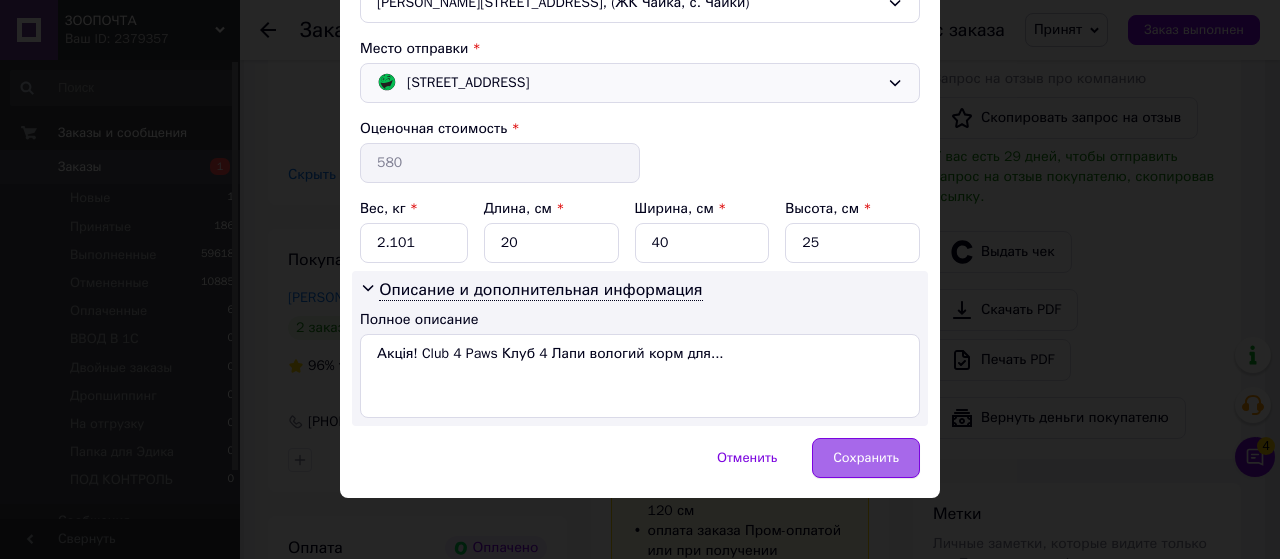 click on "Сохранить" at bounding box center (866, 458) 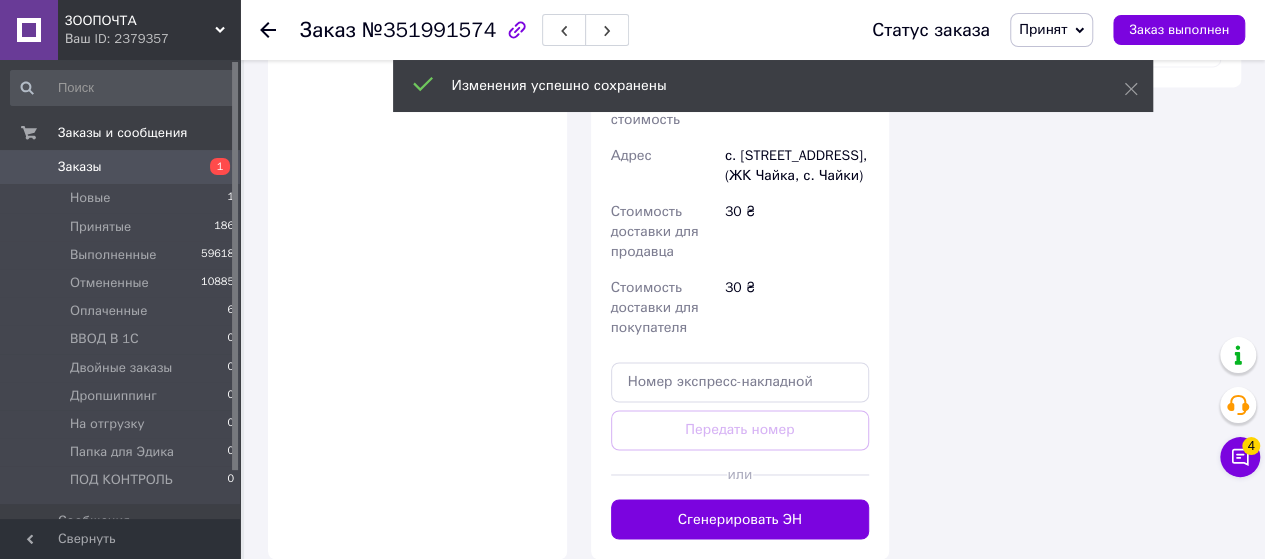 scroll, scrollTop: 1700, scrollLeft: 0, axis: vertical 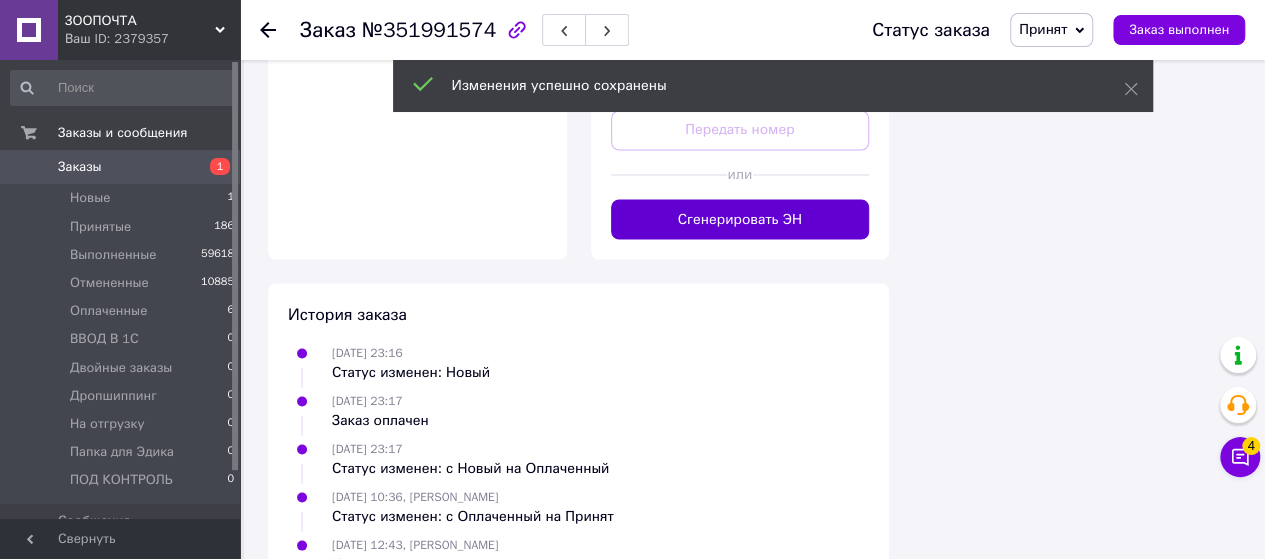 click on "Сгенерировать ЭН" at bounding box center (740, 219) 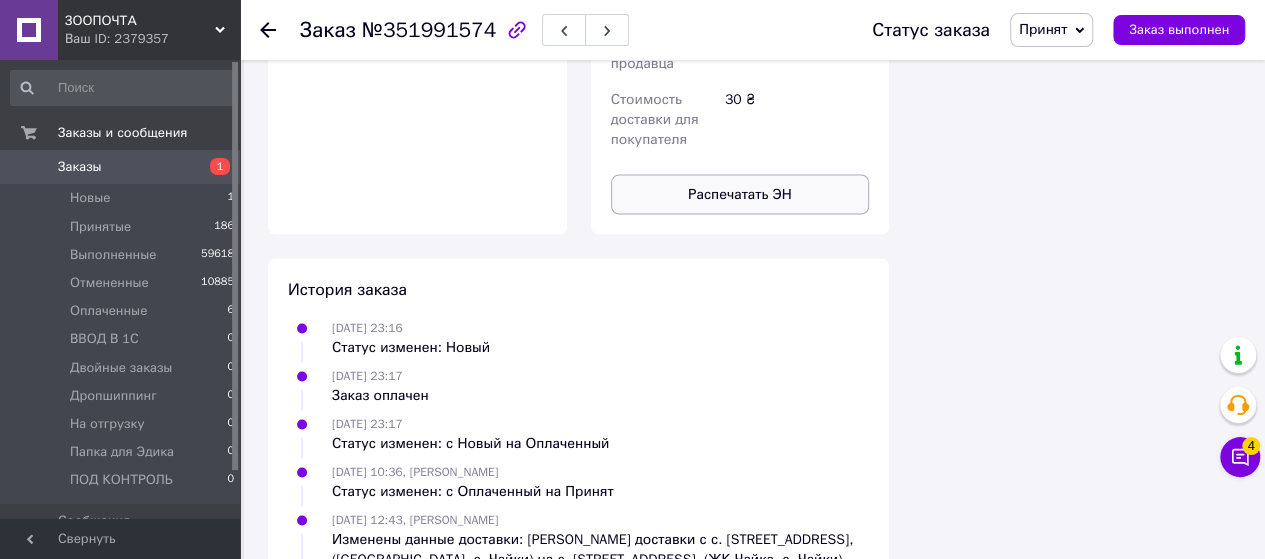 click on "Распечатать ЭН" at bounding box center (740, 194) 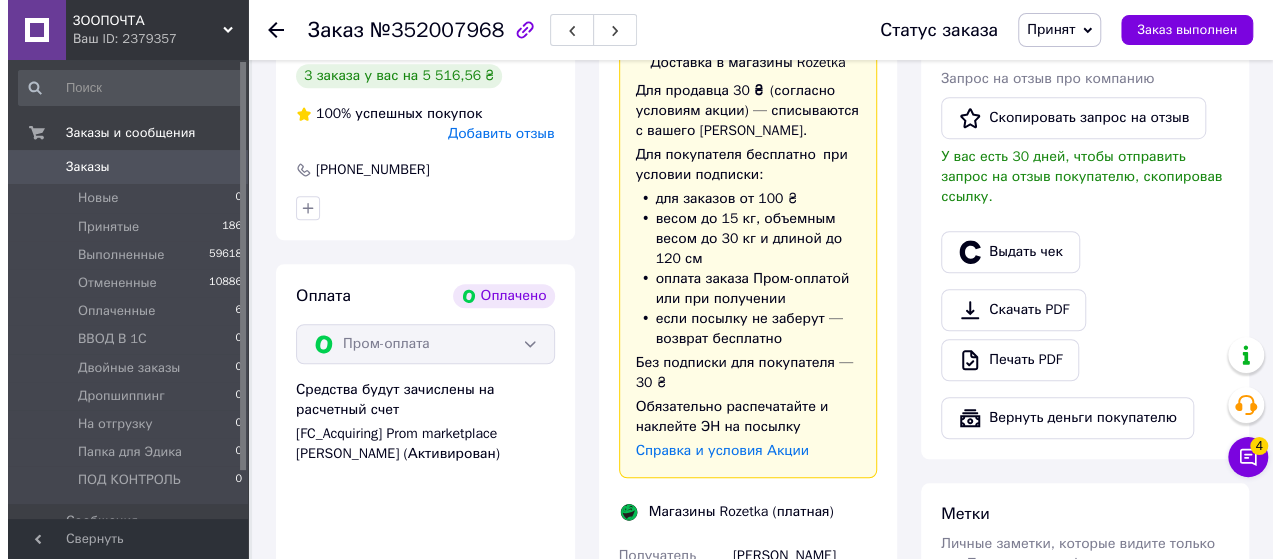 scroll, scrollTop: 500, scrollLeft: 0, axis: vertical 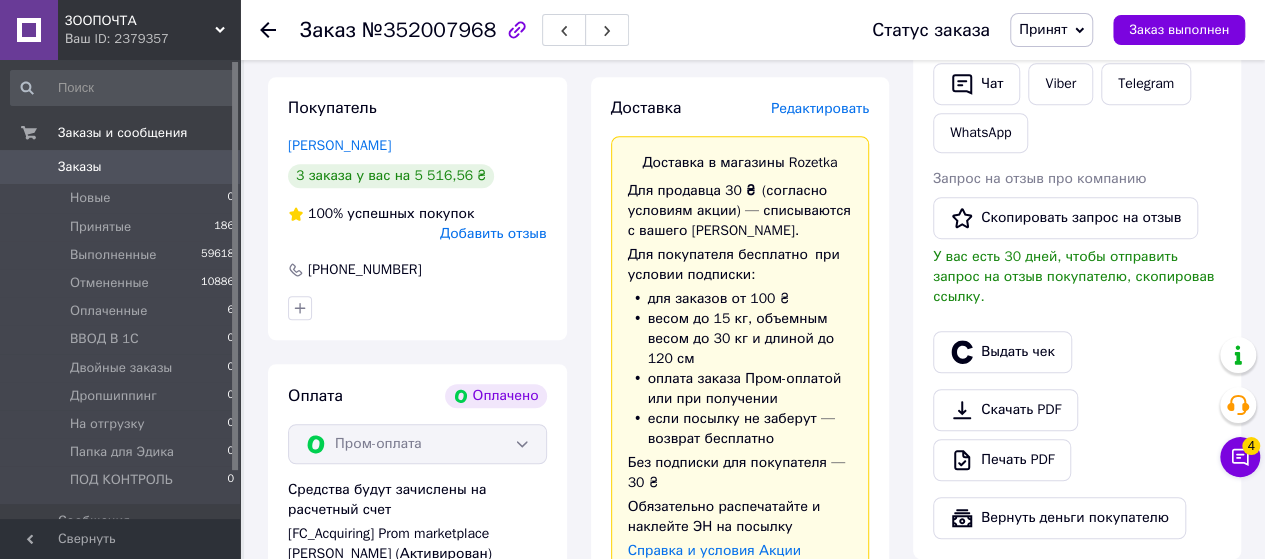 click on "Редактировать" at bounding box center (820, 108) 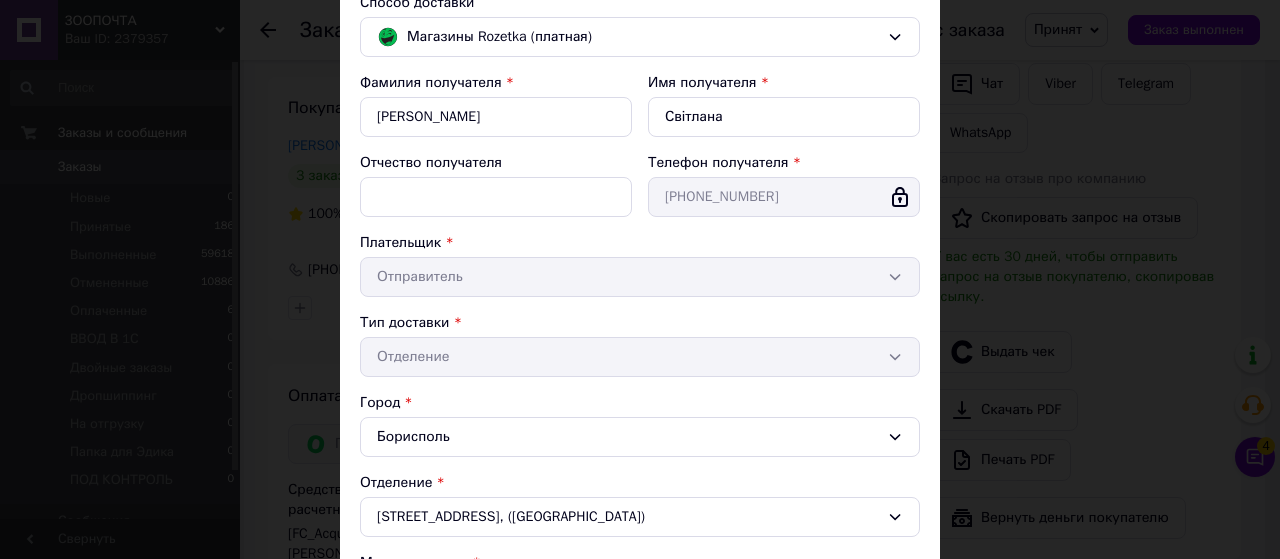 scroll, scrollTop: 400, scrollLeft: 0, axis: vertical 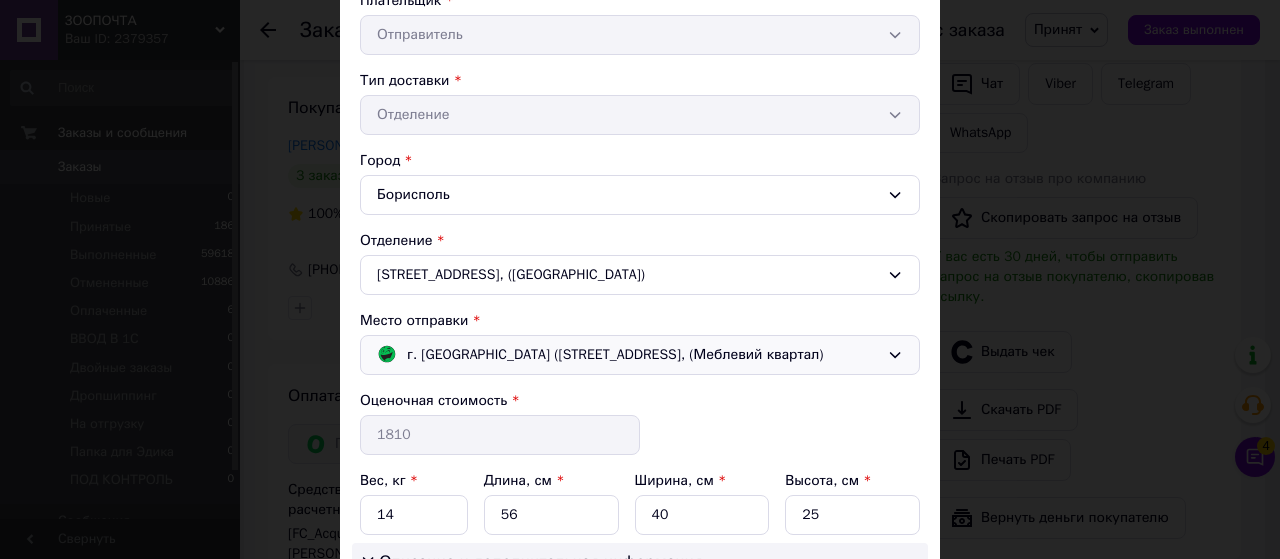 click on "г. [GEOGRAPHIC_DATA] ([STREET_ADDRESS], (Меблевий квартал)" at bounding box center (615, 355) 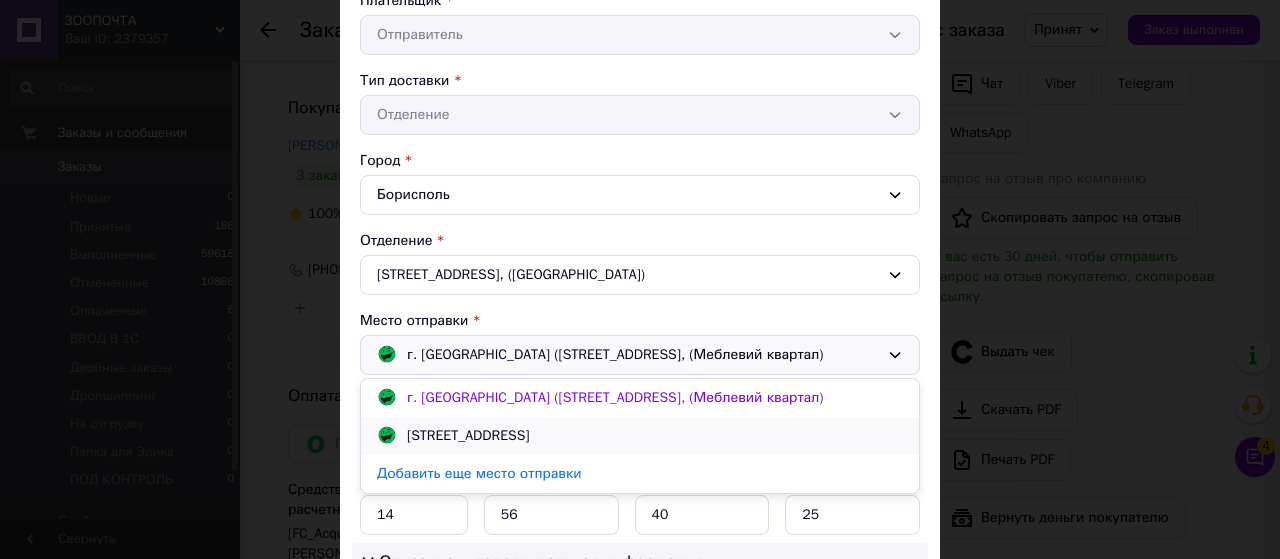 click on "[STREET_ADDRESS]" at bounding box center [468, 436] 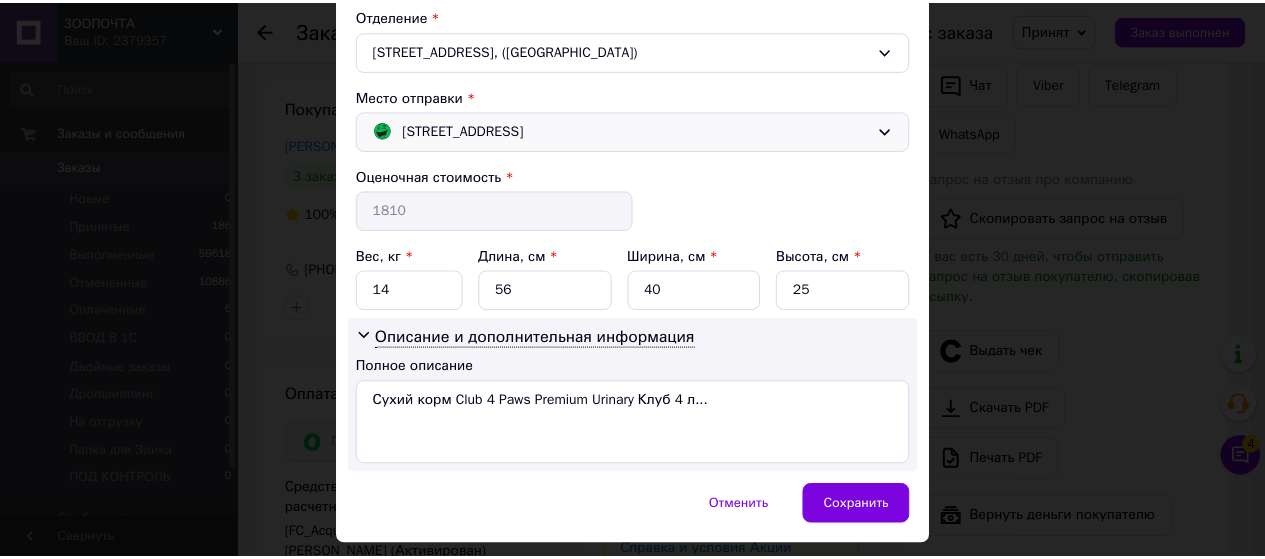 scroll, scrollTop: 672, scrollLeft: 0, axis: vertical 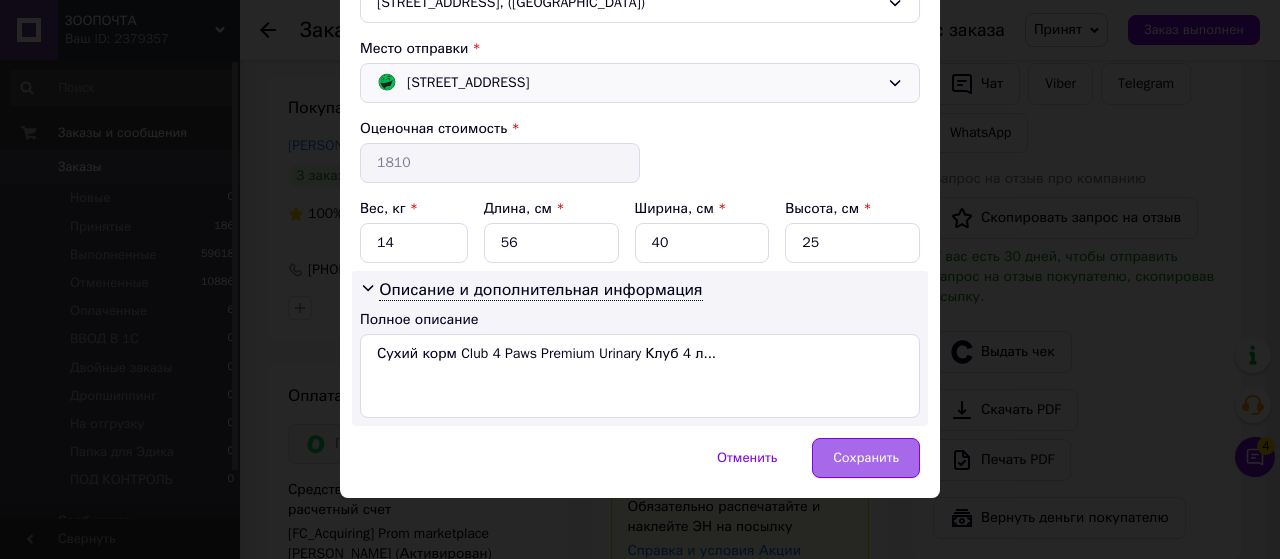 click on "Сохранить" at bounding box center [866, 458] 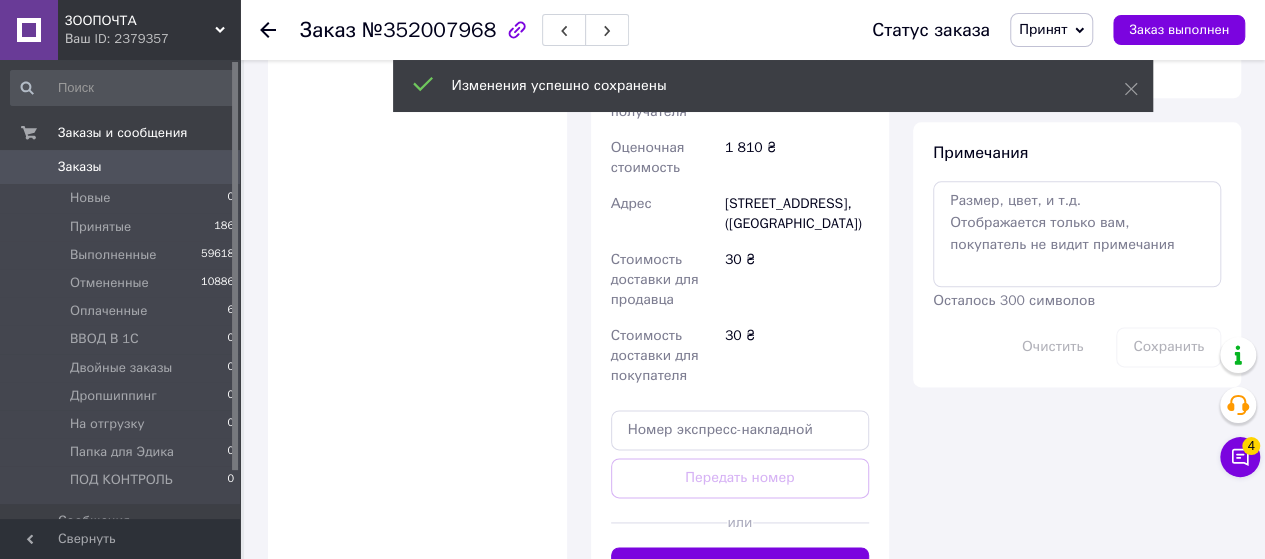 scroll, scrollTop: 1400, scrollLeft: 0, axis: vertical 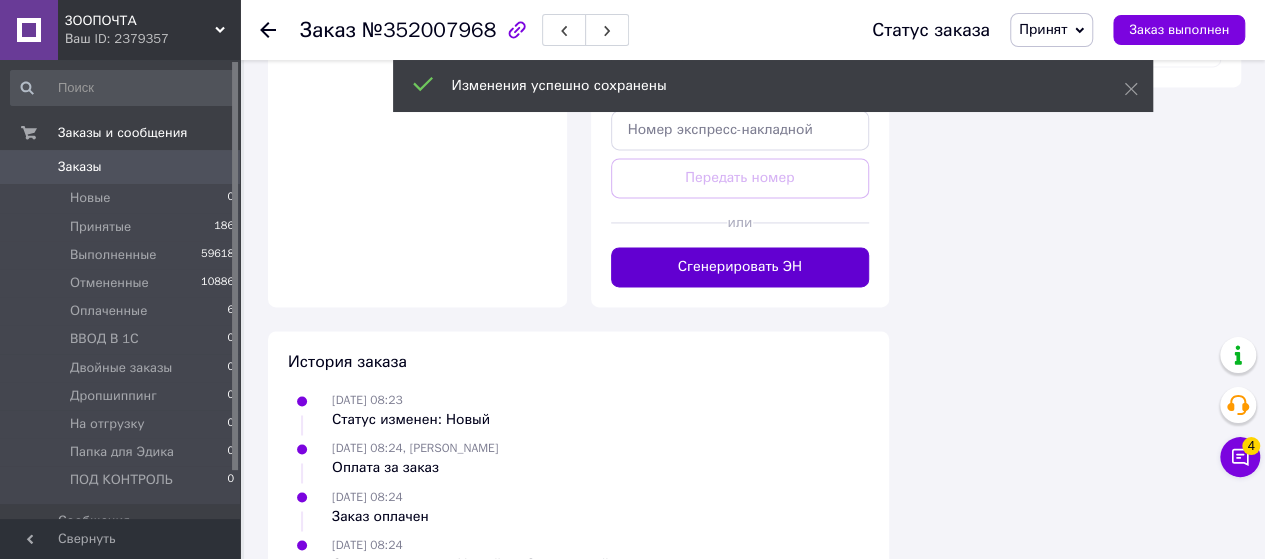 click on "Сгенерировать ЭН" at bounding box center (740, 267) 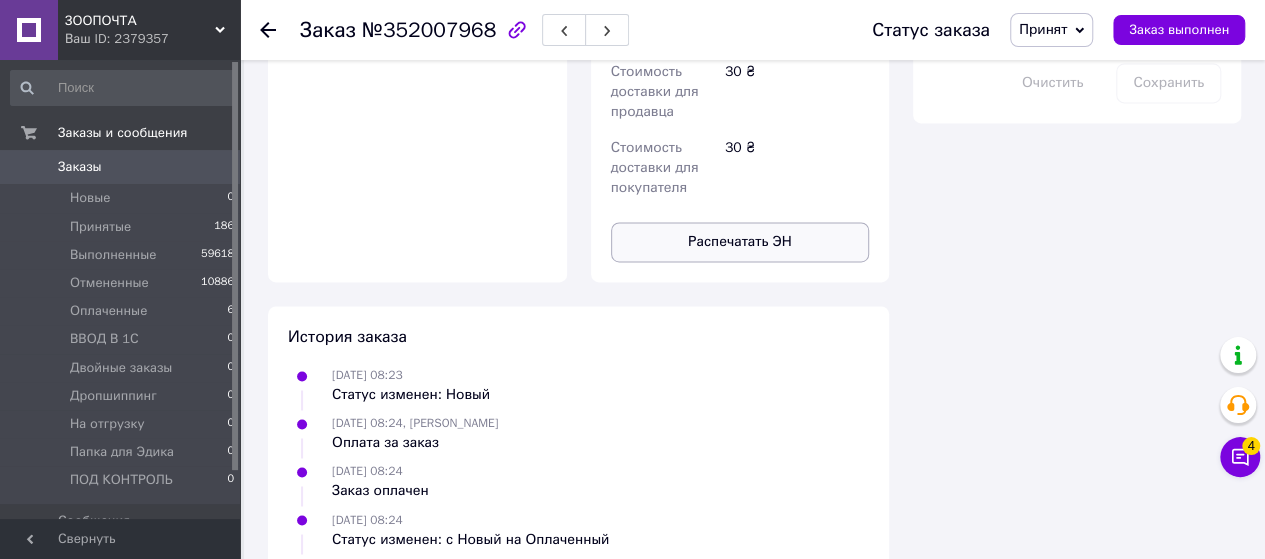 click on "Распечатать ЭН" at bounding box center [740, 242] 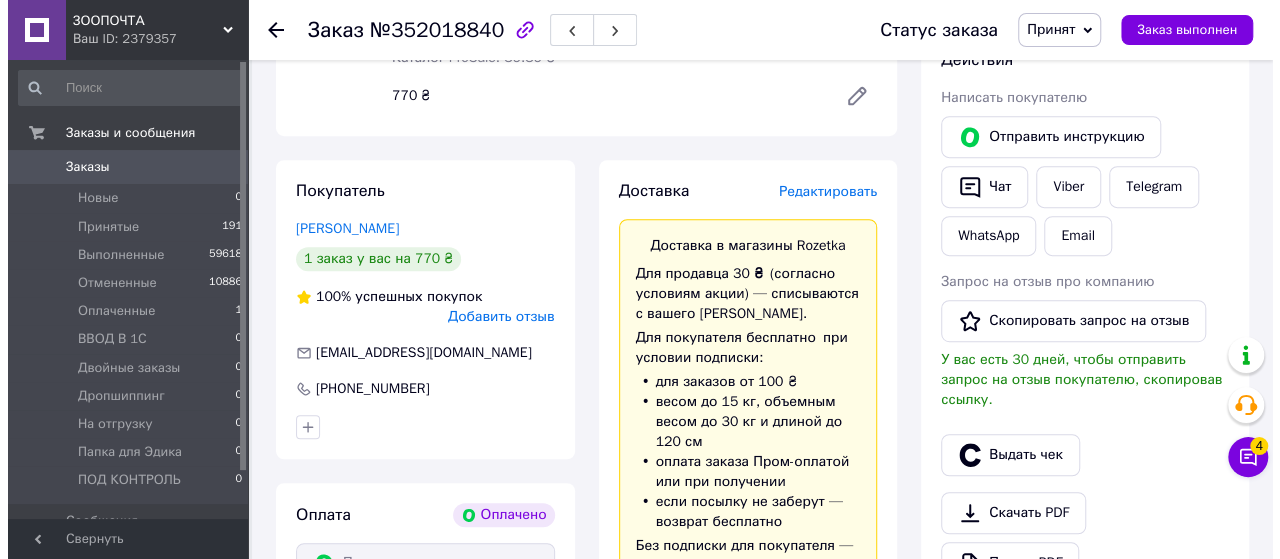 scroll, scrollTop: 400, scrollLeft: 0, axis: vertical 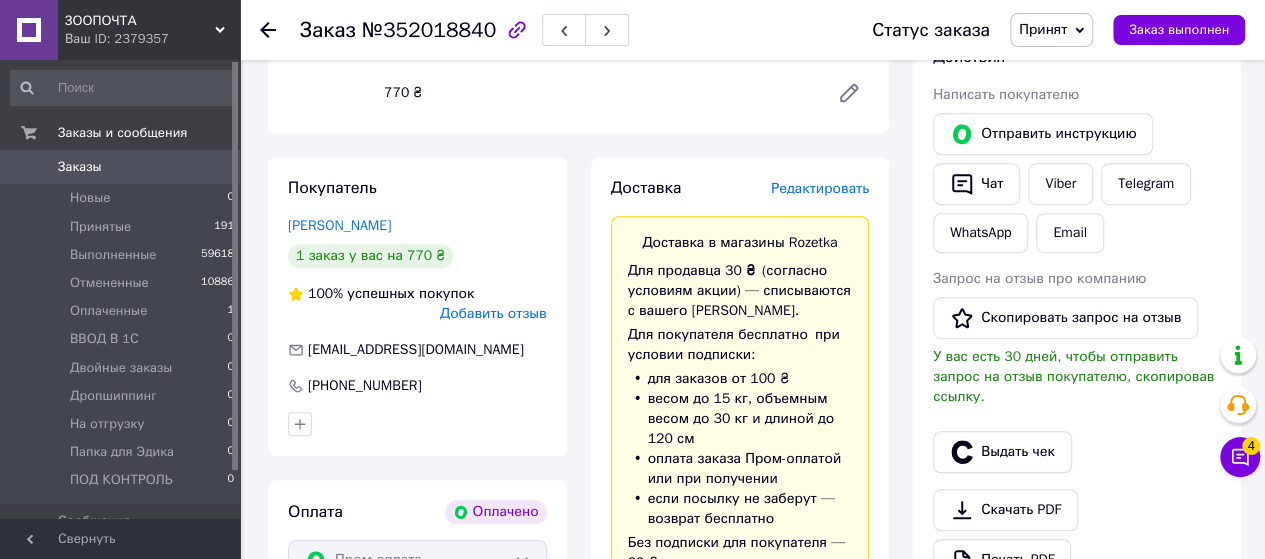 click on "Редактировать" at bounding box center (820, 188) 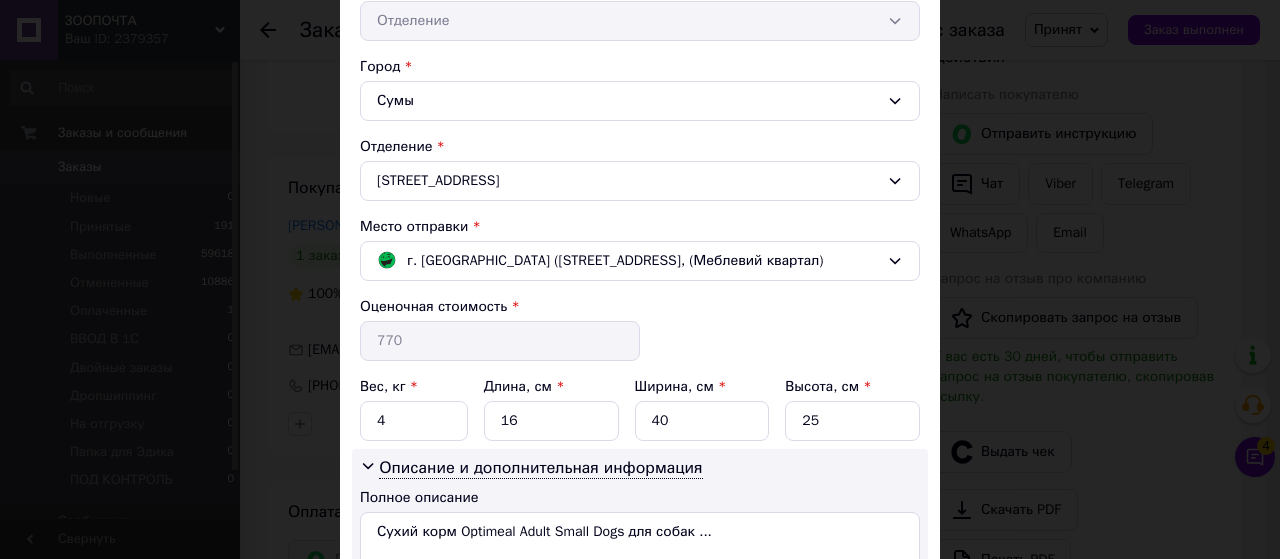 scroll, scrollTop: 500, scrollLeft: 0, axis: vertical 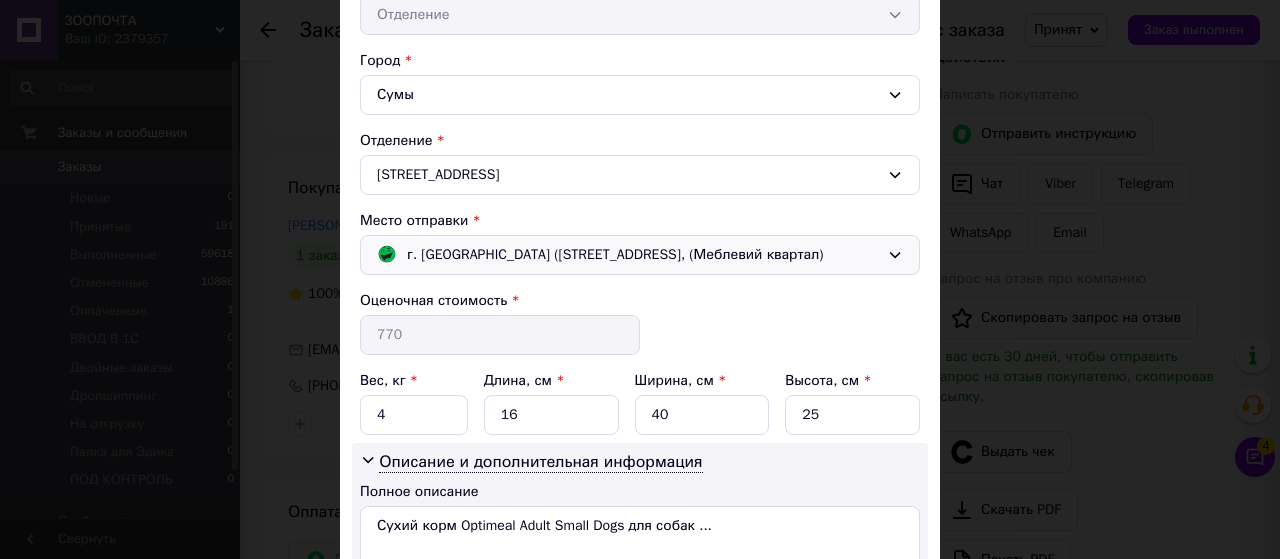 click on "г. [GEOGRAPHIC_DATA] ([STREET_ADDRESS], (Меблевий квартал)" at bounding box center (615, 255) 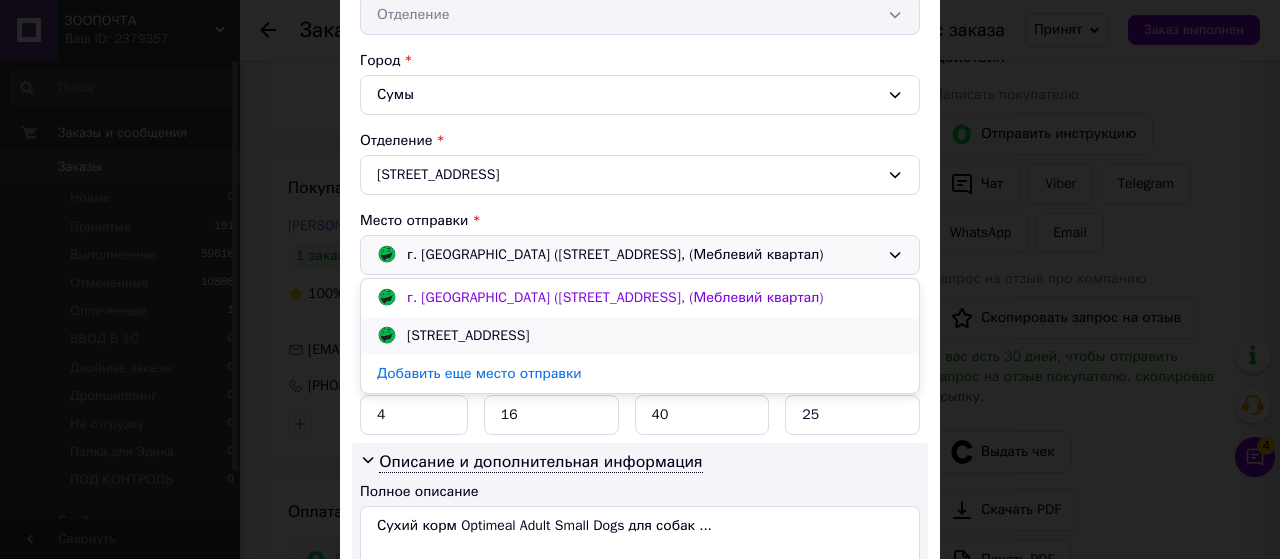 click on "[STREET_ADDRESS]" at bounding box center (468, 336) 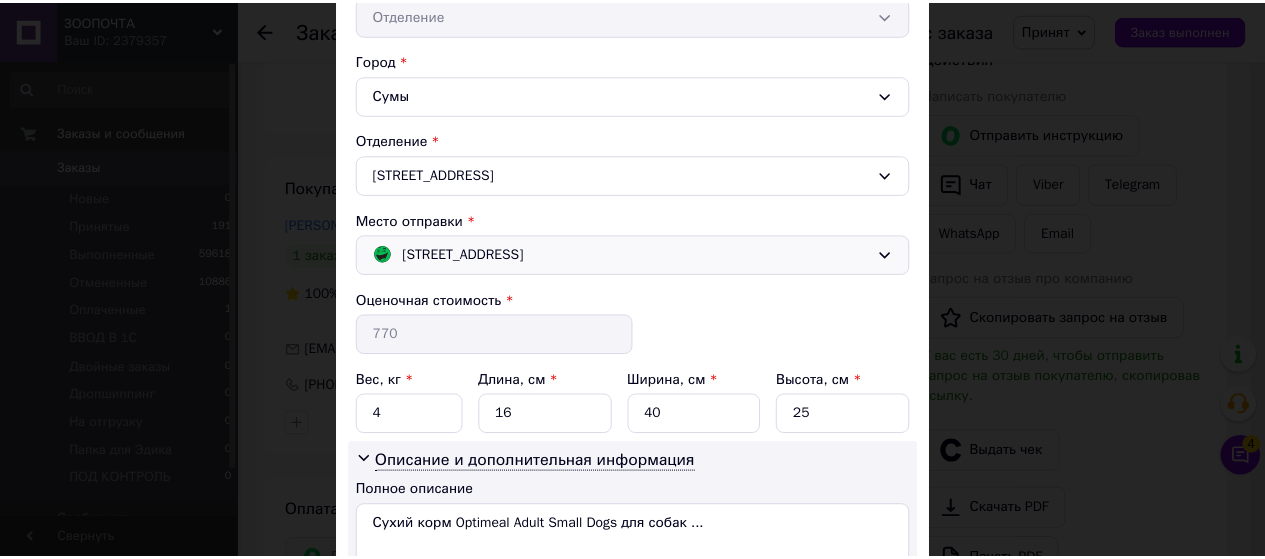 scroll, scrollTop: 672, scrollLeft: 0, axis: vertical 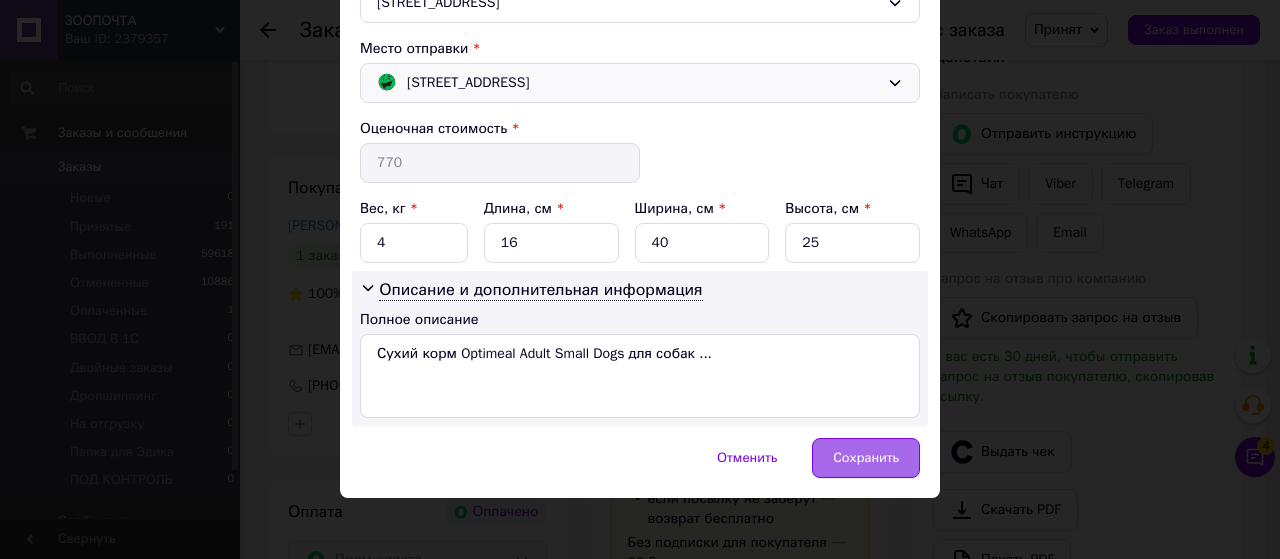 click on "Сохранить" at bounding box center (866, 458) 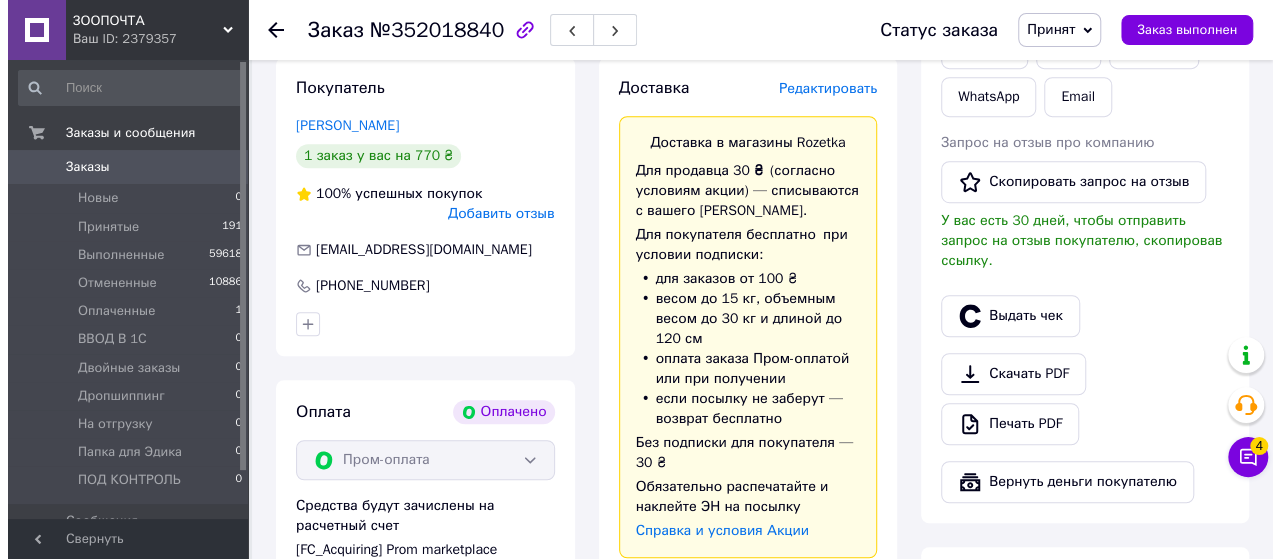 scroll, scrollTop: 300, scrollLeft: 0, axis: vertical 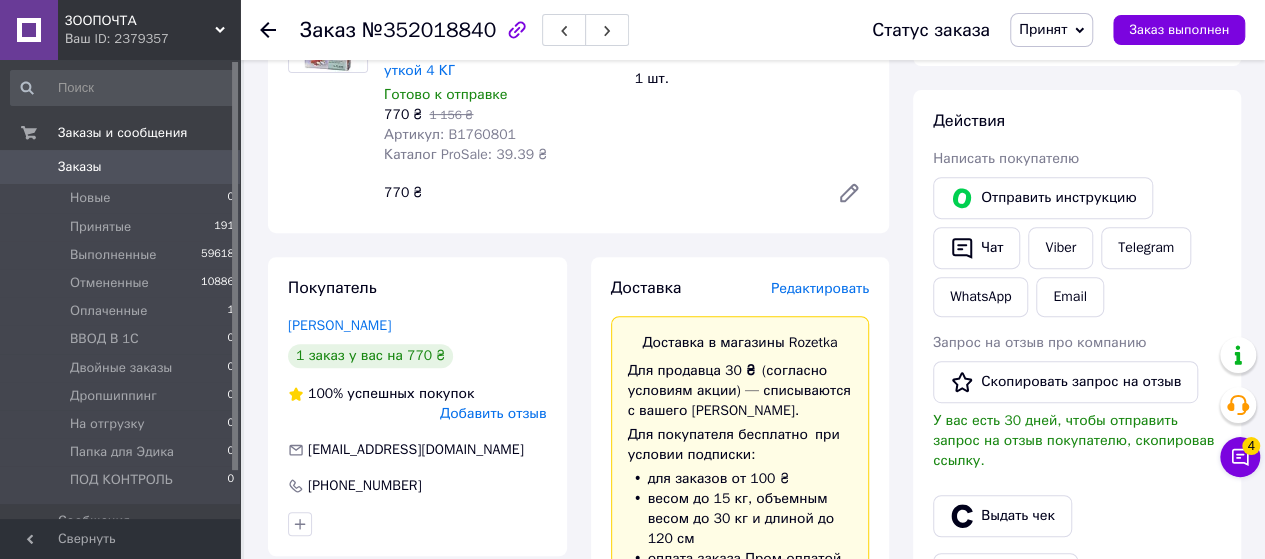 click on "Редактировать" at bounding box center (820, 288) 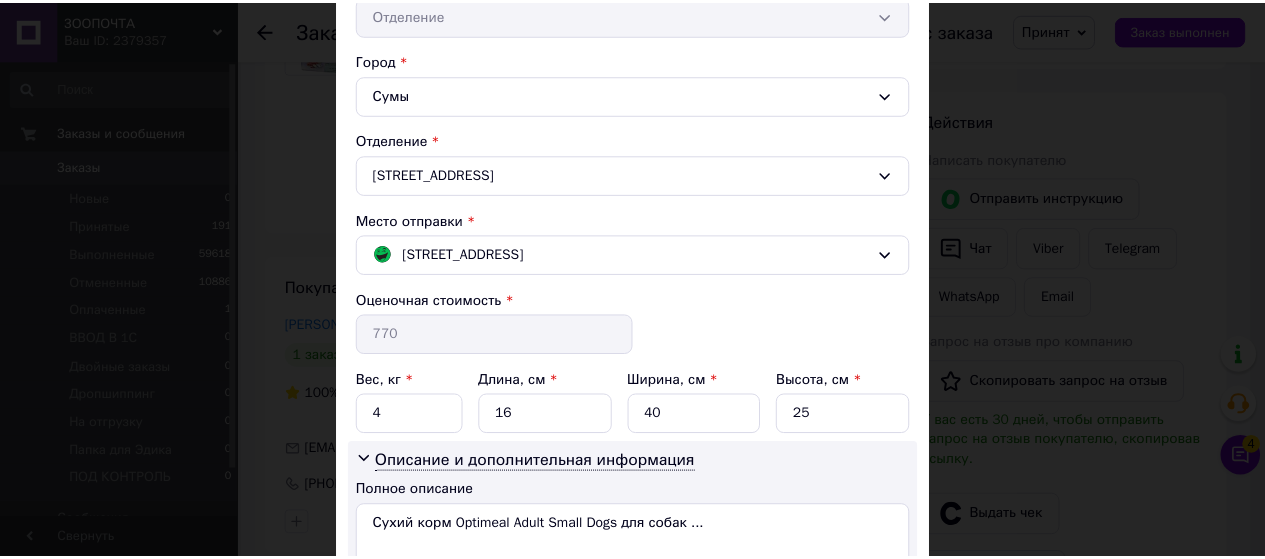 scroll, scrollTop: 672, scrollLeft: 0, axis: vertical 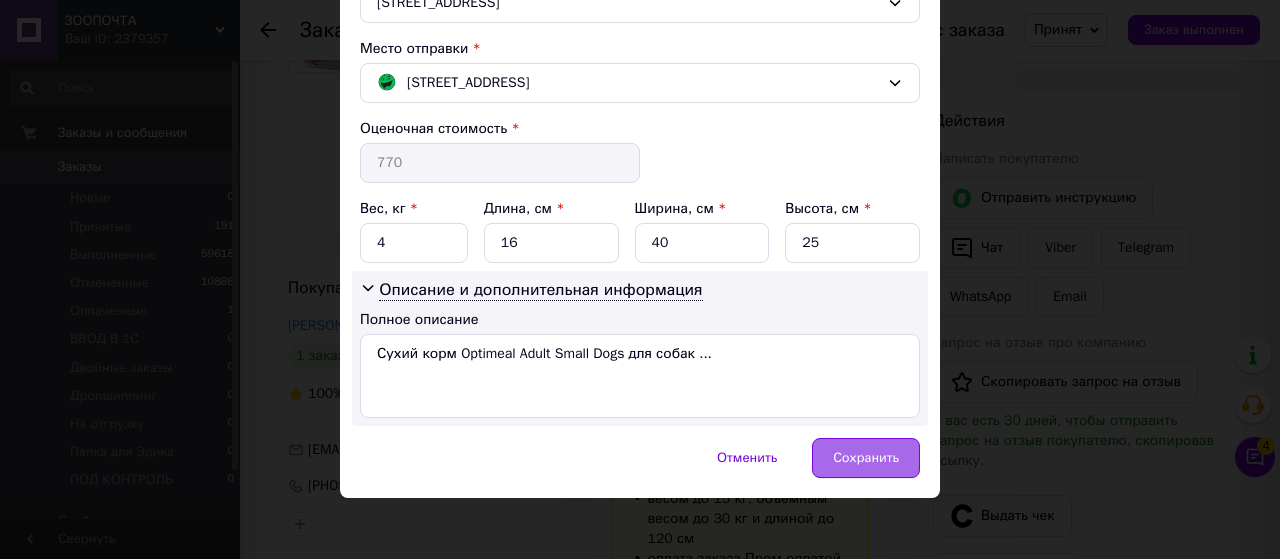 click on "Сохранить" at bounding box center (866, 458) 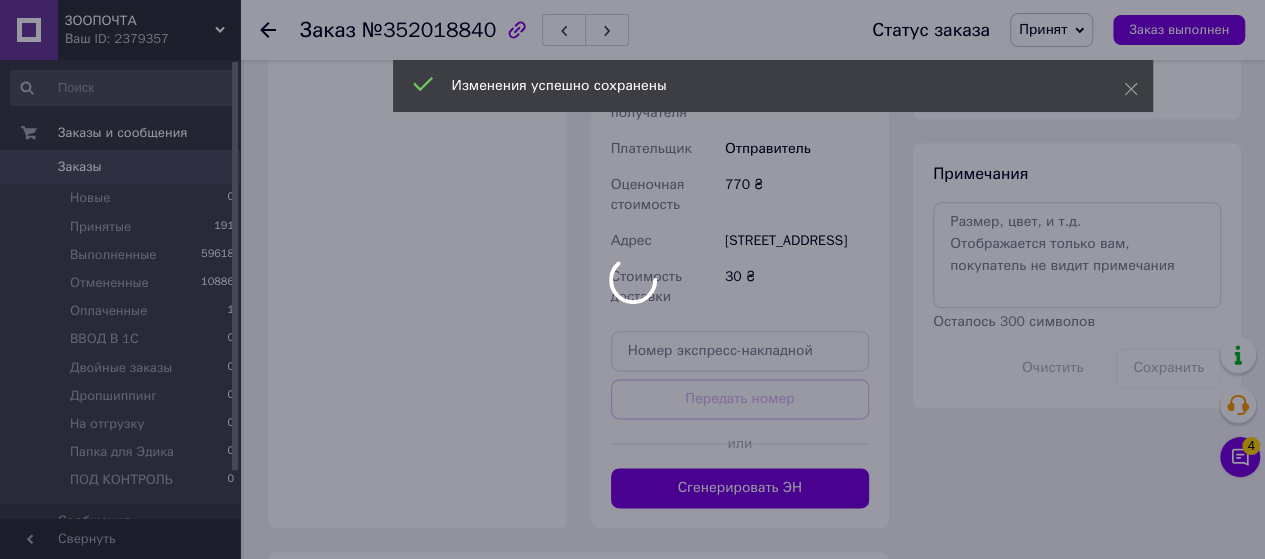 scroll, scrollTop: 1300, scrollLeft: 0, axis: vertical 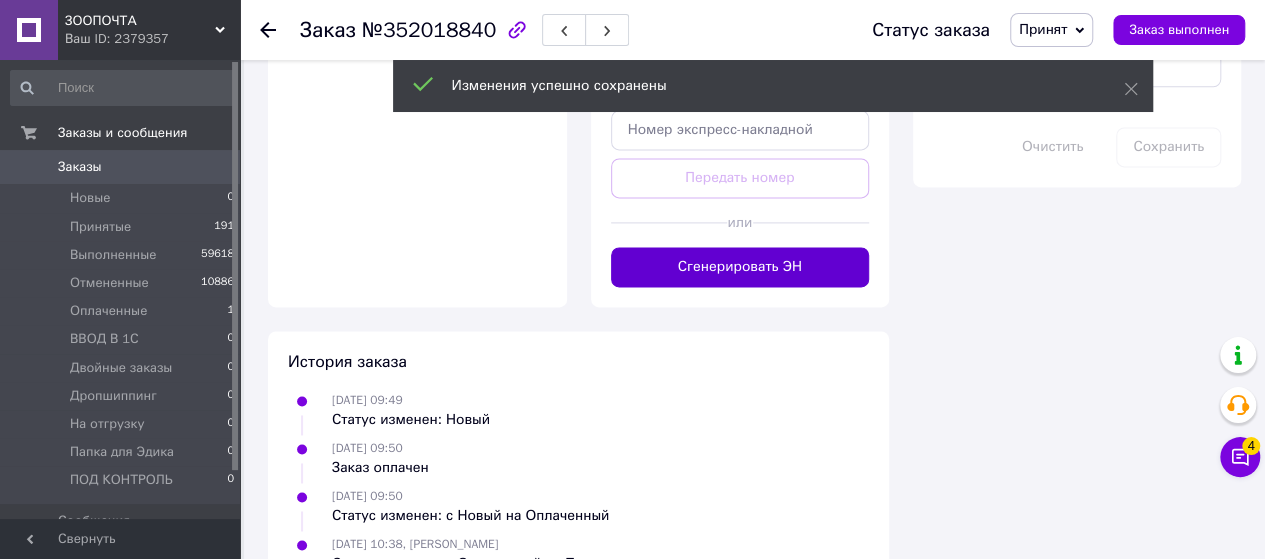 click on "Сгенерировать ЭН" at bounding box center [740, 267] 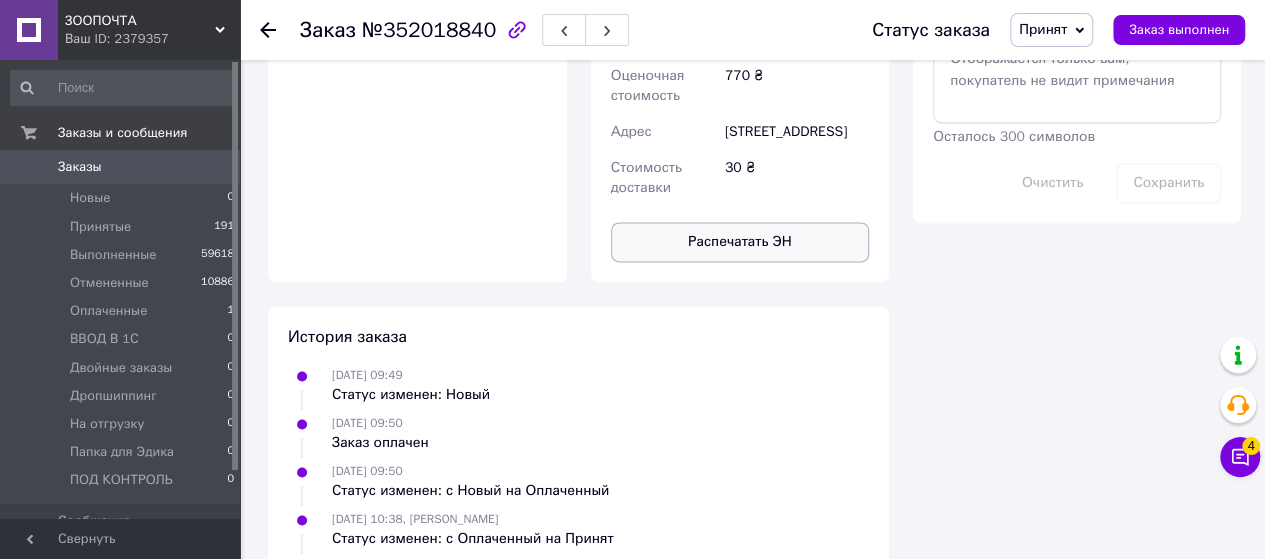 click on "Распечатать ЭН" at bounding box center (740, 242) 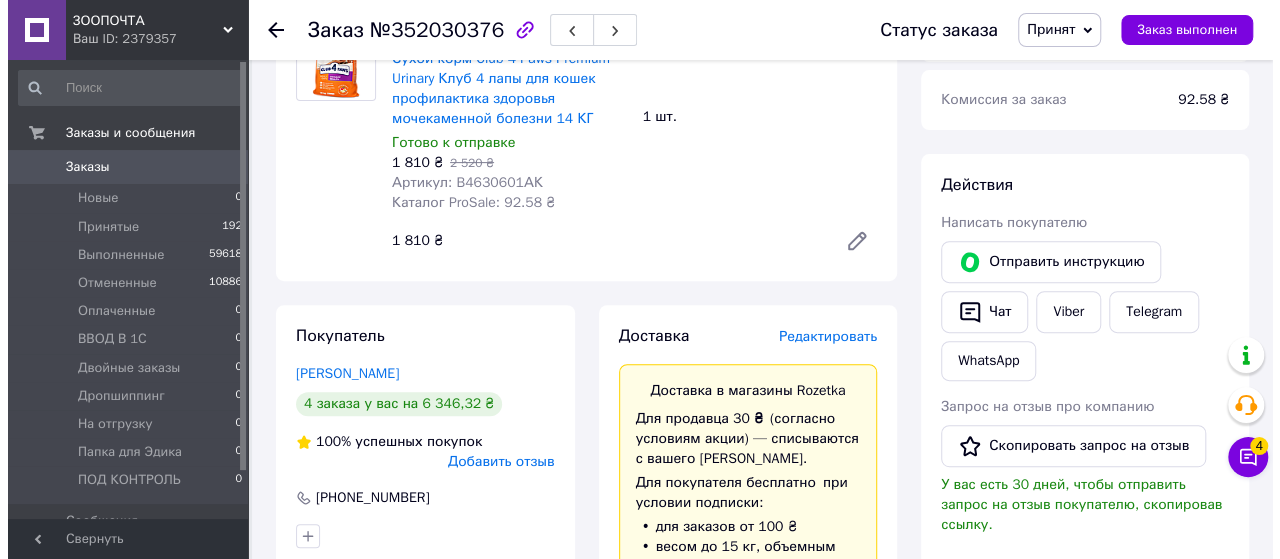 scroll, scrollTop: 300, scrollLeft: 0, axis: vertical 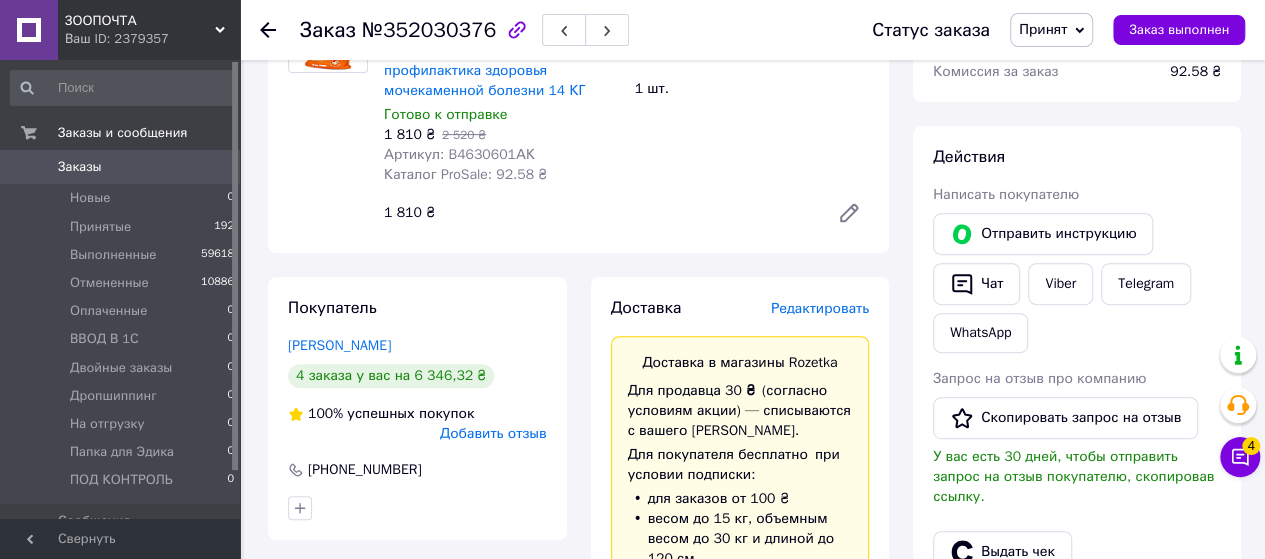 click on "Редактировать" at bounding box center [820, 308] 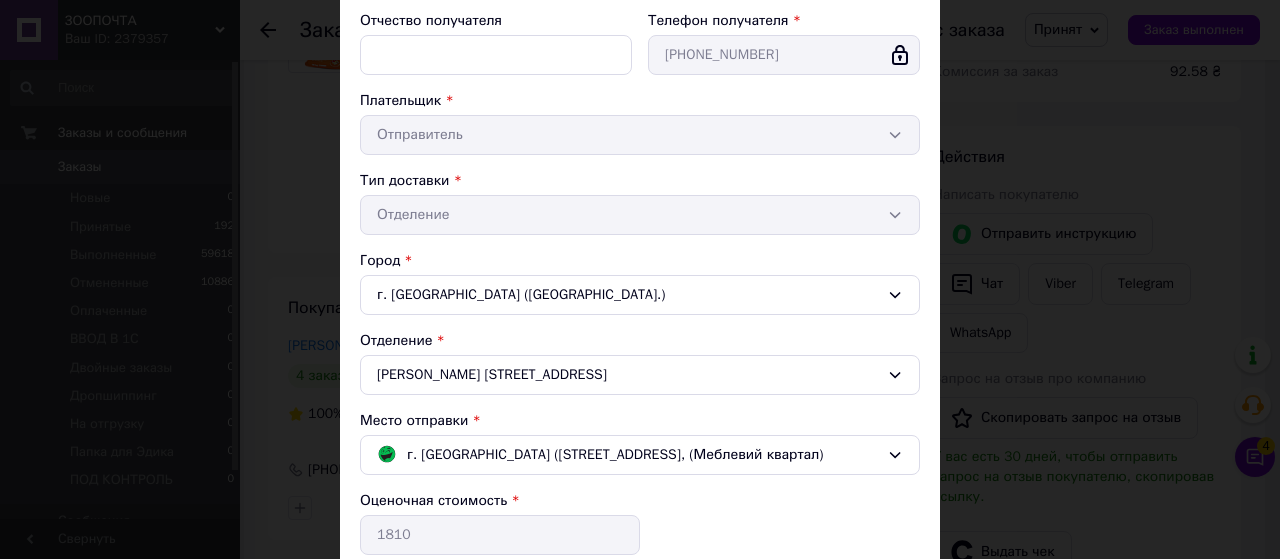 scroll, scrollTop: 400, scrollLeft: 0, axis: vertical 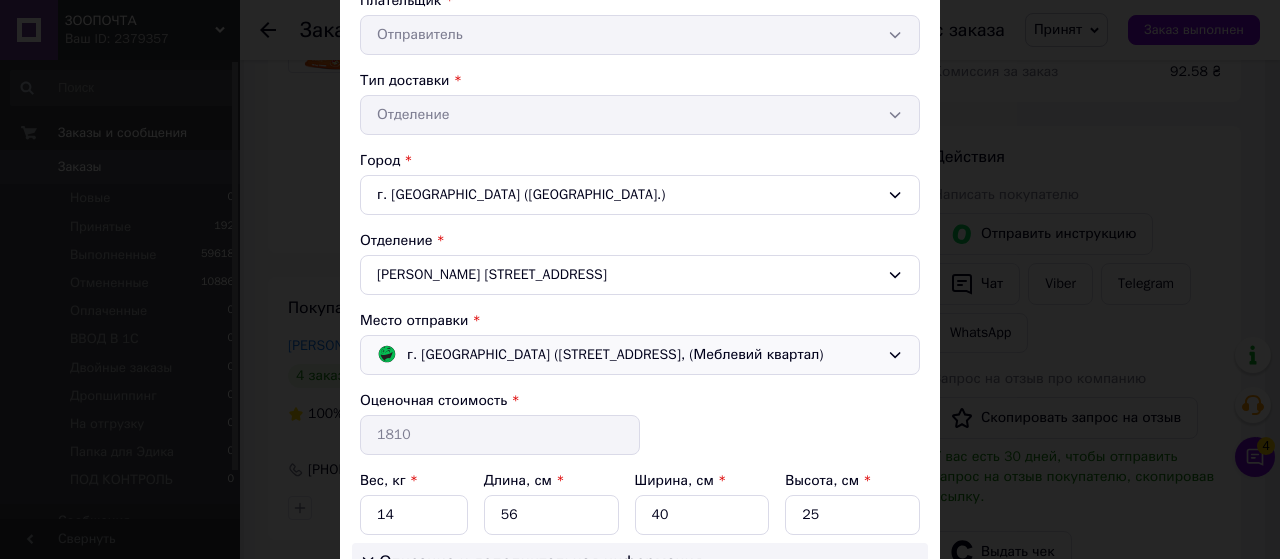 click on "г. [GEOGRAPHIC_DATA] ([STREET_ADDRESS], (Меблевий квартал)" at bounding box center (615, 355) 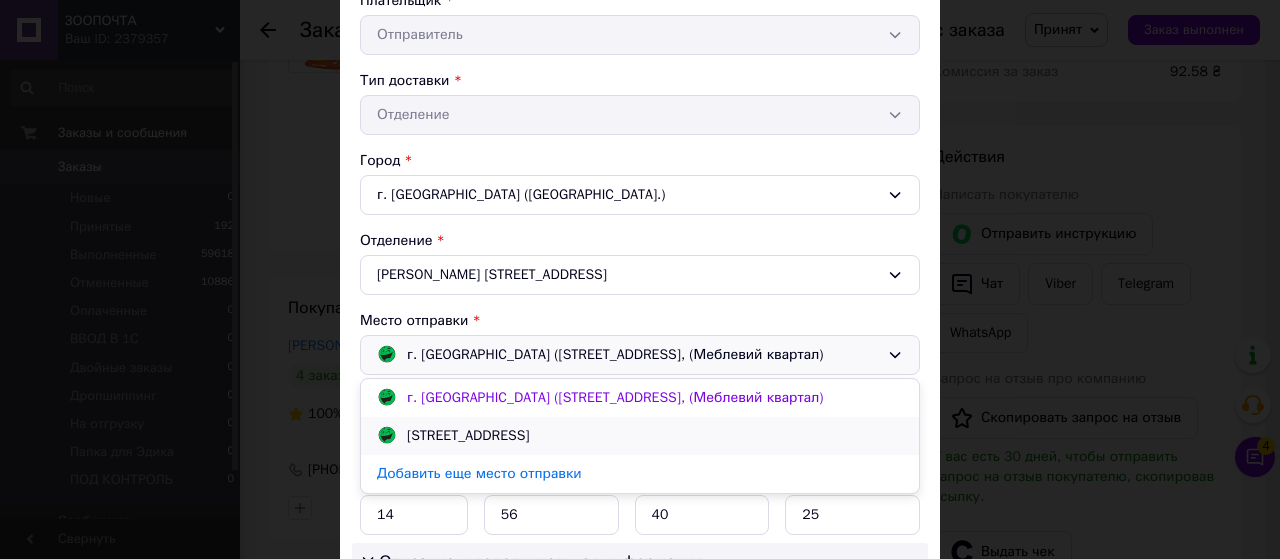 click on "[STREET_ADDRESS]" at bounding box center (640, 436) 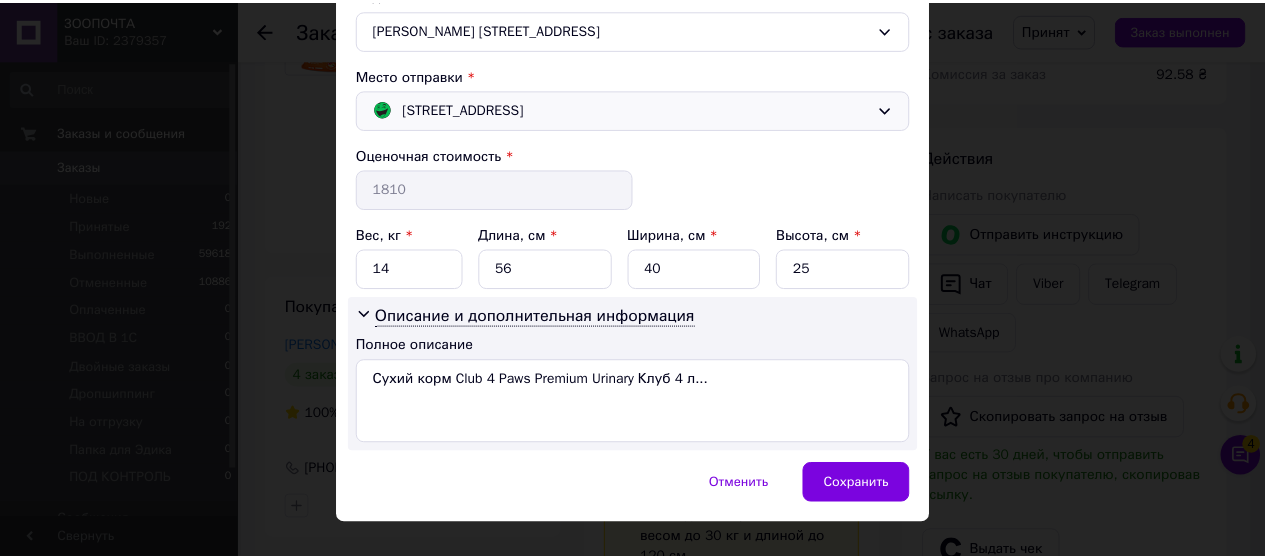 scroll, scrollTop: 672, scrollLeft: 0, axis: vertical 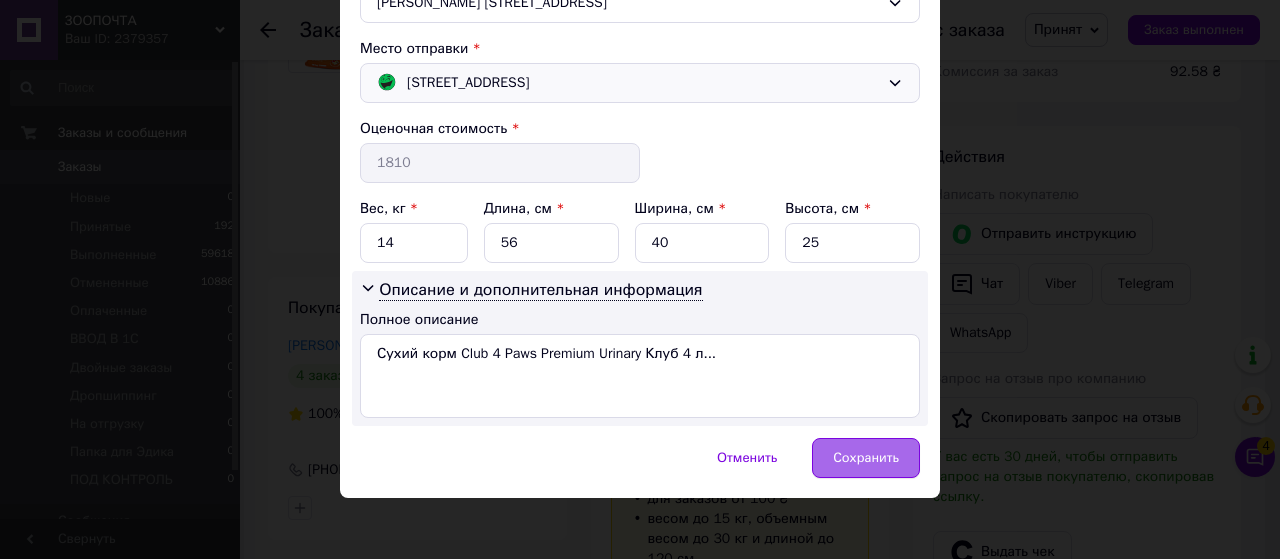 click on "Сохранить" at bounding box center (866, 458) 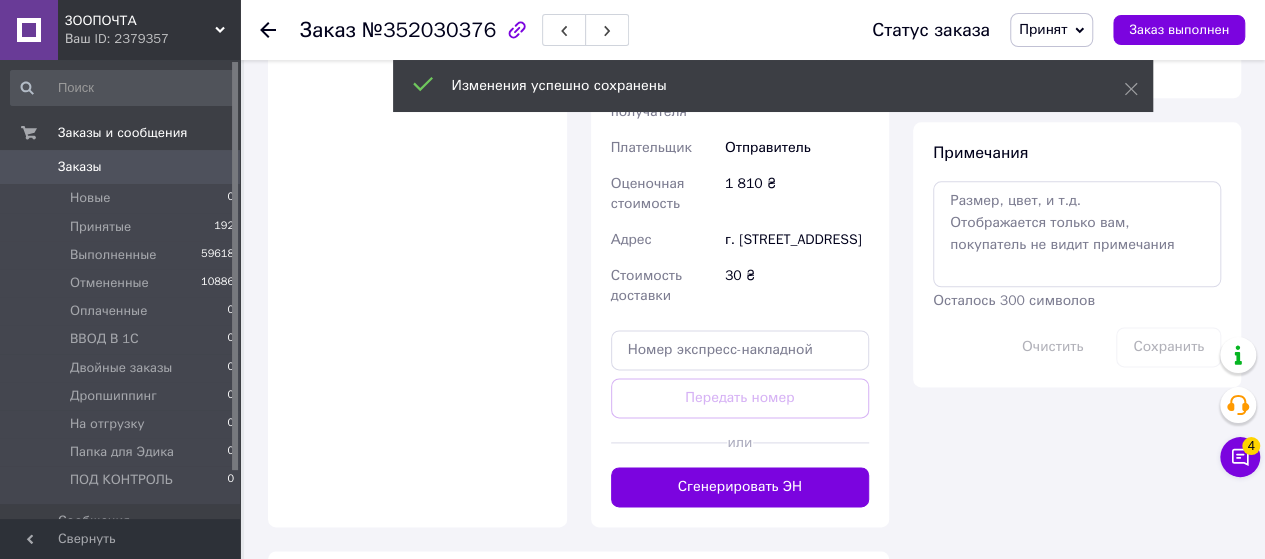 scroll, scrollTop: 1300, scrollLeft: 0, axis: vertical 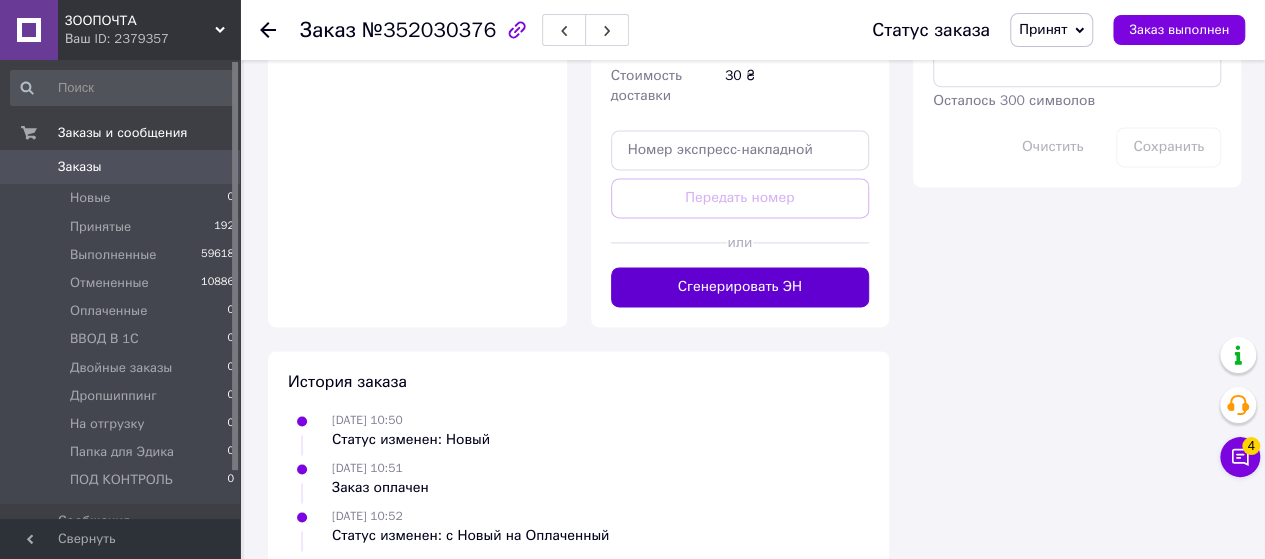 click on "Сгенерировать ЭН" at bounding box center (740, 287) 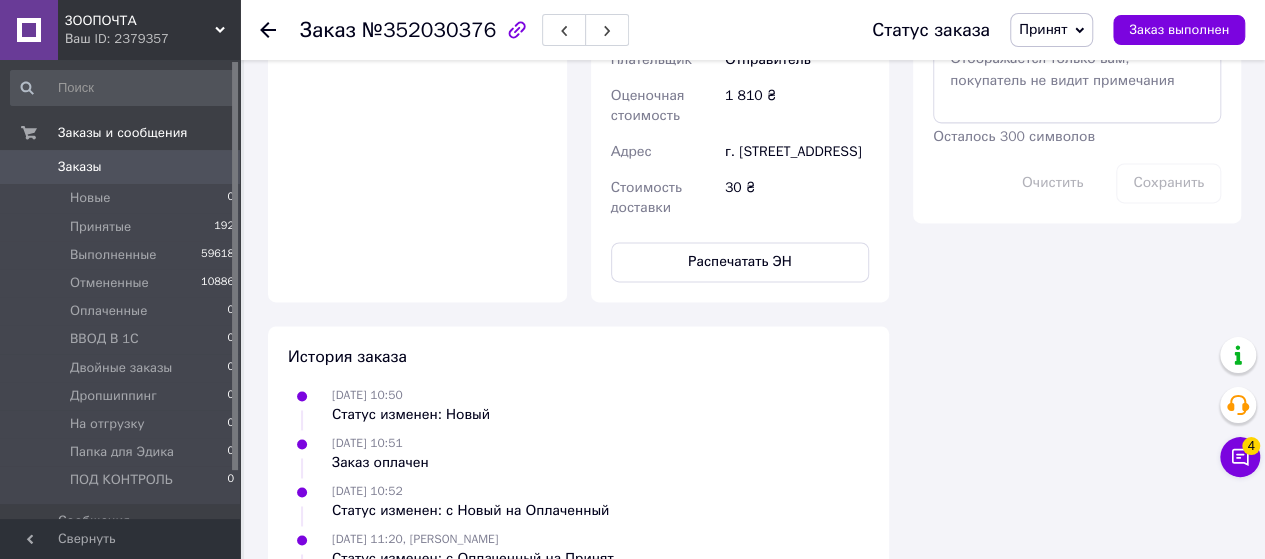 click on "Распечатать ЭН" at bounding box center (740, 262) 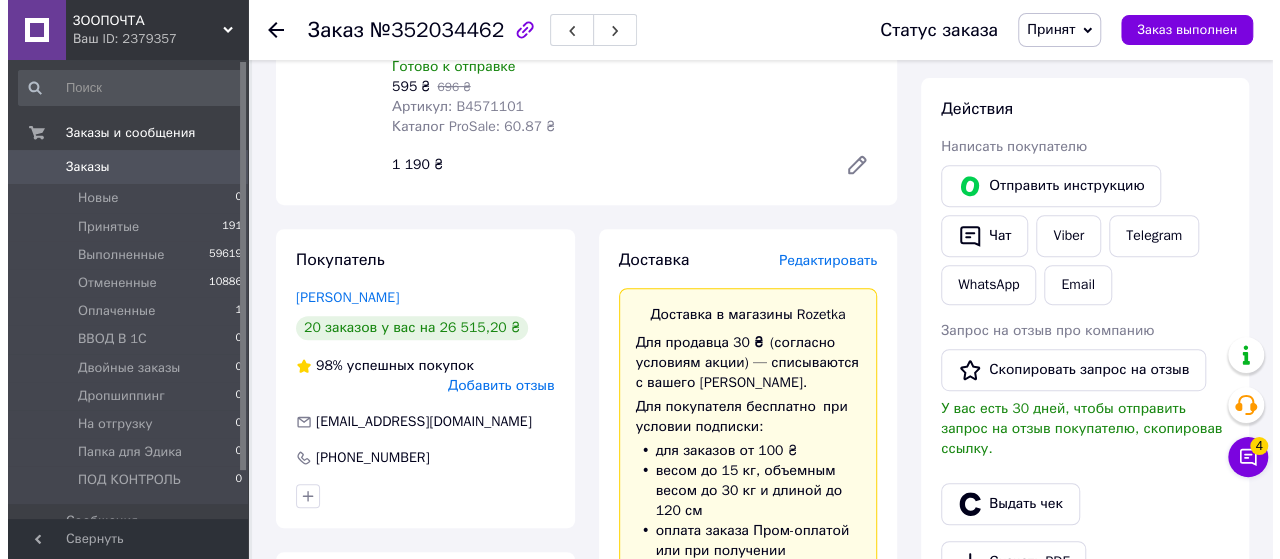 scroll, scrollTop: 400, scrollLeft: 0, axis: vertical 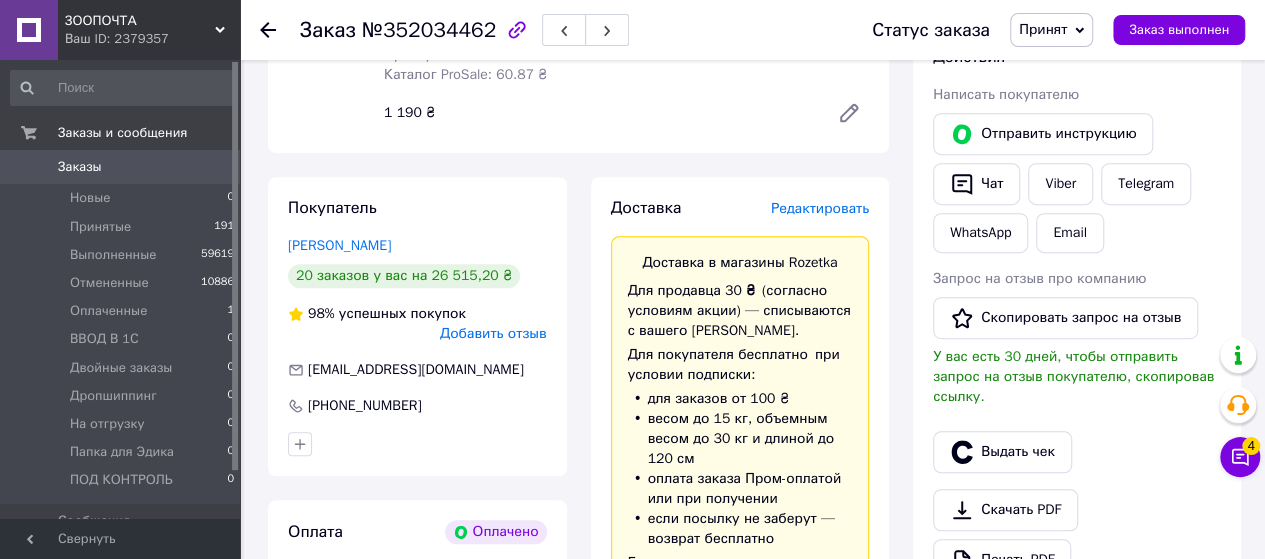 click on "Редактировать" at bounding box center (820, 208) 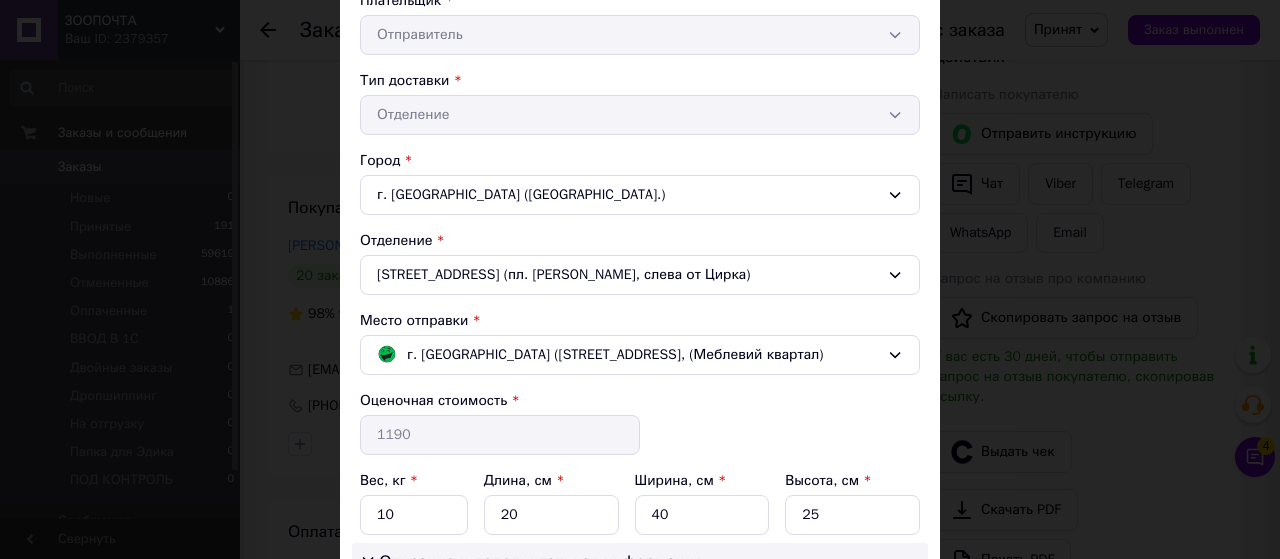 scroll, scrollTop: 600, scrollLeft: 0, axis: vertical 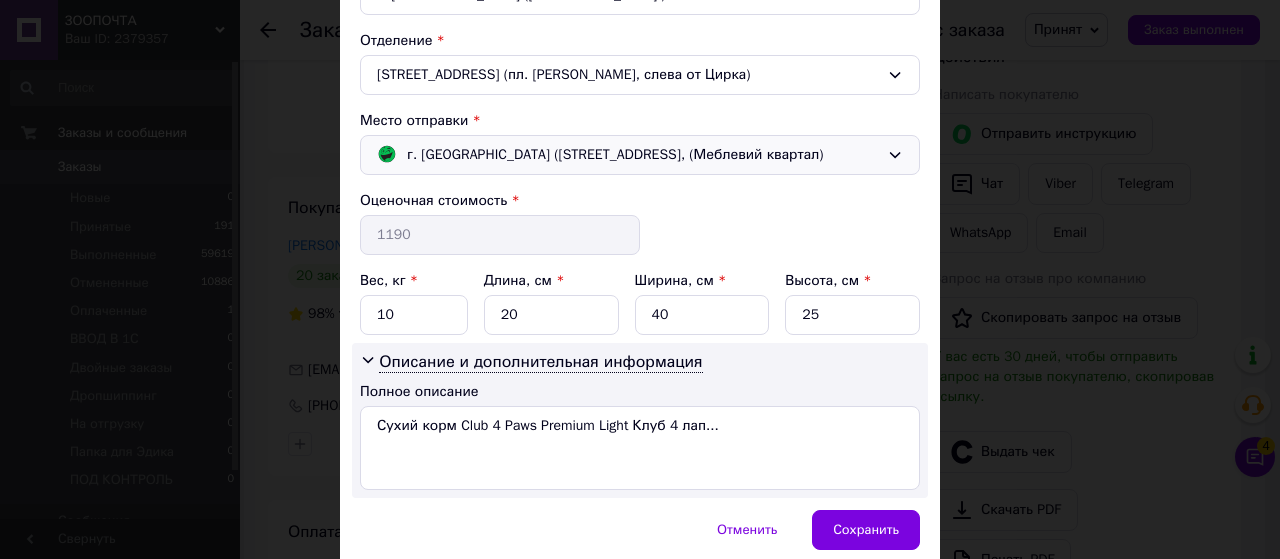 click on "г. [GEOGRAPHIC_DATA] ([STREET_ADDRESS], (Меблевий квартал)" at bounding box center (615, 155) 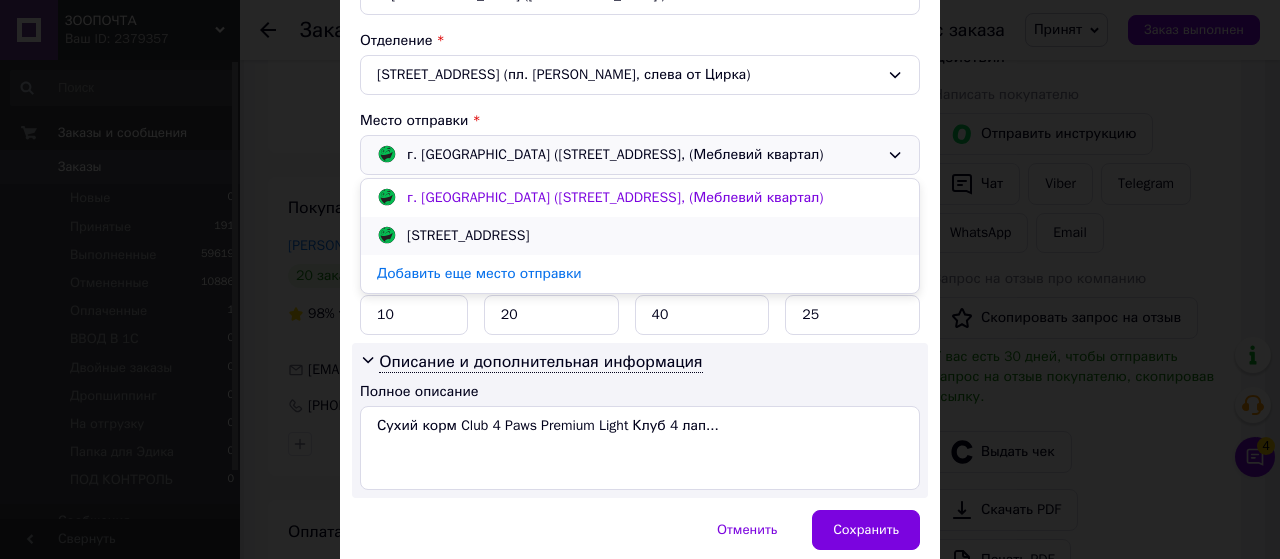 click on "[STREET_ADDRESS]" at bounding box center [468, 236] 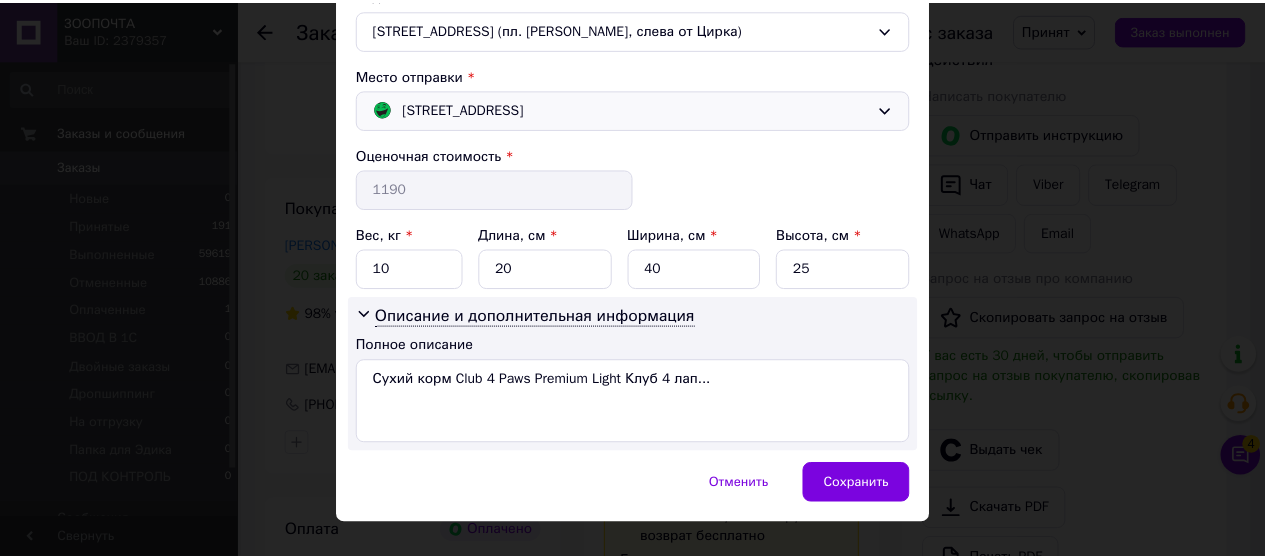 scroll, scrollTop: 672, scrollLeft: 0, axis: vertical 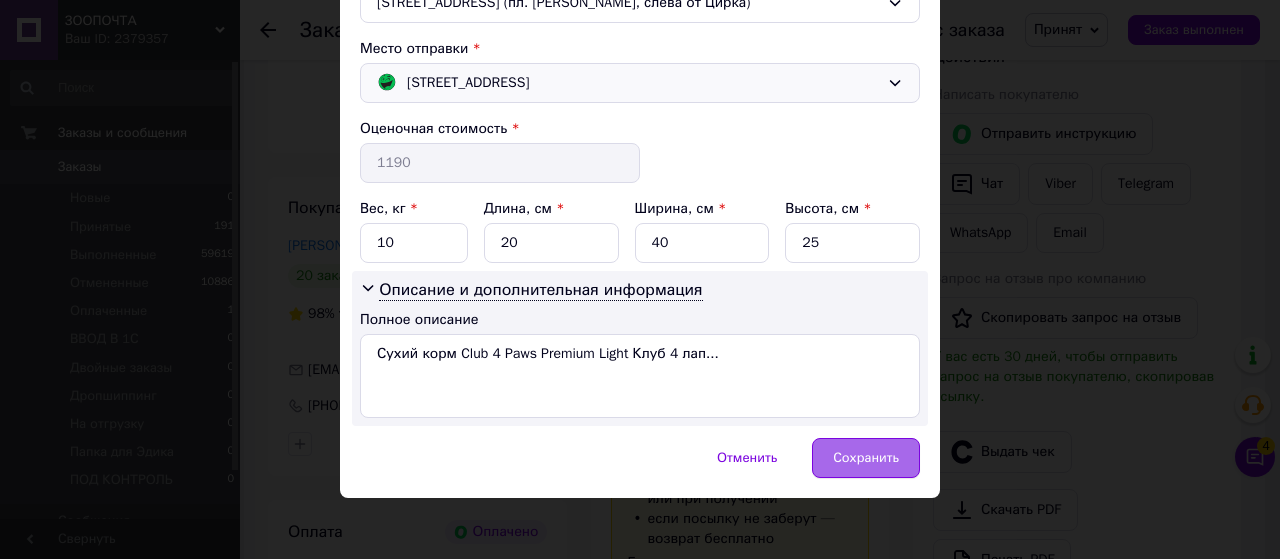 click on "Сохранить" at bounding box center (866, 458) 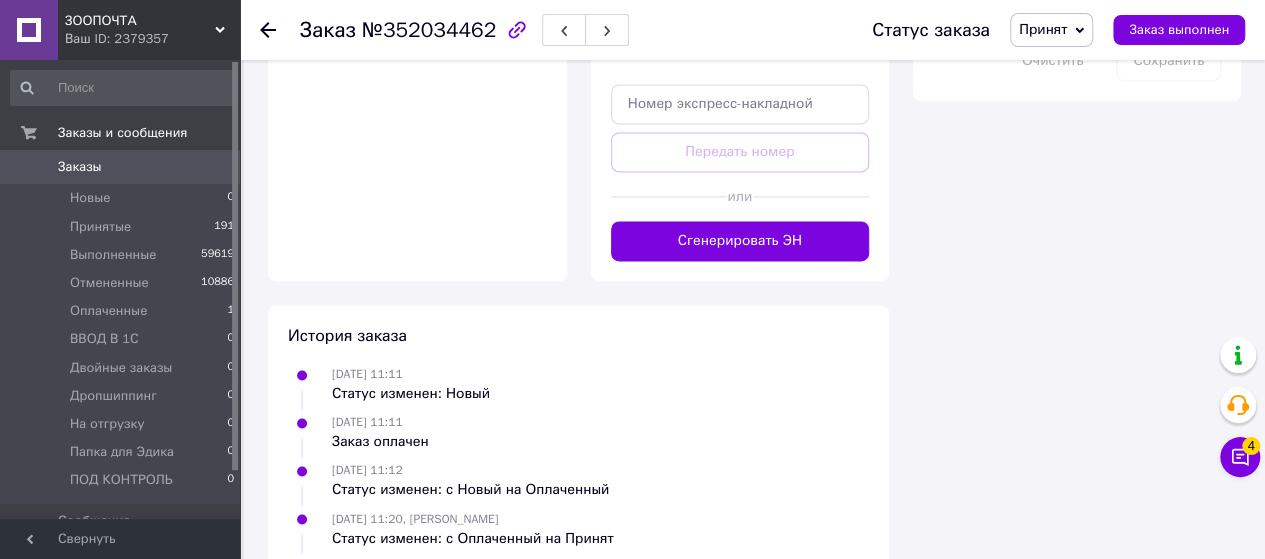 scroll, scrollTop: 1400, scrollLeft: 0, axis: vertical 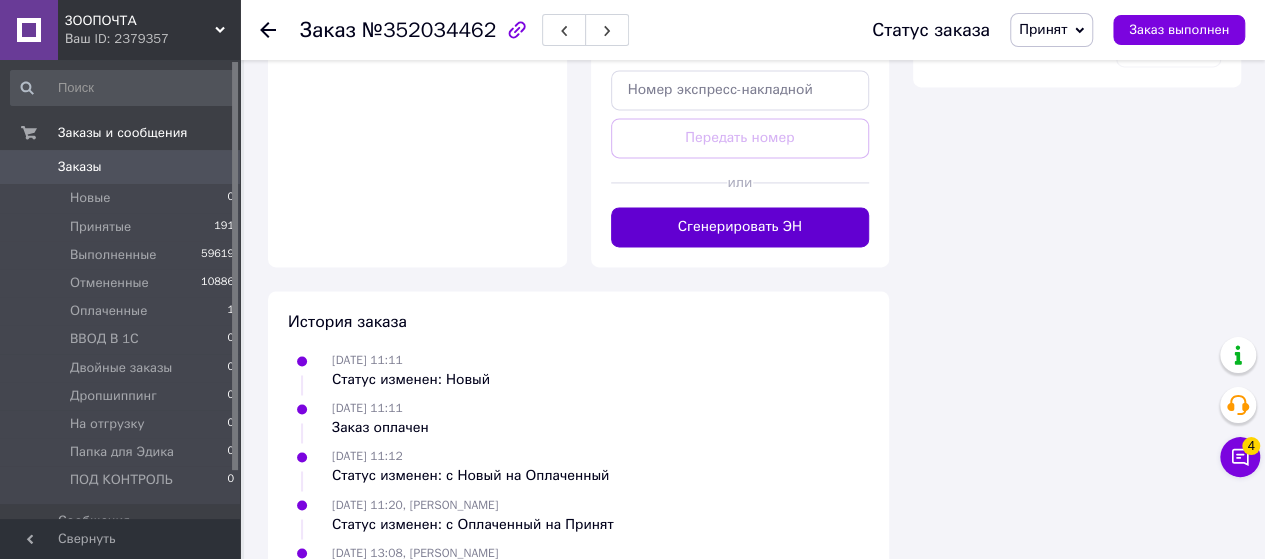 click on "Сгенерировать ЭН" at bounding box center [740, 227] 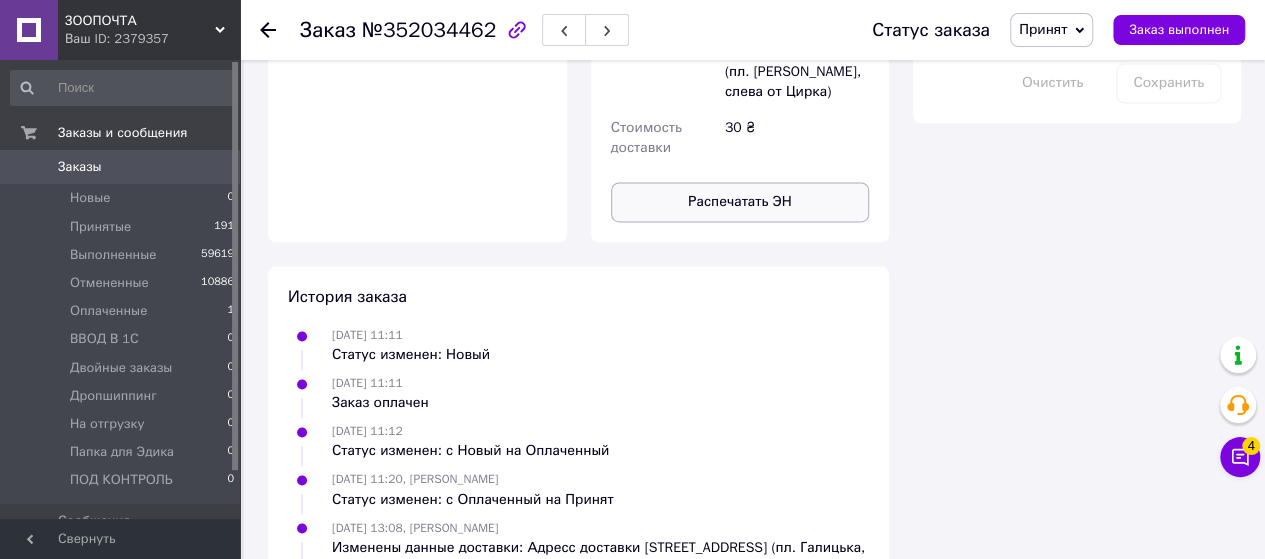 click on "Распечатать ЭН" at bounding box center (740, 202) 